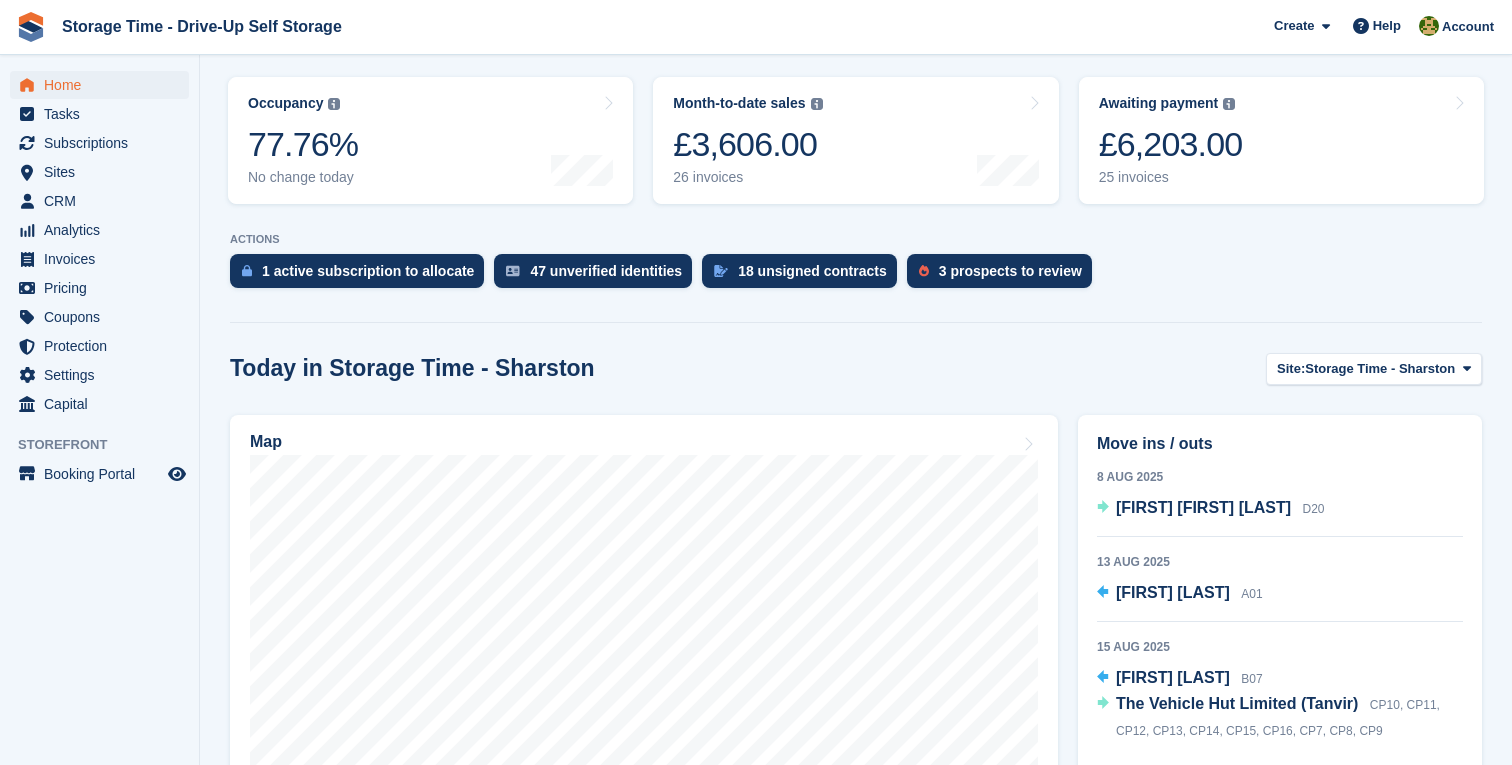 scroll, scrollTop: 414, scrollLeft: 0, axis: vertical 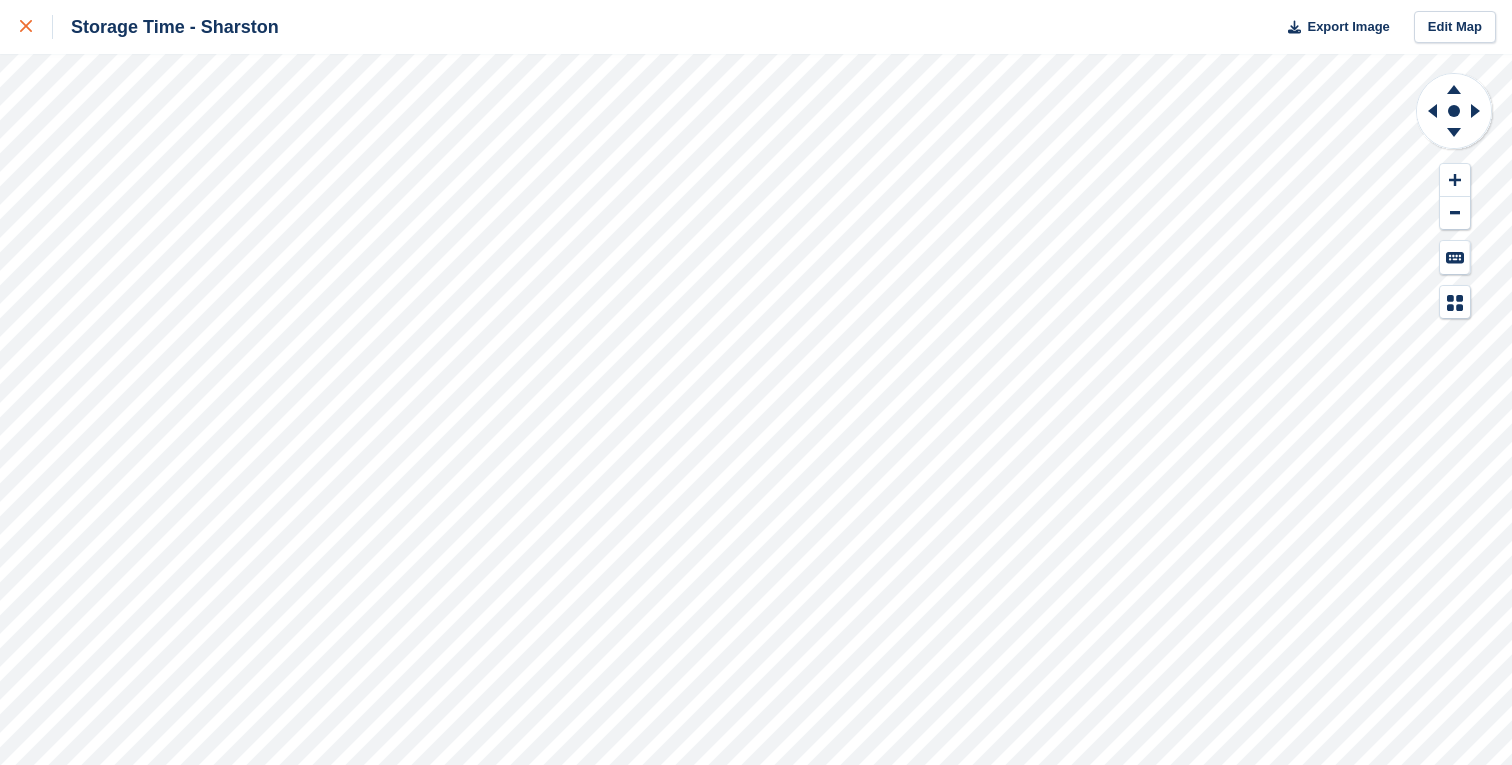 click 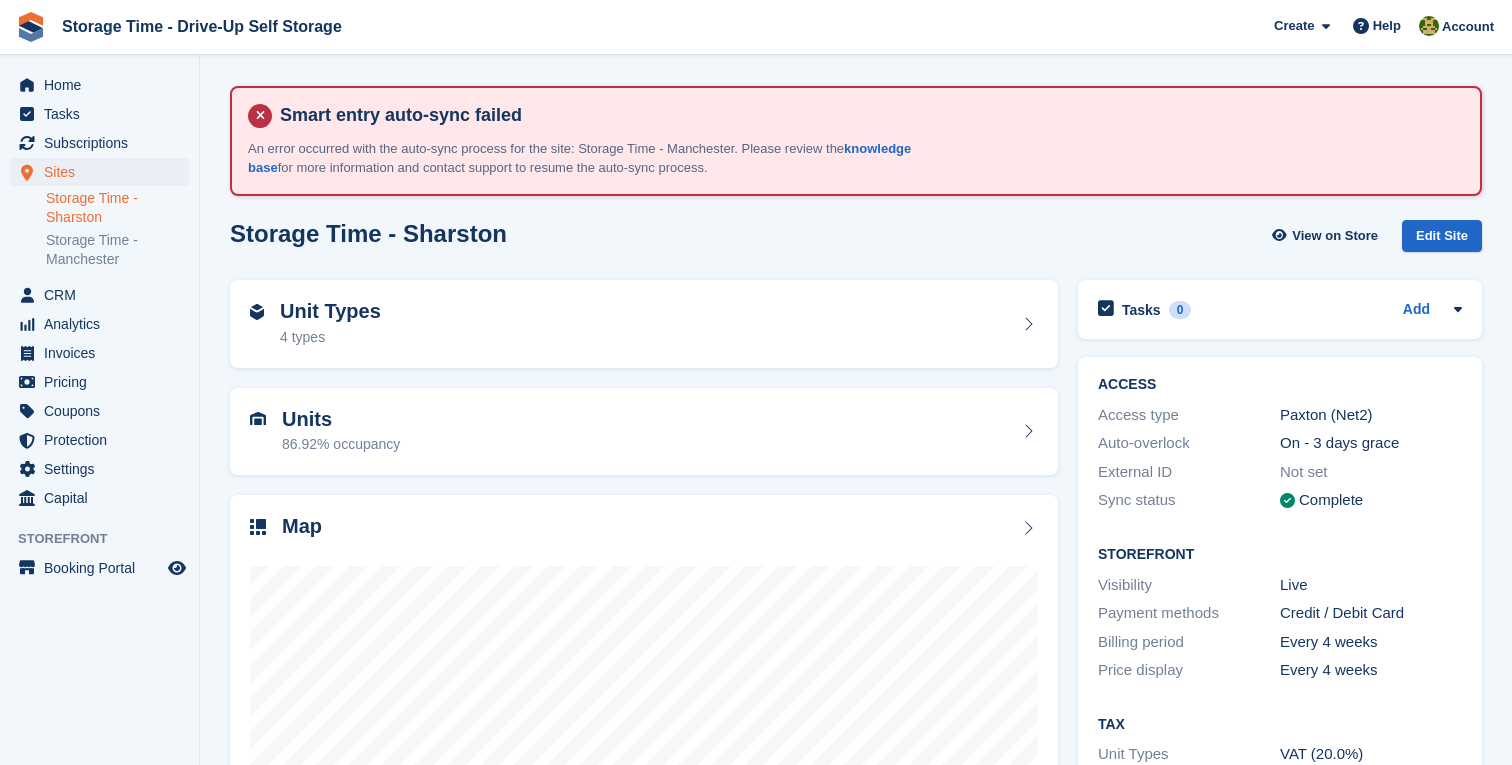 scroll, scrollTop: 0, scrollLeft: 0, axis: both 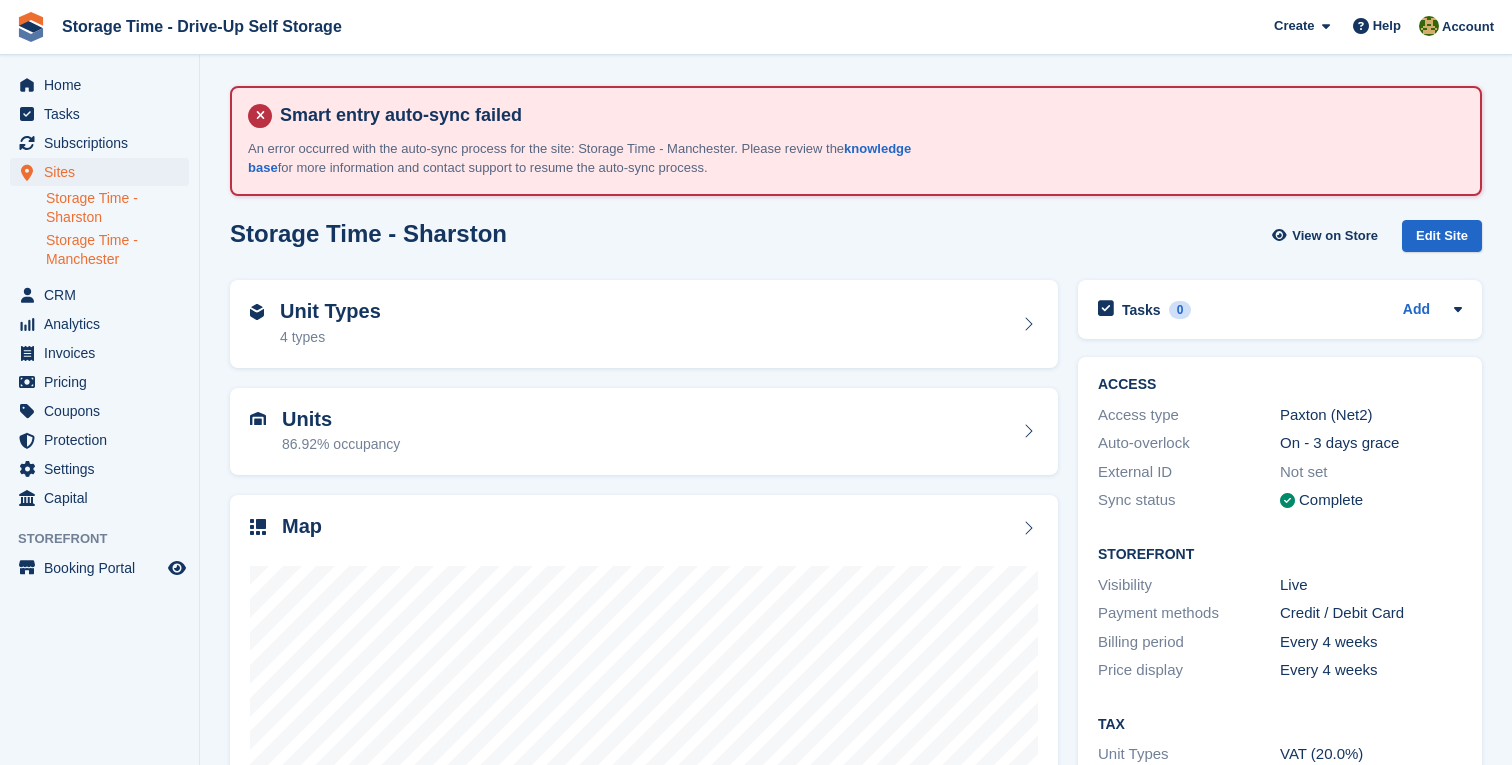 click on "Storage Time - Manchester" at bounding box center (117, 250) 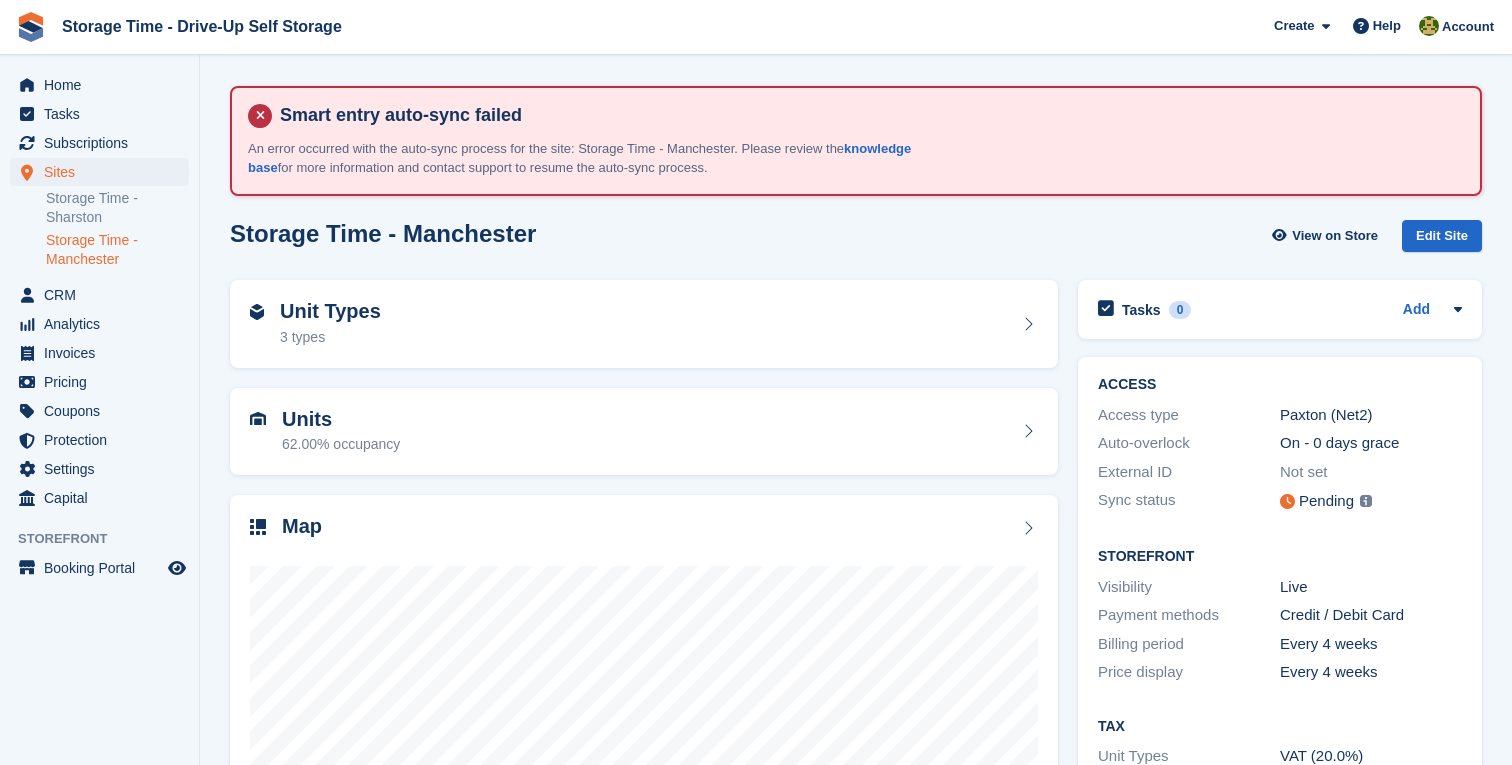 scroll, scrollTop: 0, scrollLeft: 0, axis: both 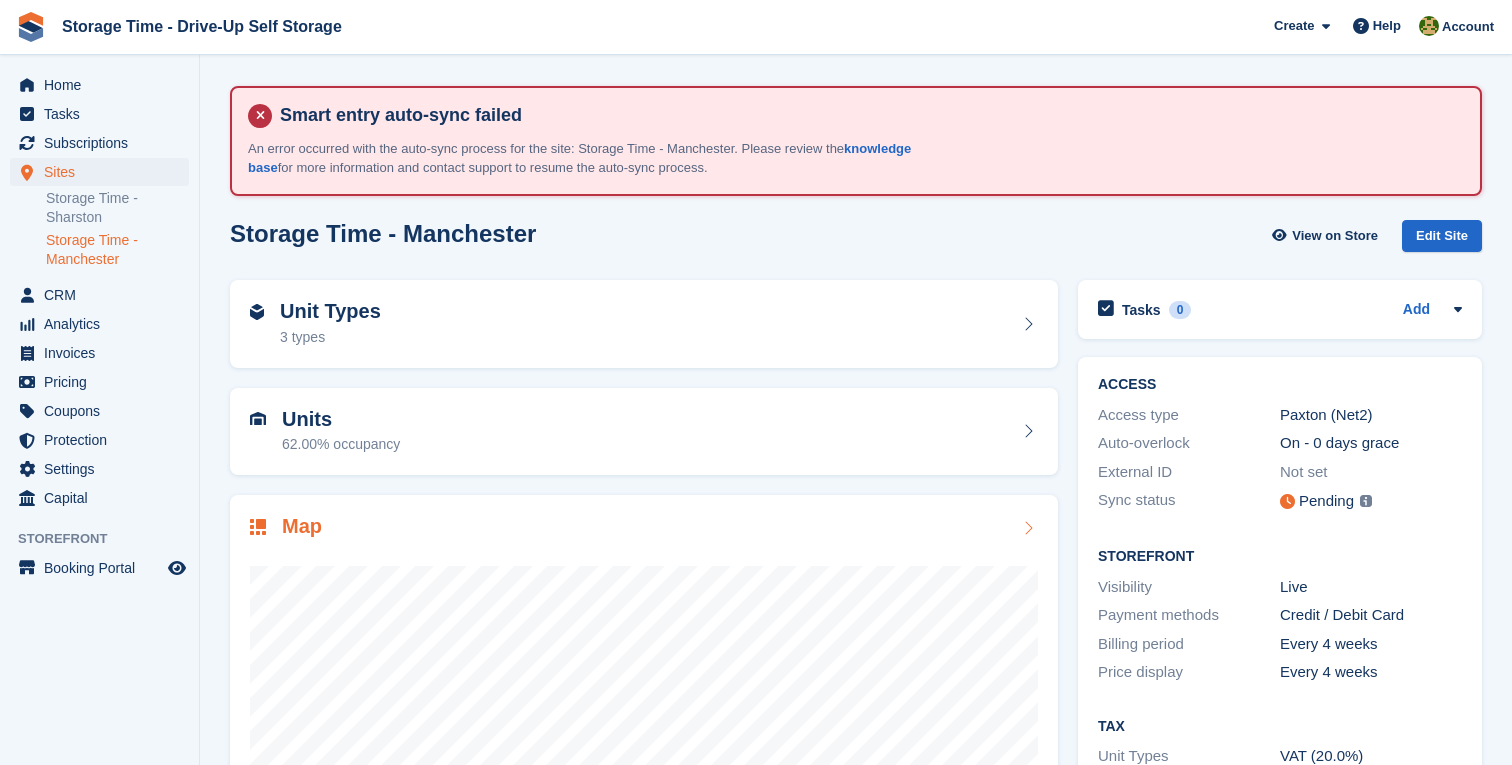 click at bounding box center (644, 742) 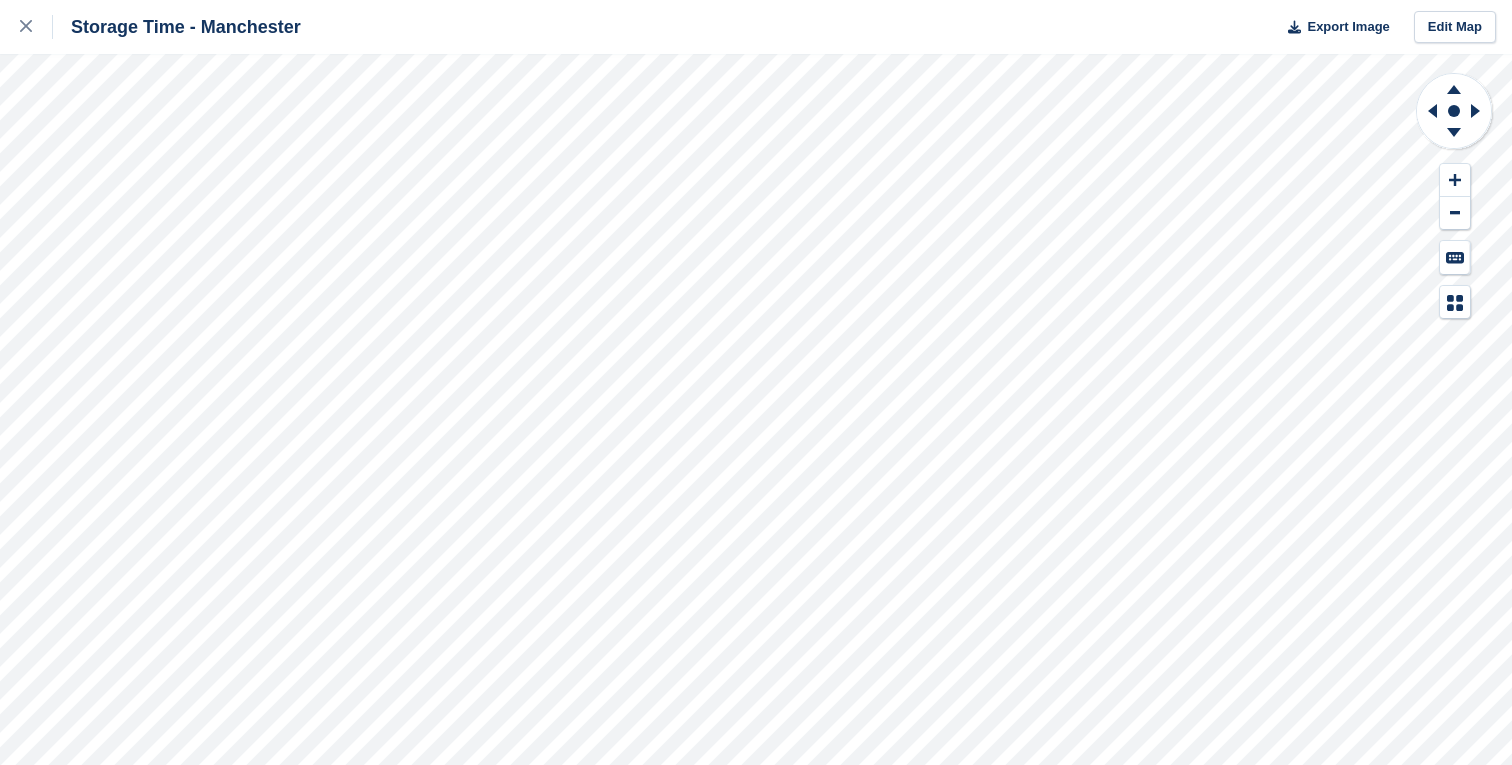 scroll, scrollTop: 0, scrollLeft: 0, axis: both 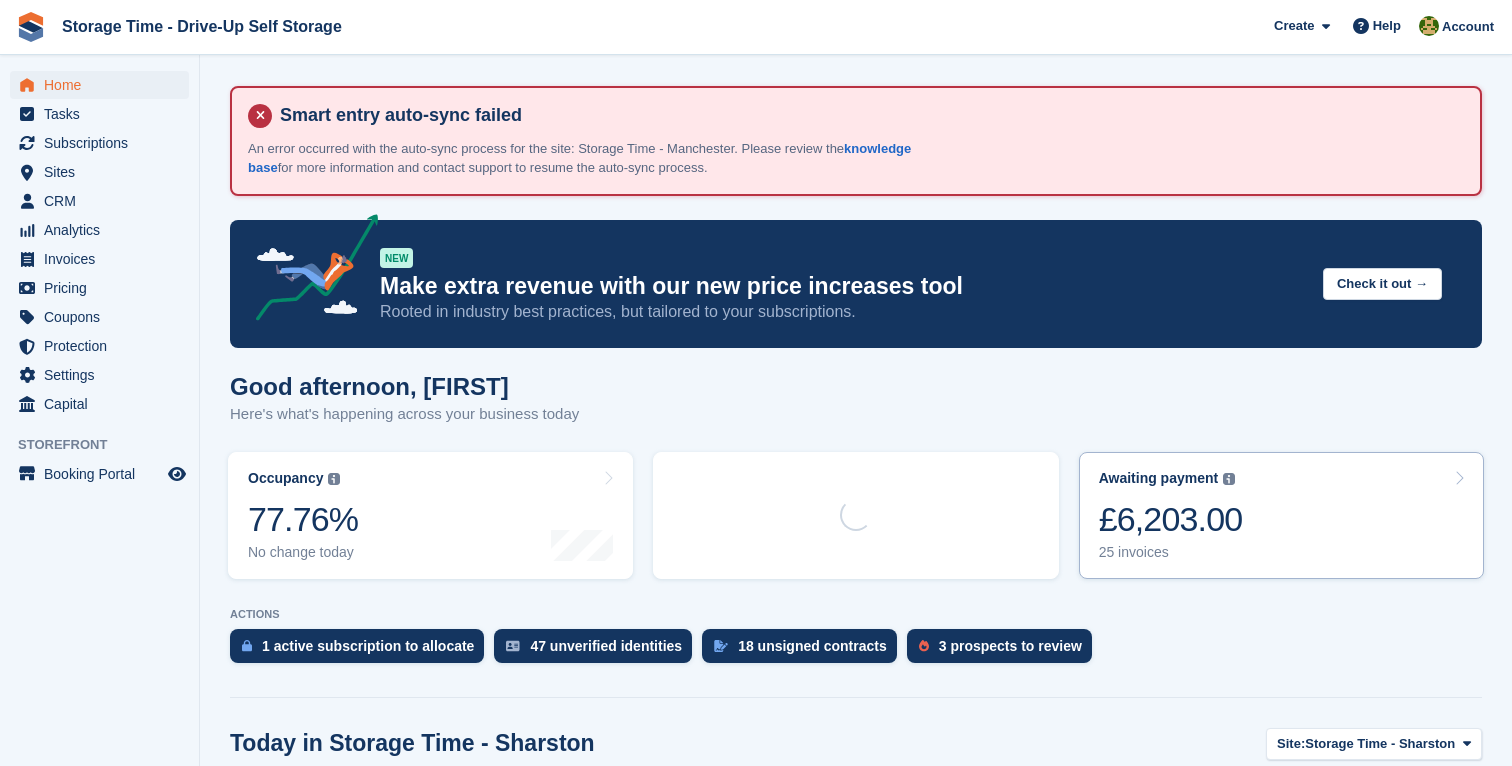 click on "Awaiting payment
The total outstanding balance on all open invoices.
£6,203.00
25 invoices" at bounding box center [1281, 515] 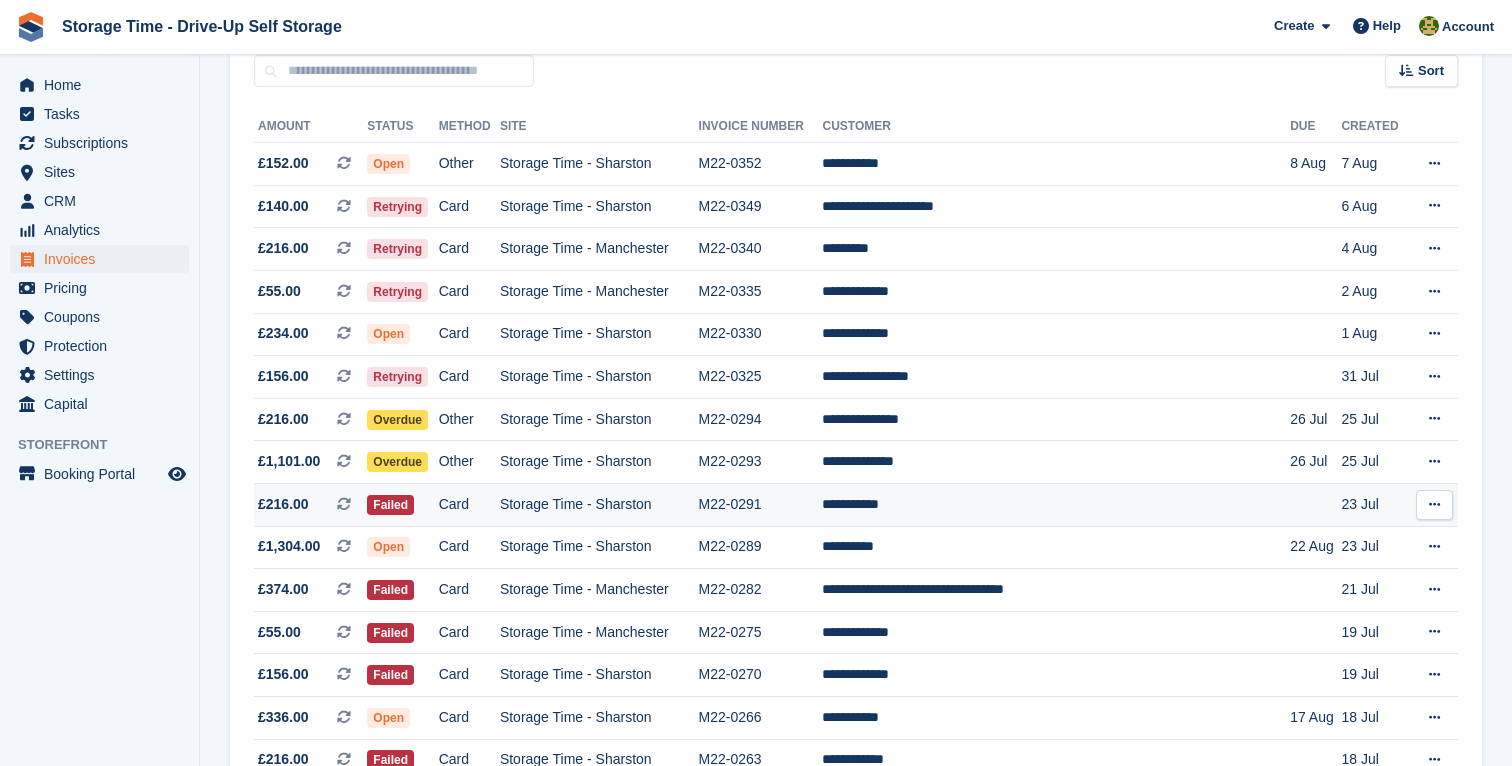 scroll, scrollTop: 320, scrollLeft: 0, axis: vertical 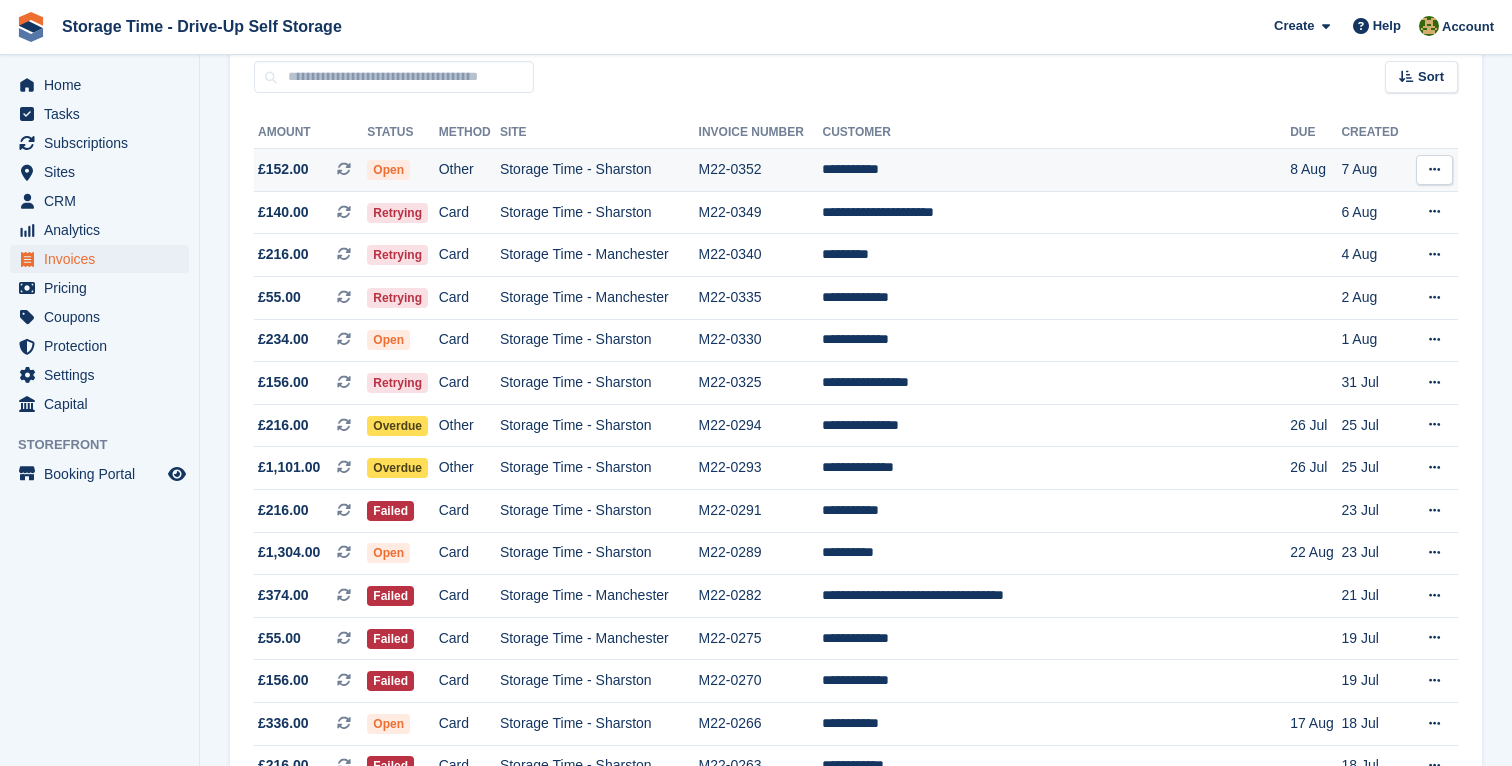 click on "**********" at bounding box center [1056, 170] 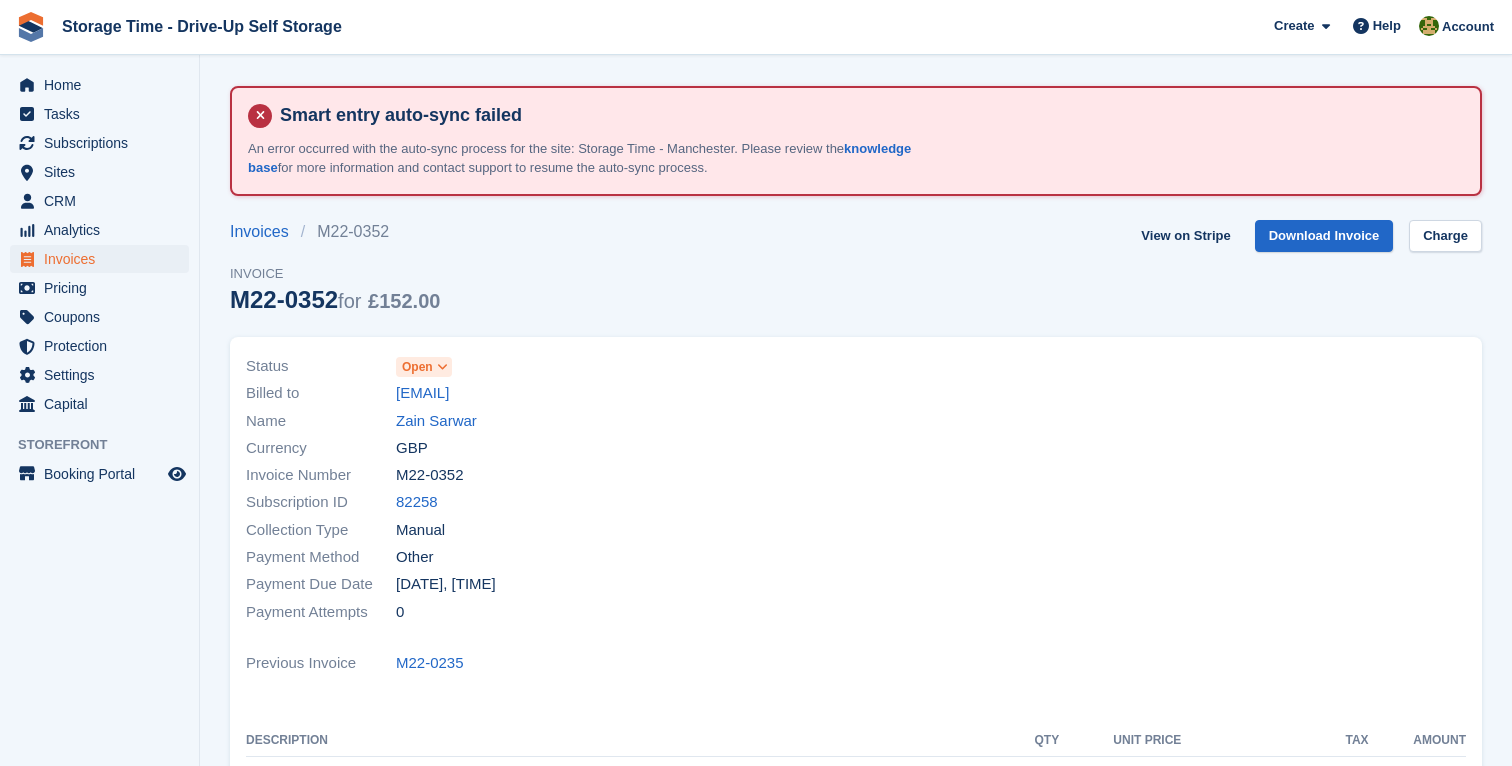 scroll, scrollTop: 0, scrollLeft: 0, axis: both 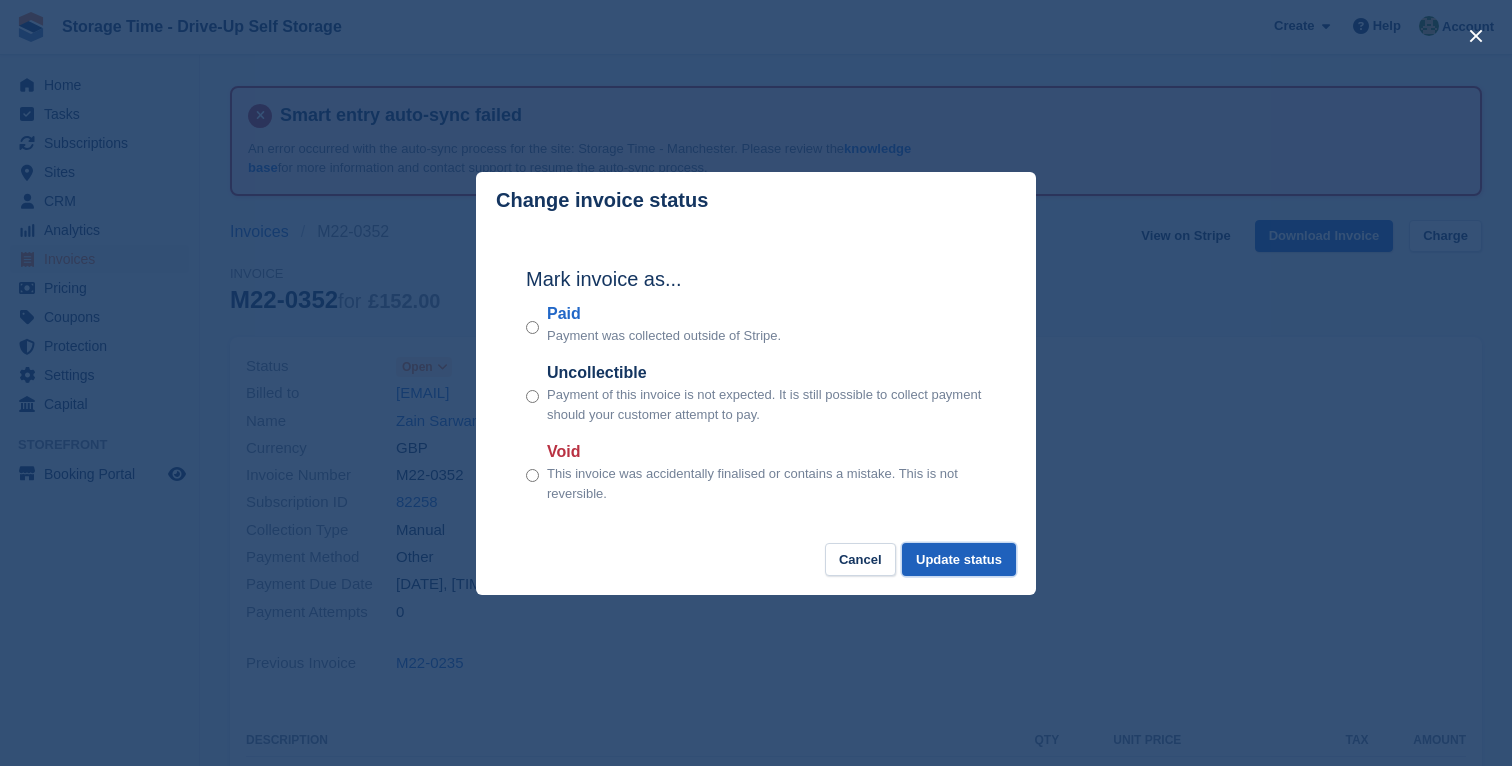click on "Update status" at bounding box center [959, 559] 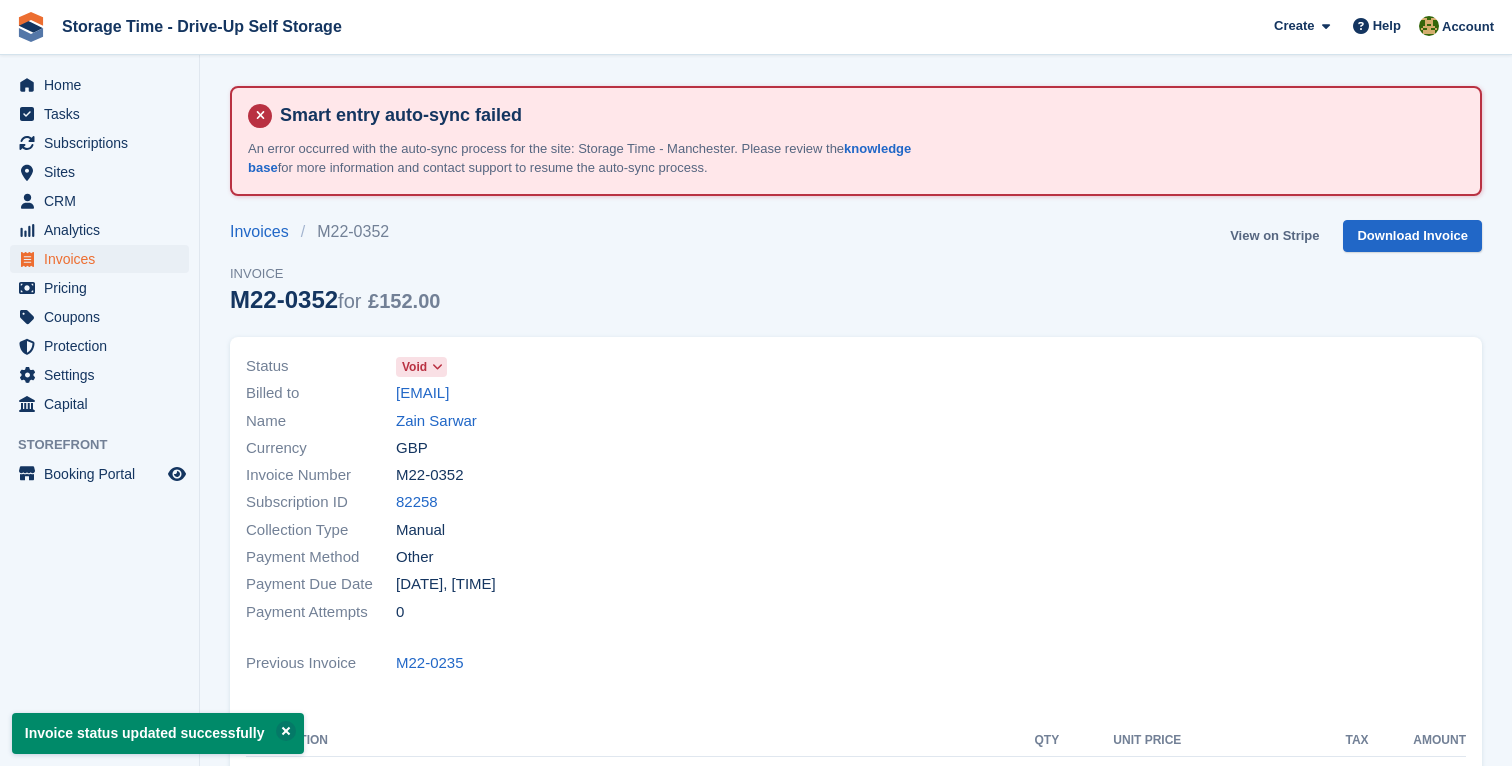 click on "View on Stripe" at bounding box center (1274, 236) 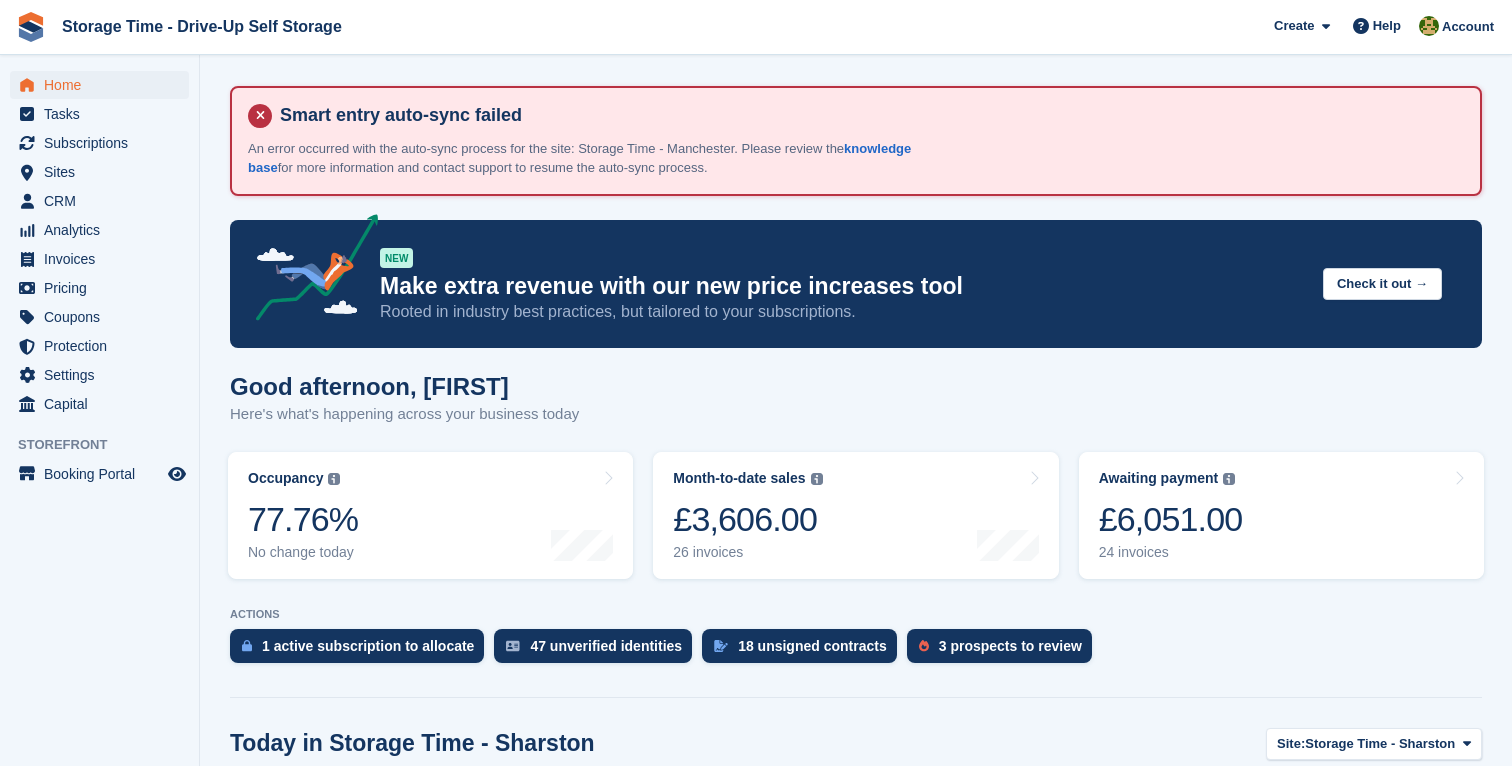 scroll, scrollTop: 0, scrollLeft: 0, axis: both 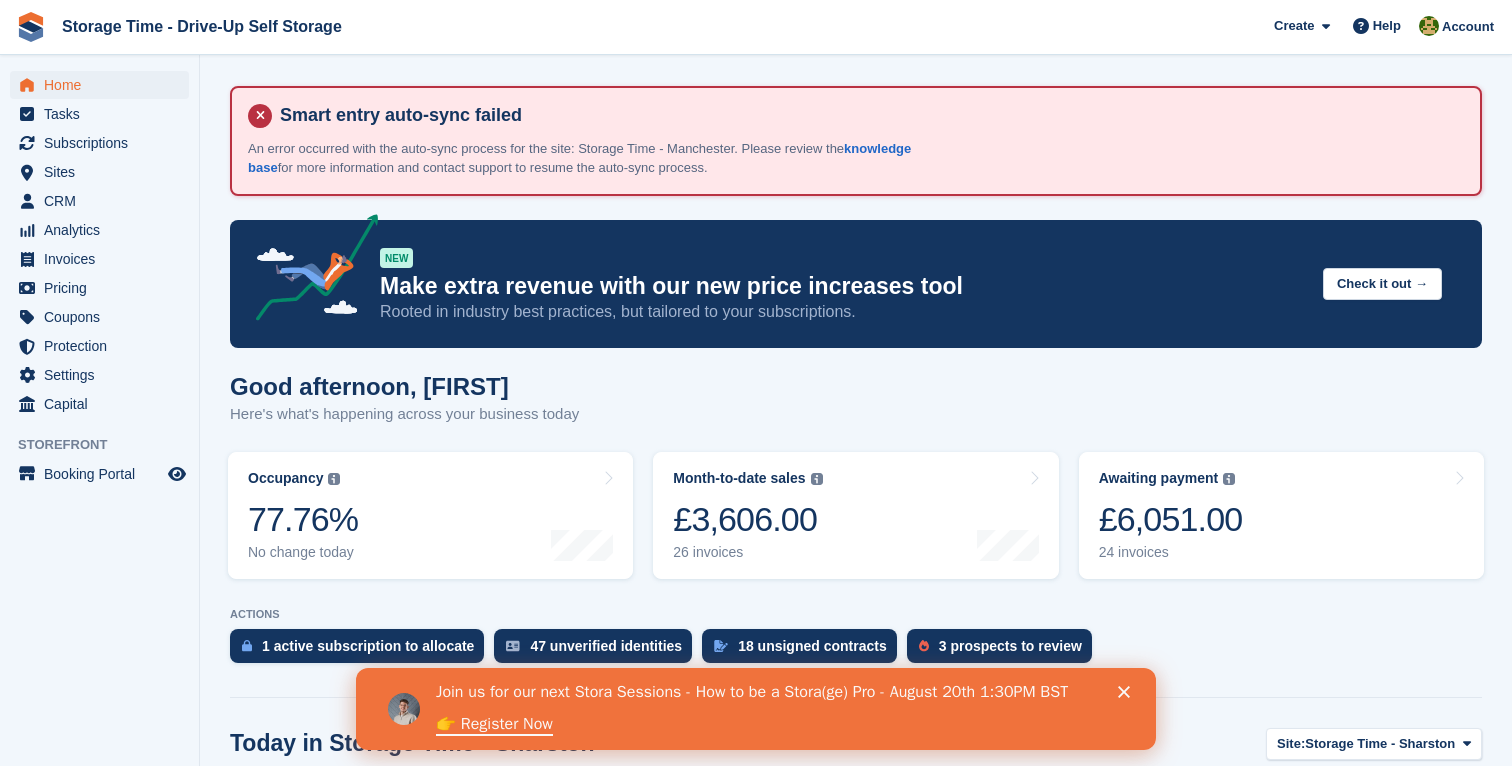 click 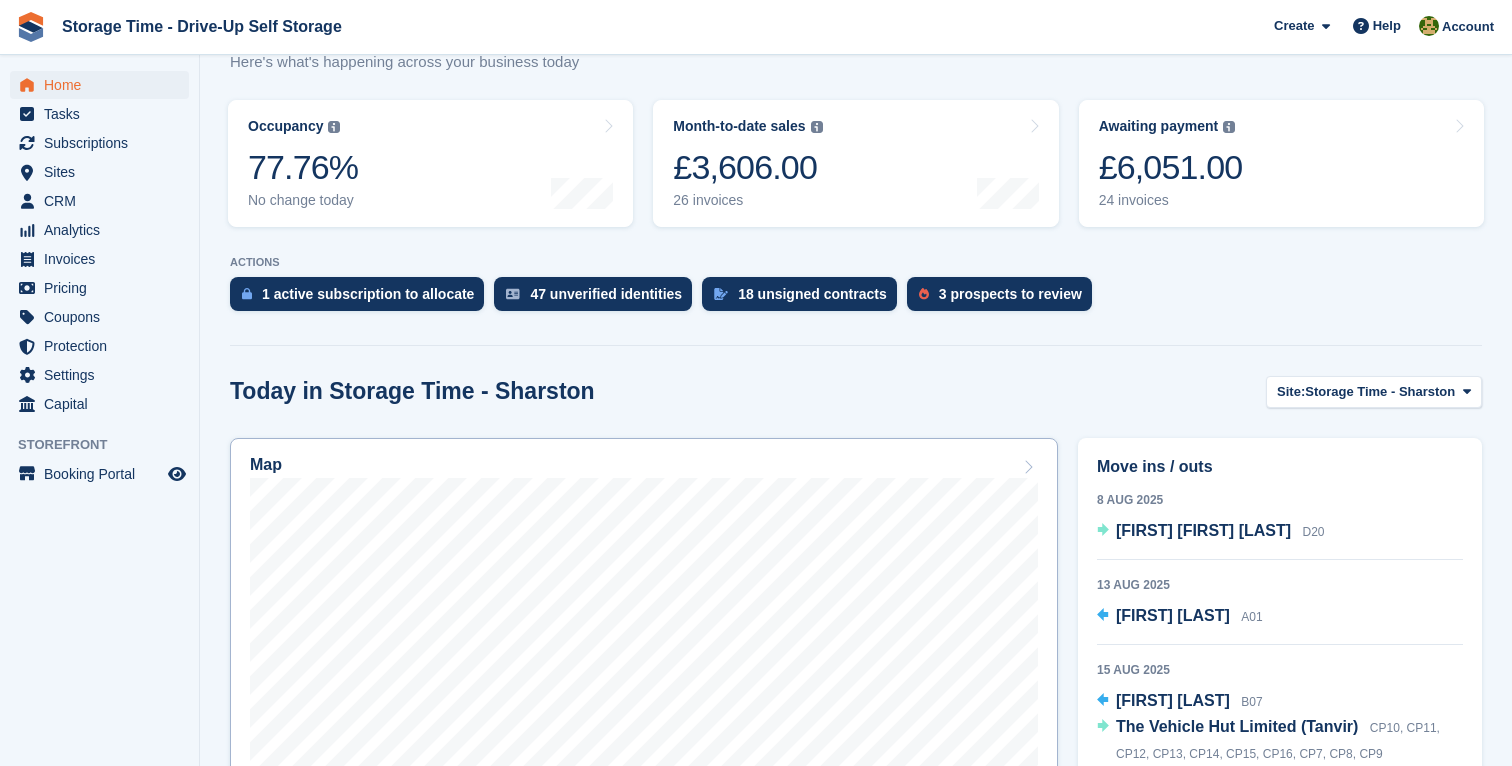 scroll, scrollTop: 335, scrollLeft: 0, axis: vertical 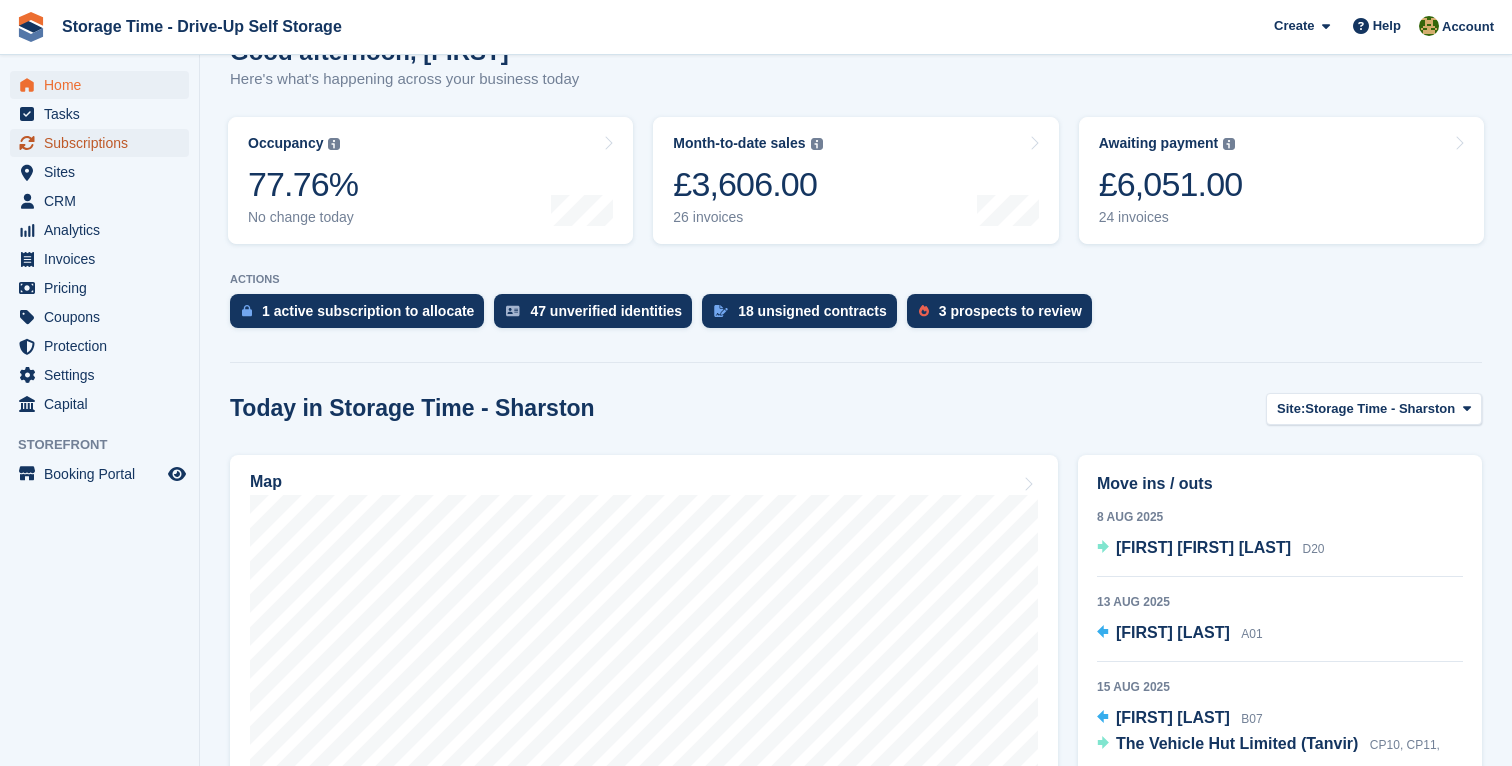 click on "Subscriptions" at bounding box center [104, 143] 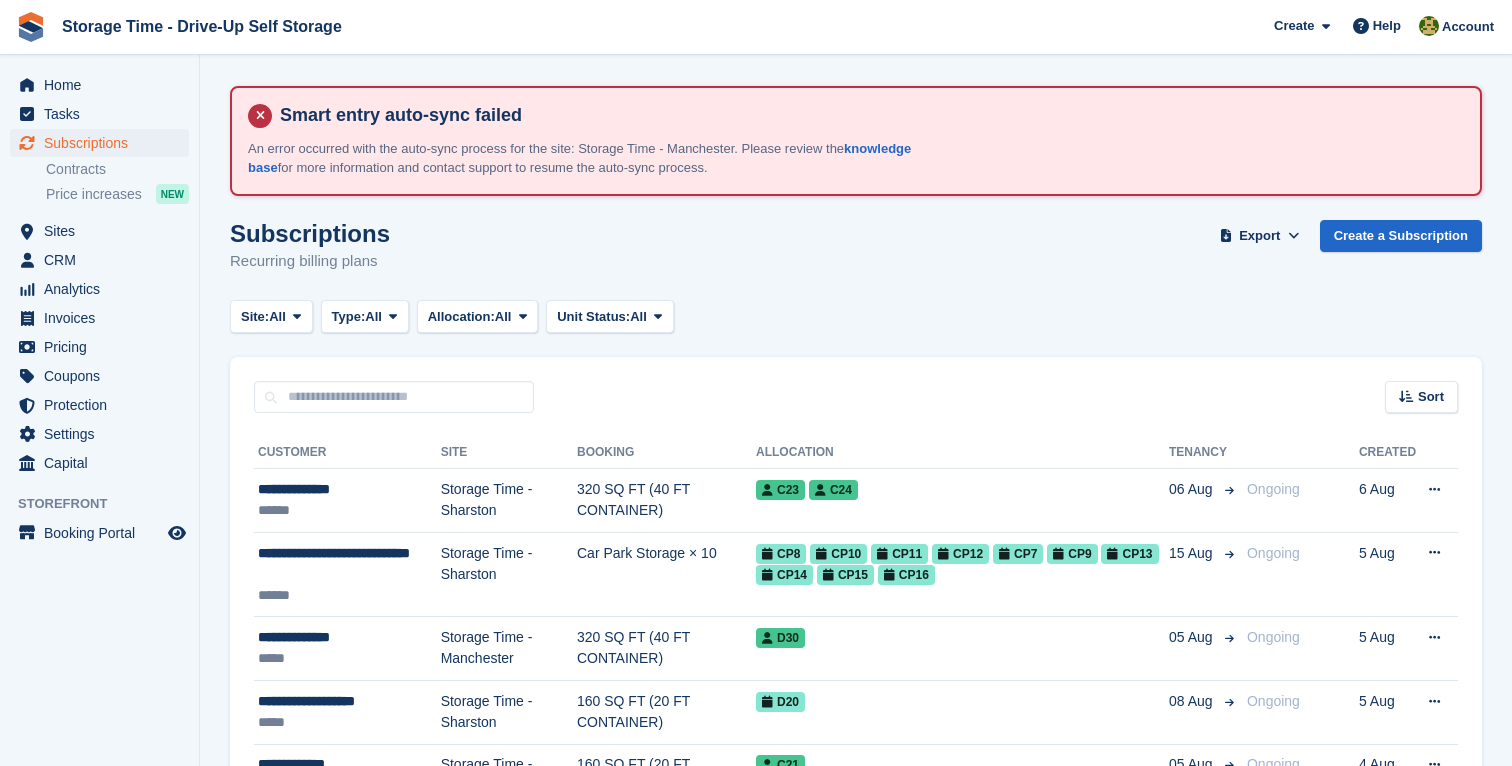 scroll, scrollTop: 0, scrollLeft: 0, axis: both 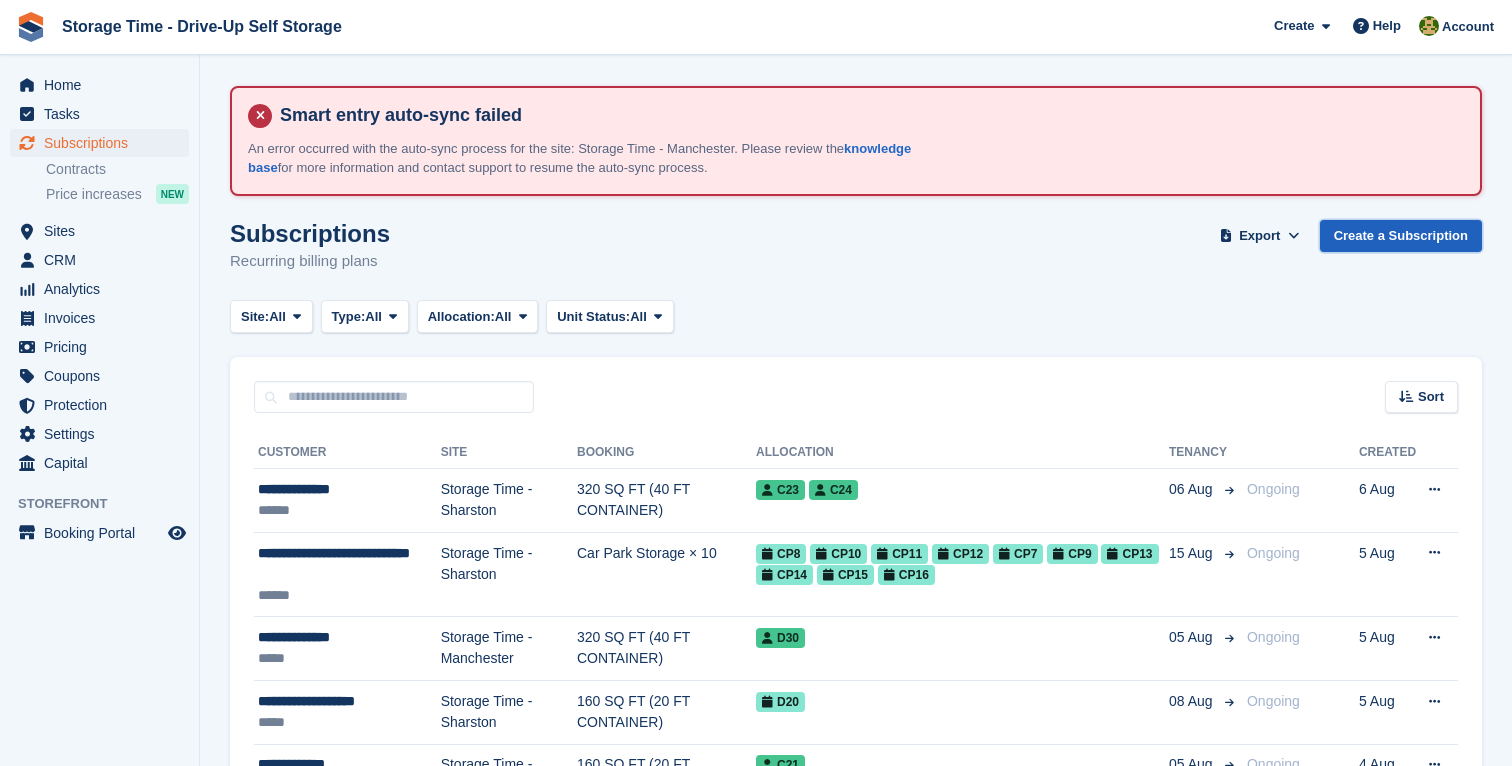click on "Create a Subscription" at bounding box center [1401, 236] 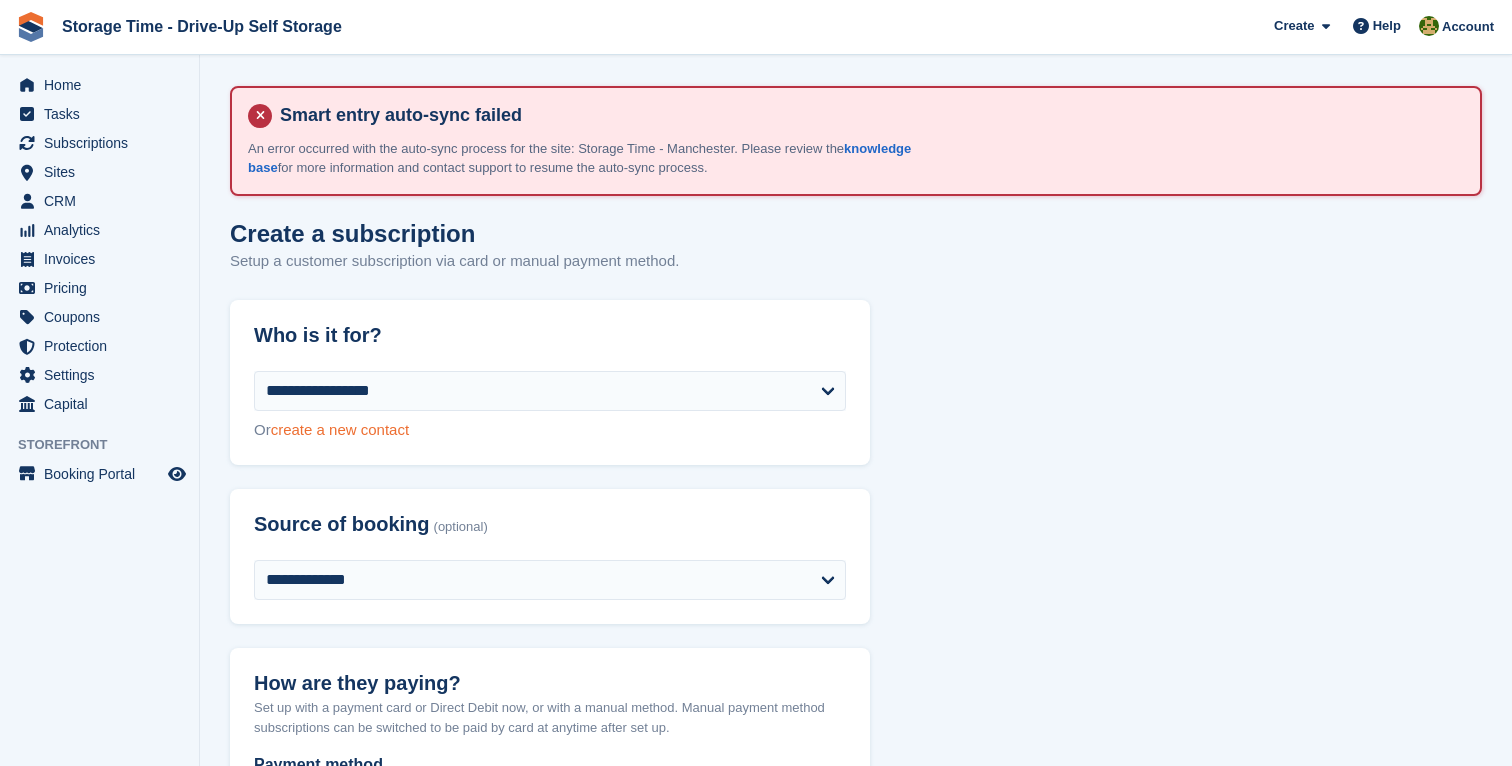 click on "create a new contact" at bounding box center (340, 429) 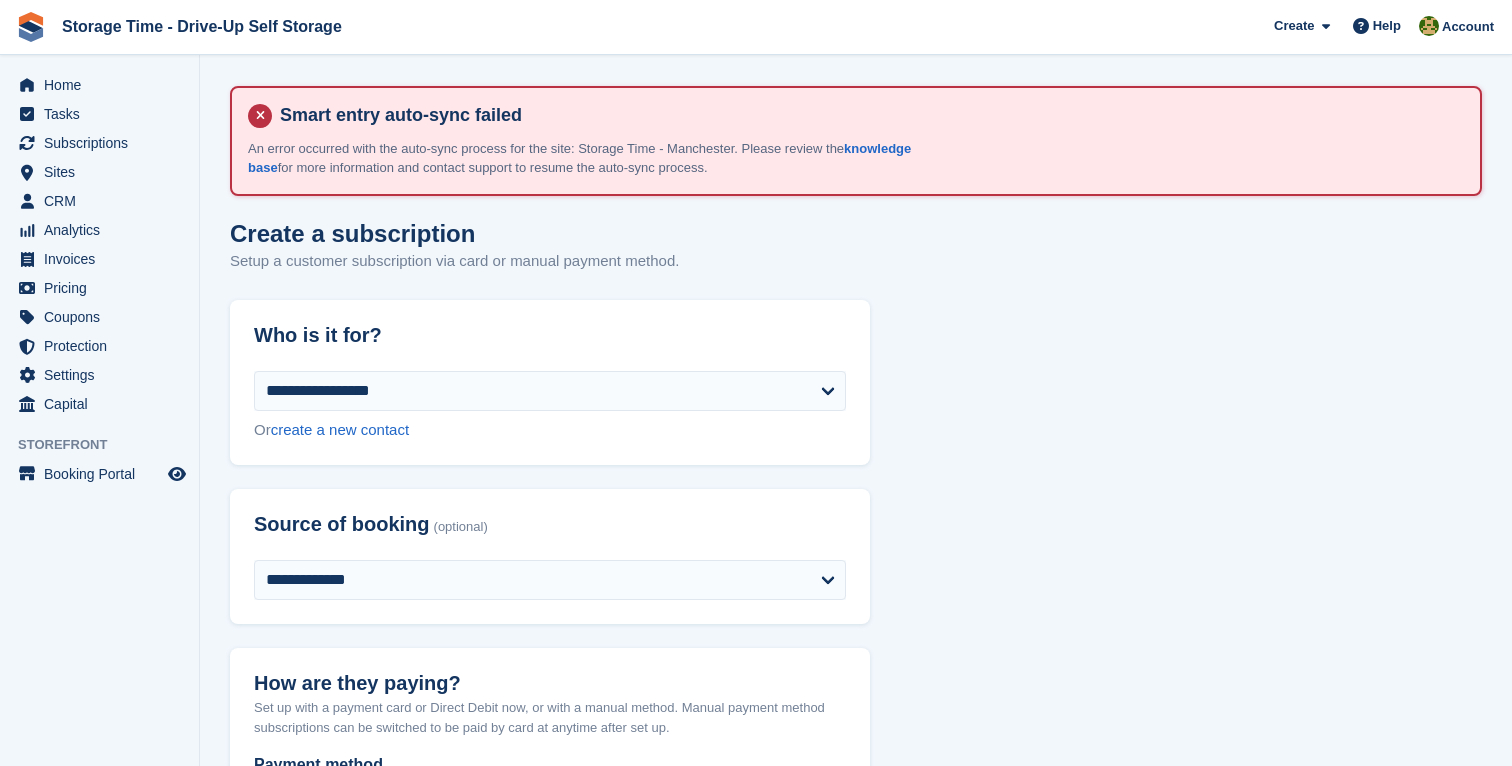 select on "**********" 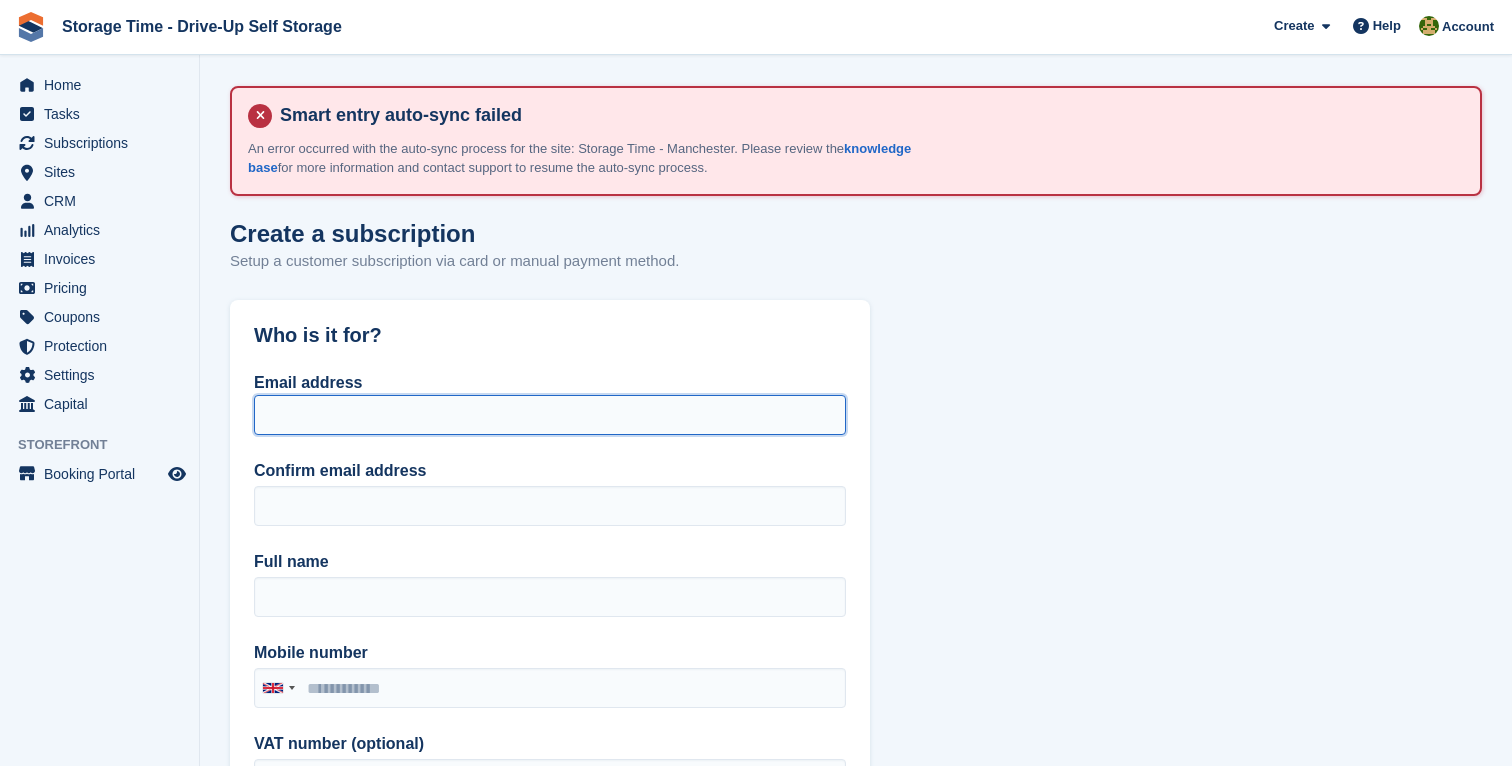 click on "Email address" at bounding box center [550, 415] 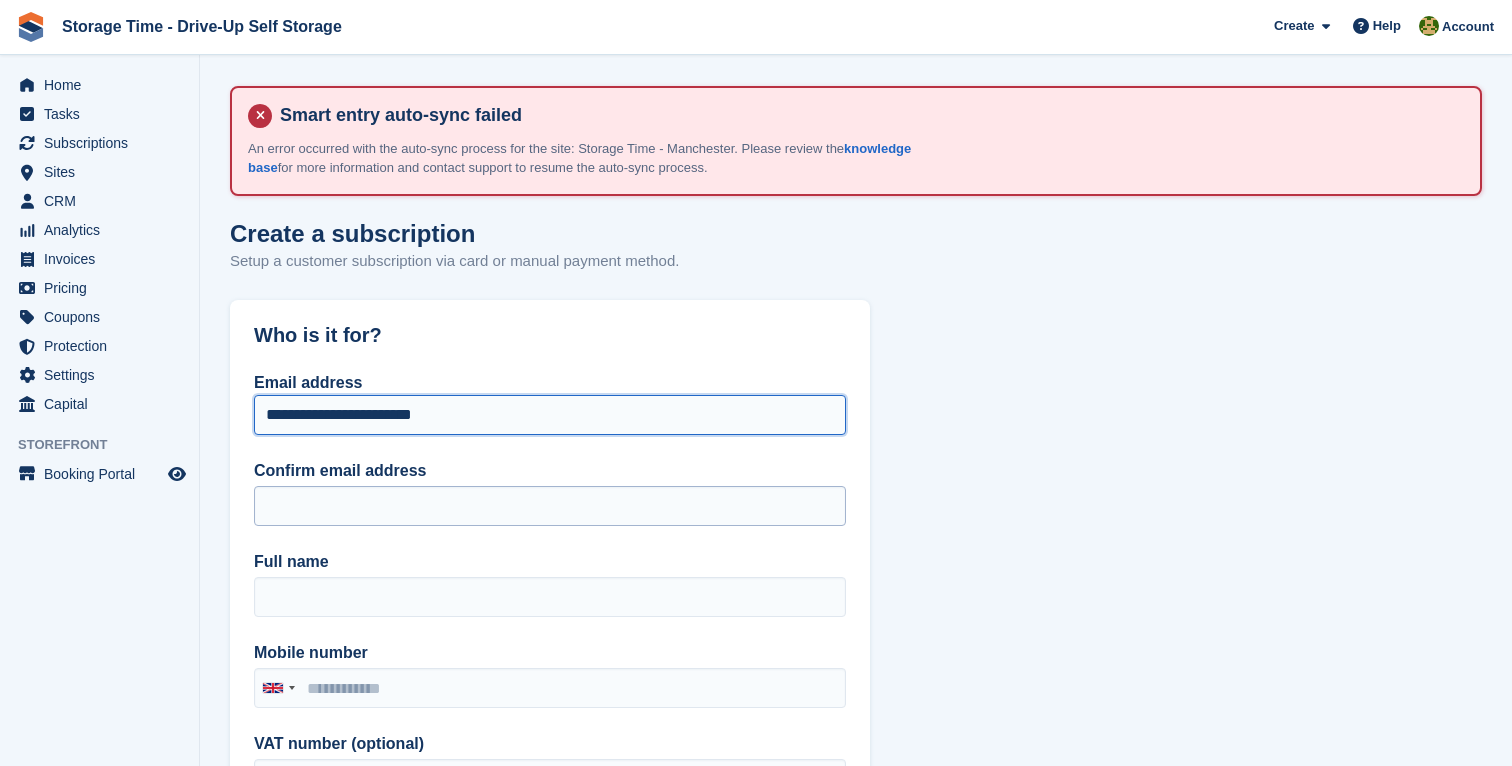 type on "**********" 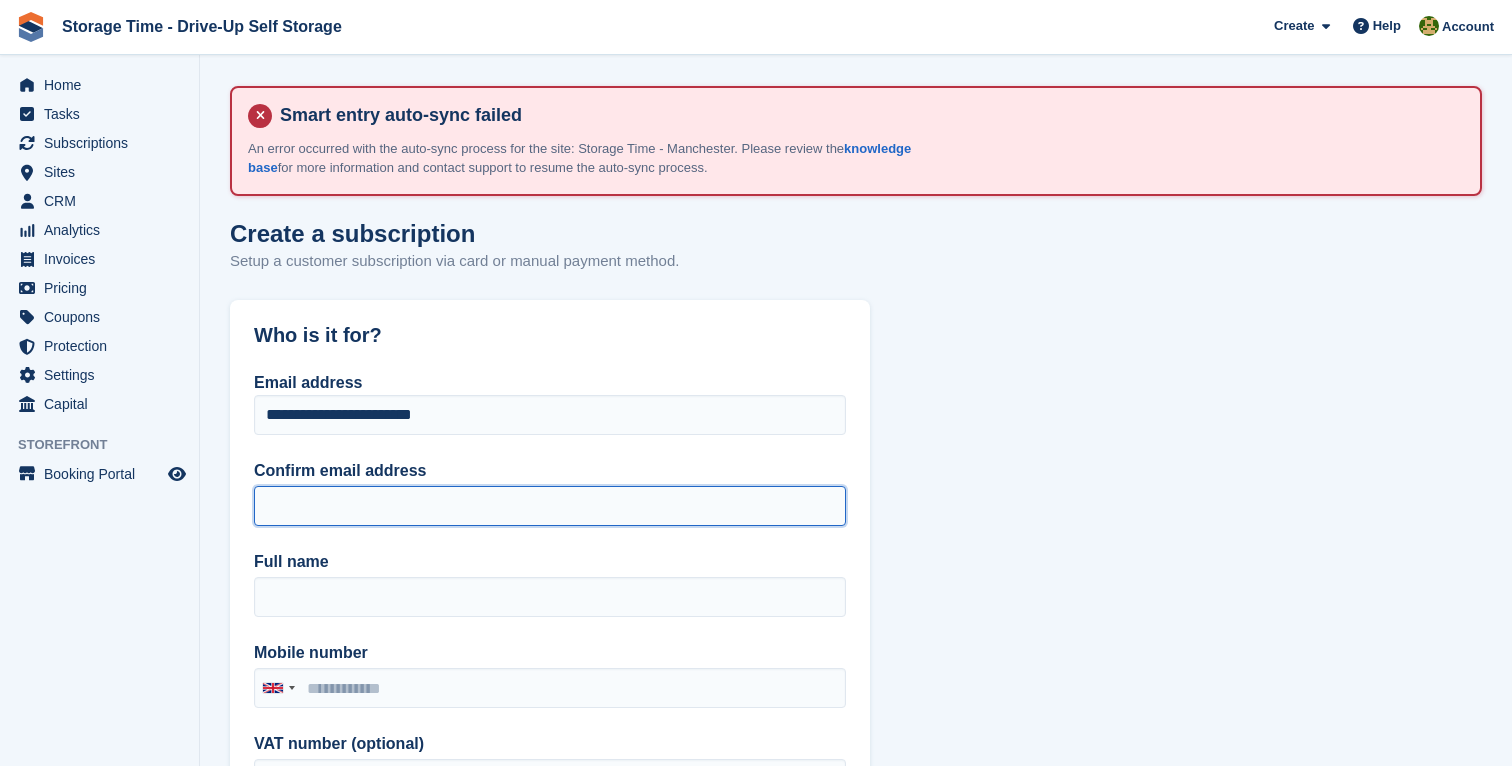 click on "Confirm email address" at bounding box center [550, 506] 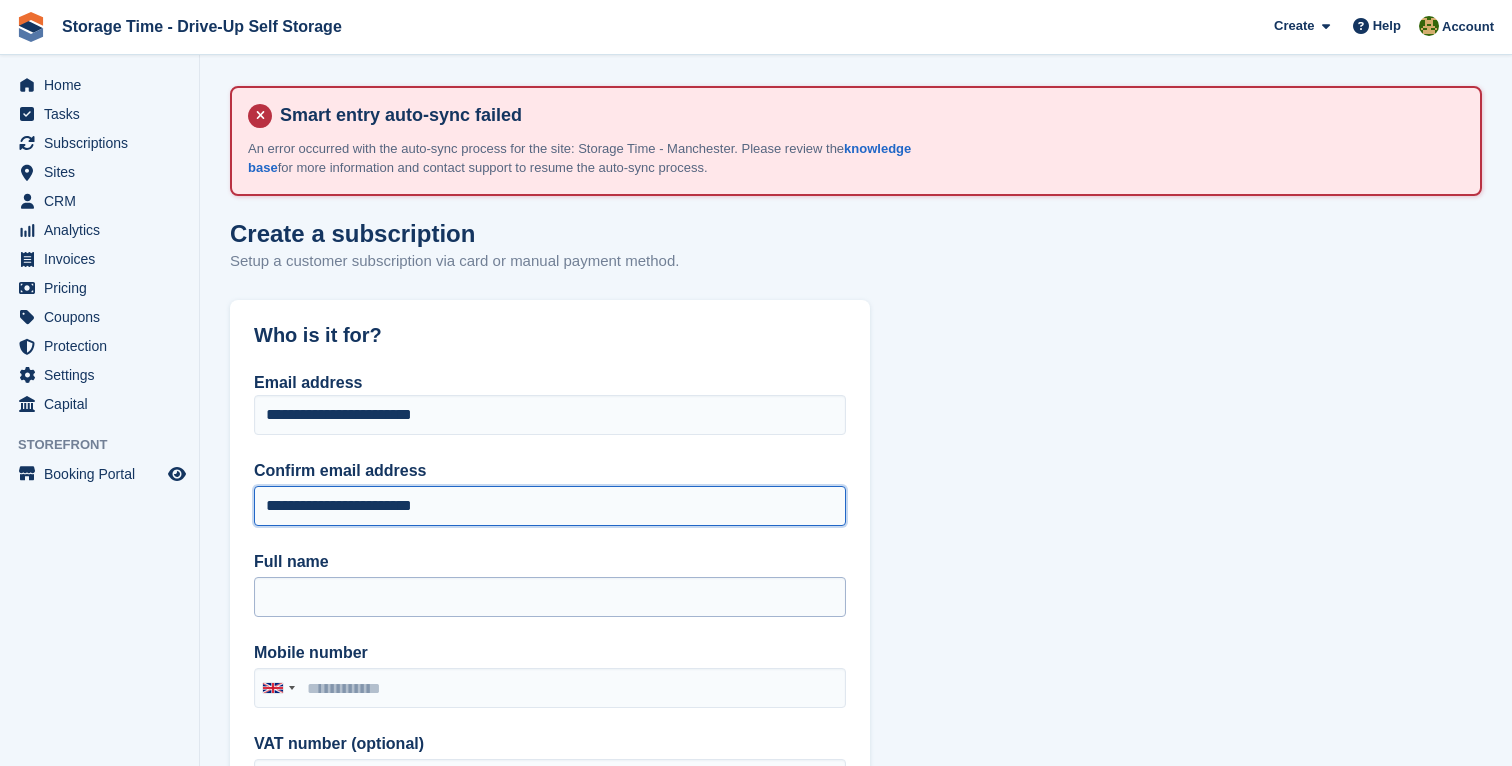 type on "**********" 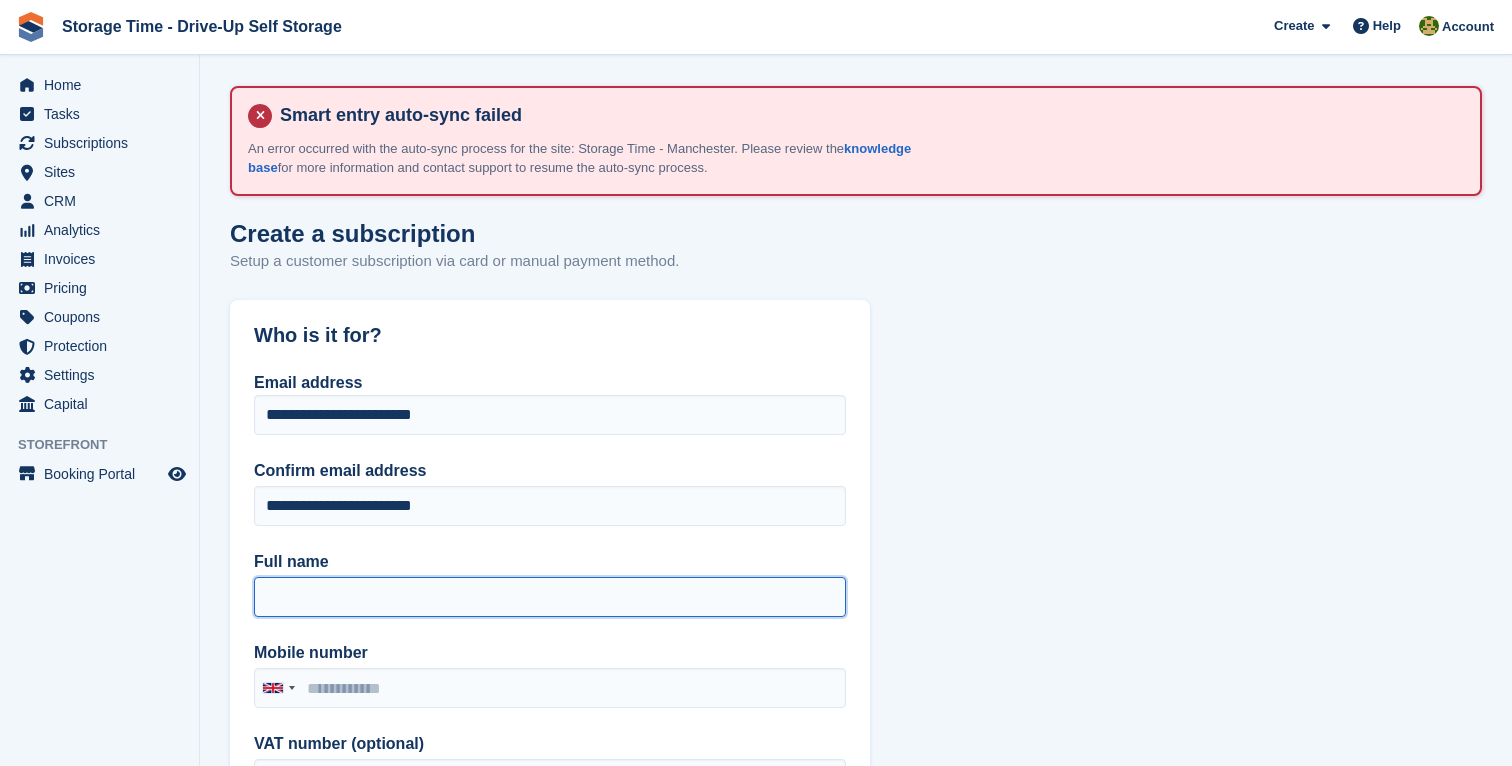 click on "Full name" at bounding box center [550, 597] 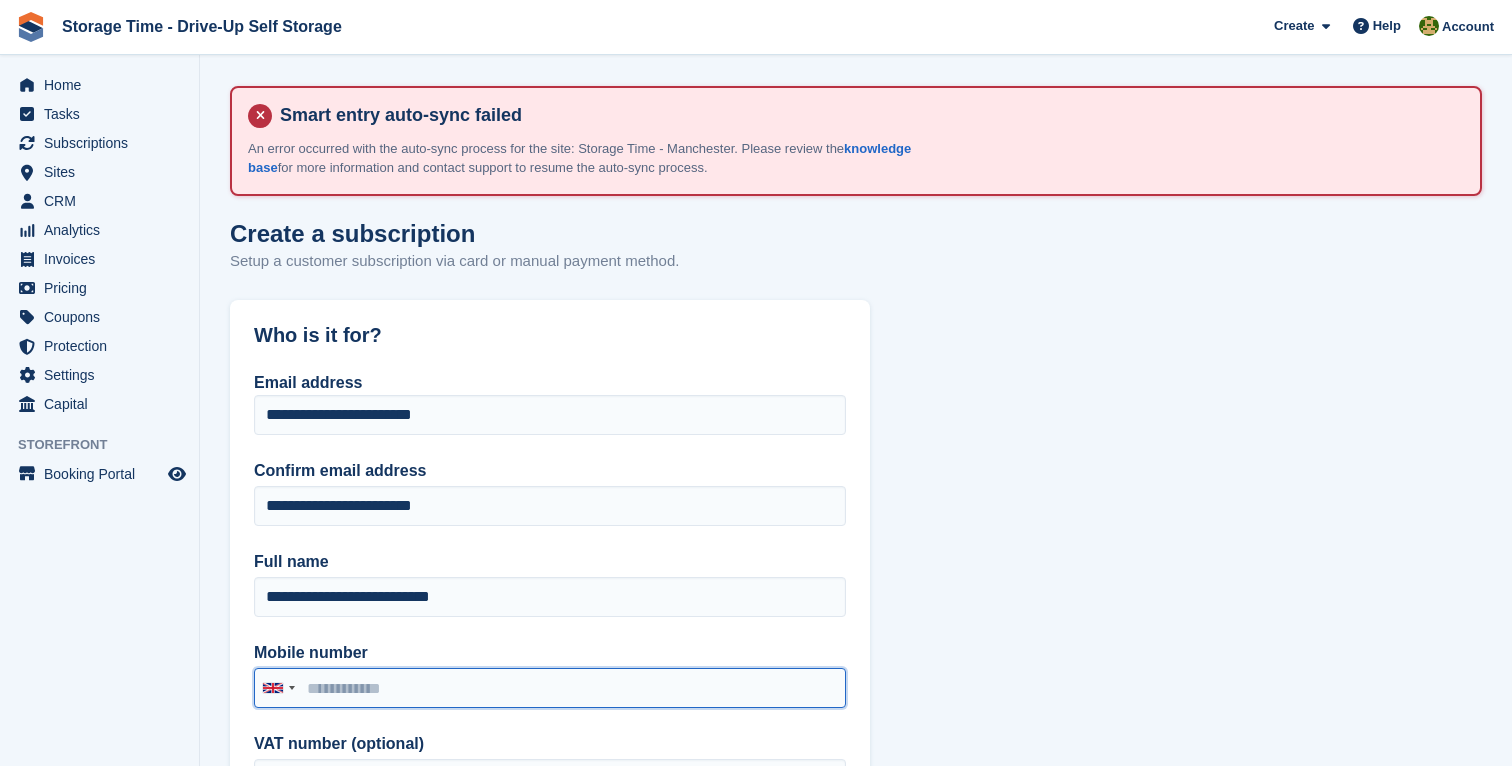 click on "Mobile number" at bounding box center (550, 688) 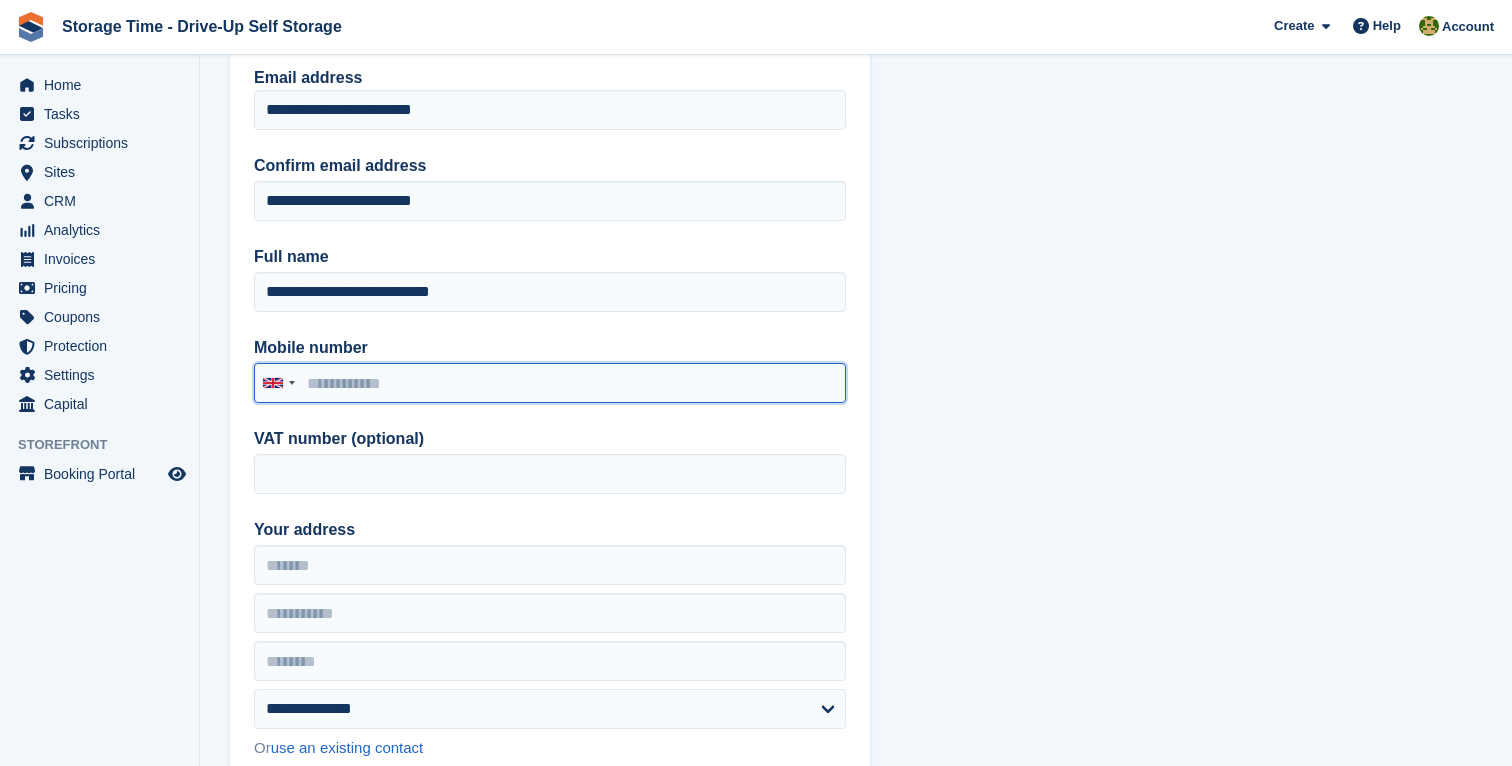 scroll, scrollTop: 313, scrollLeft: 0, axis: vertical 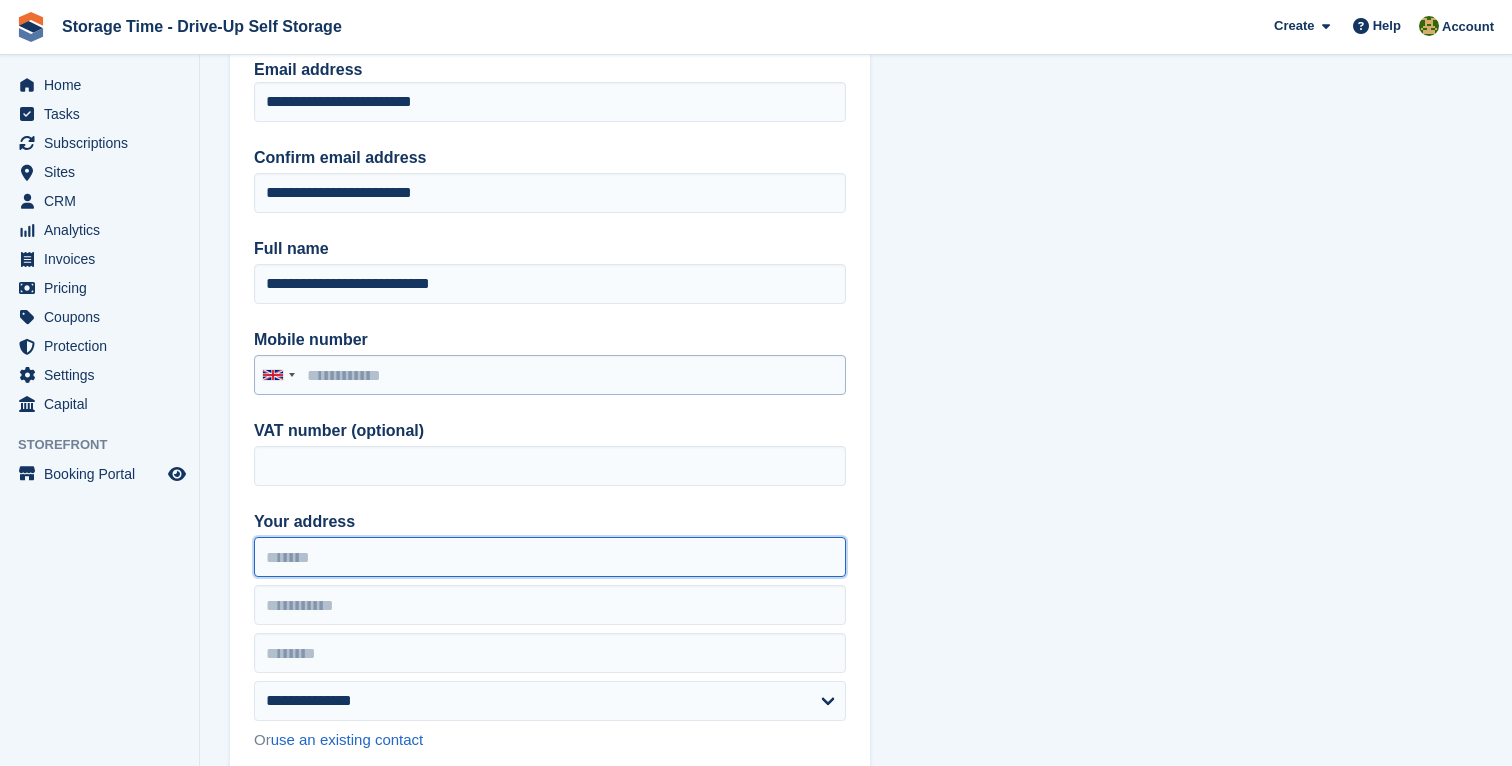 click on "Your address" at bounding box center [550, 557] 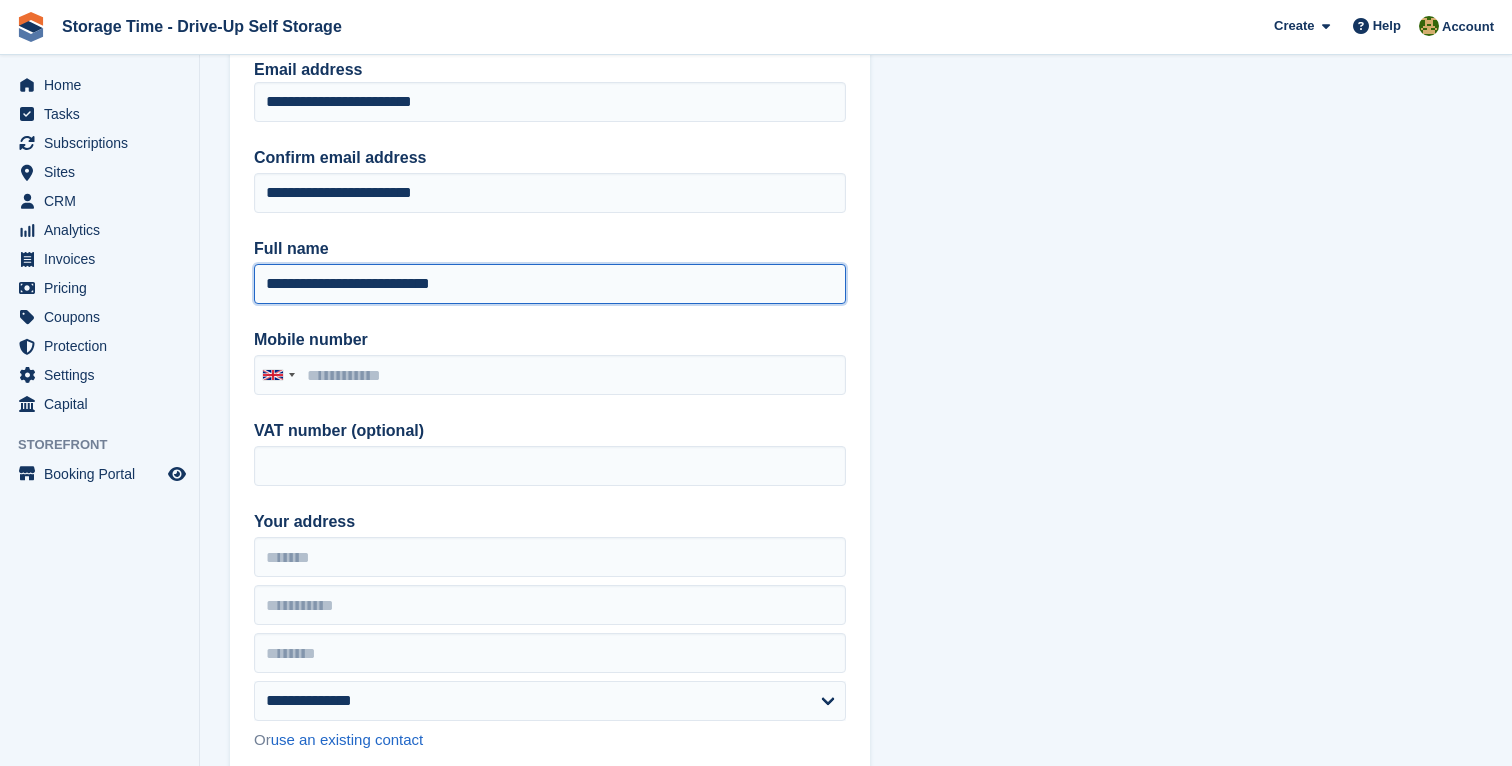 click on "**********" at bounding box center [550, 284] 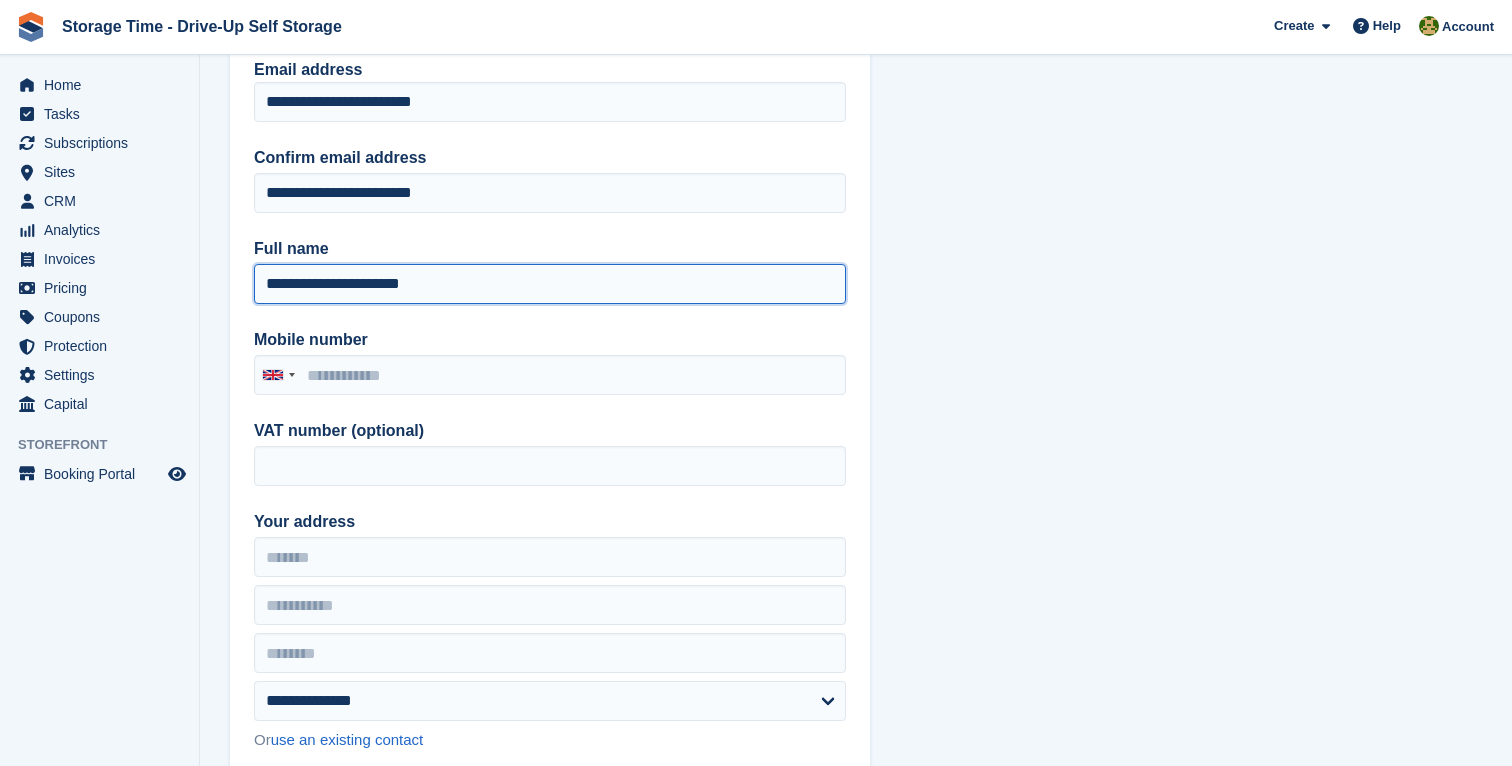 type on "**********" 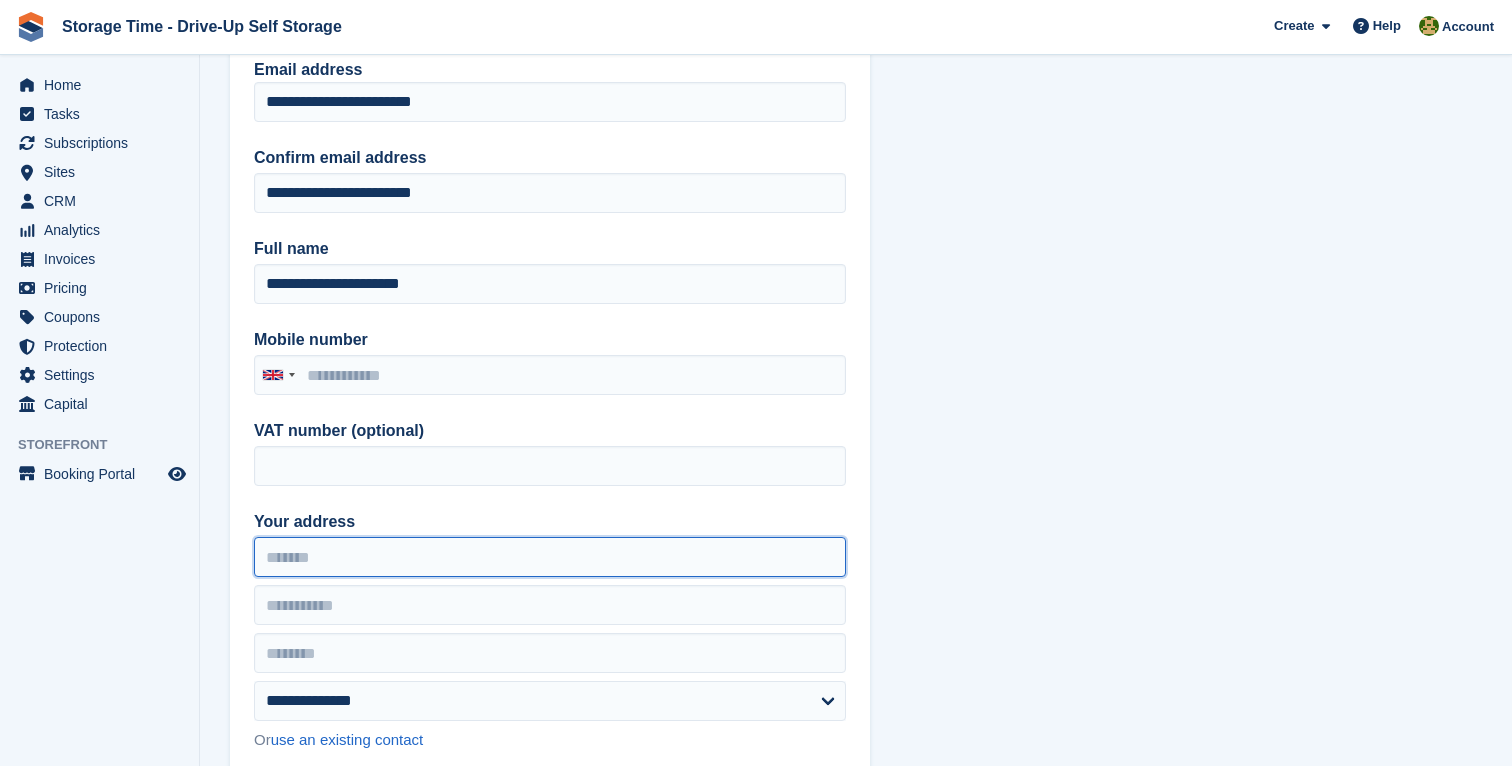 click on "Your address" at bounding box center [550, 557] 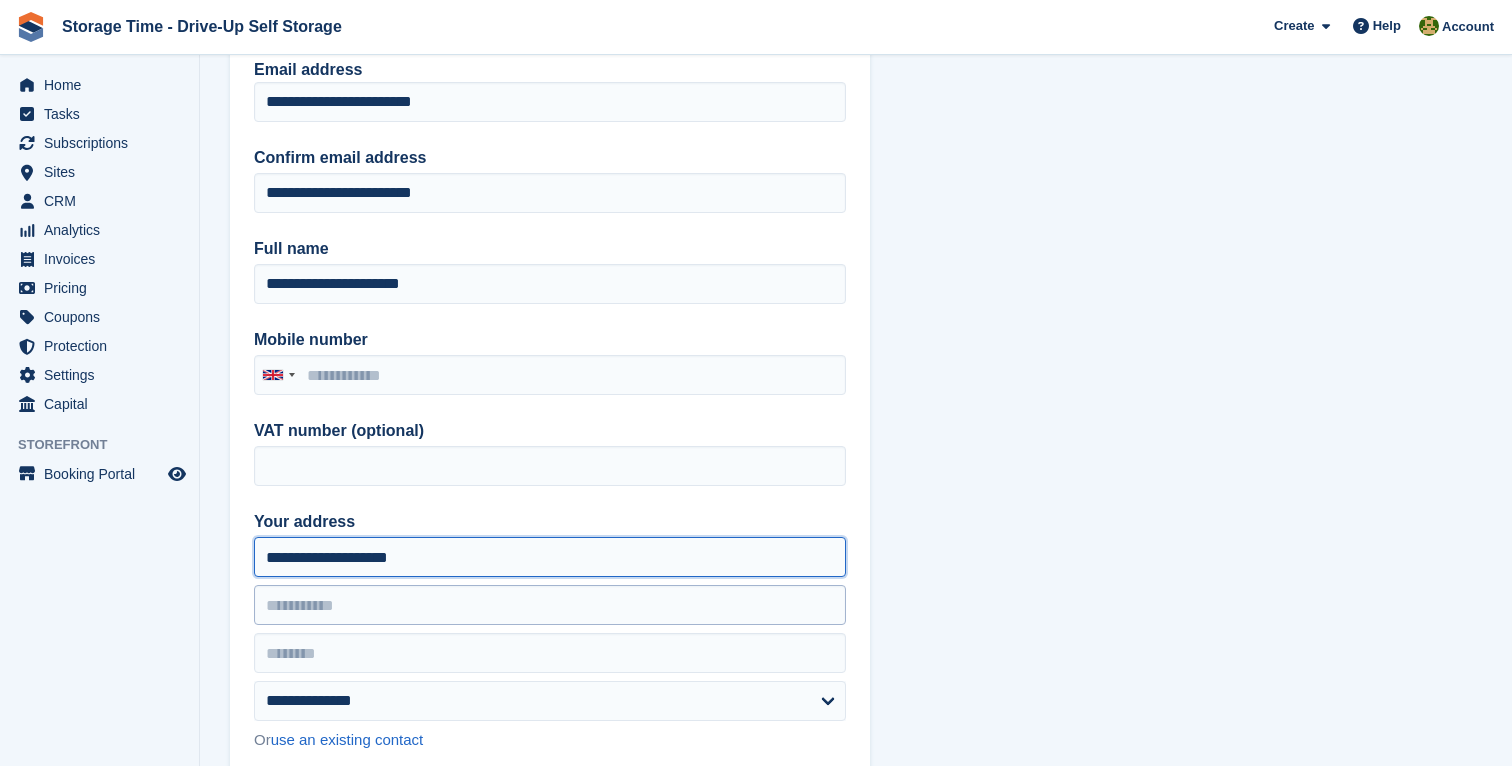 type on "**********" 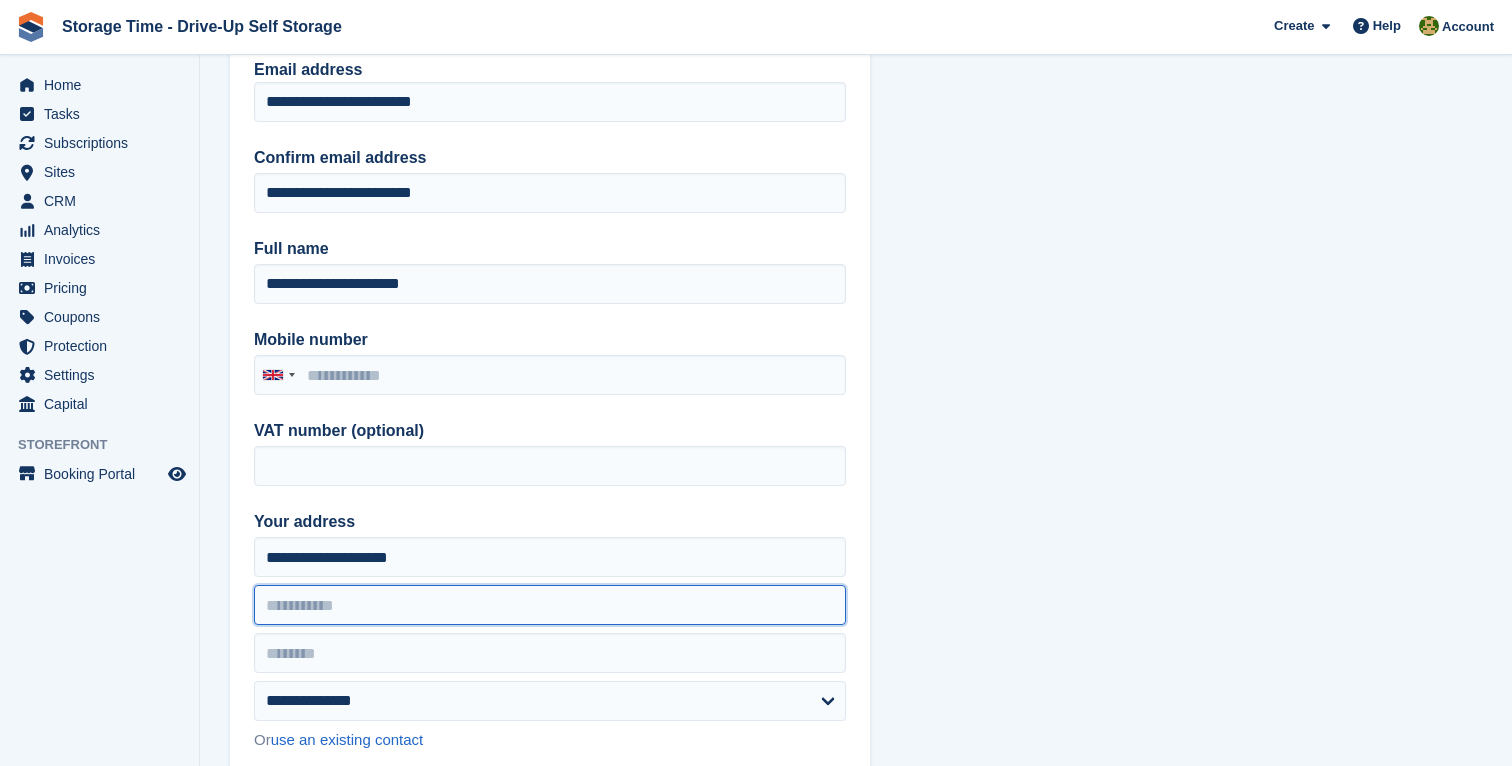 click at bounding box center (550, 605) 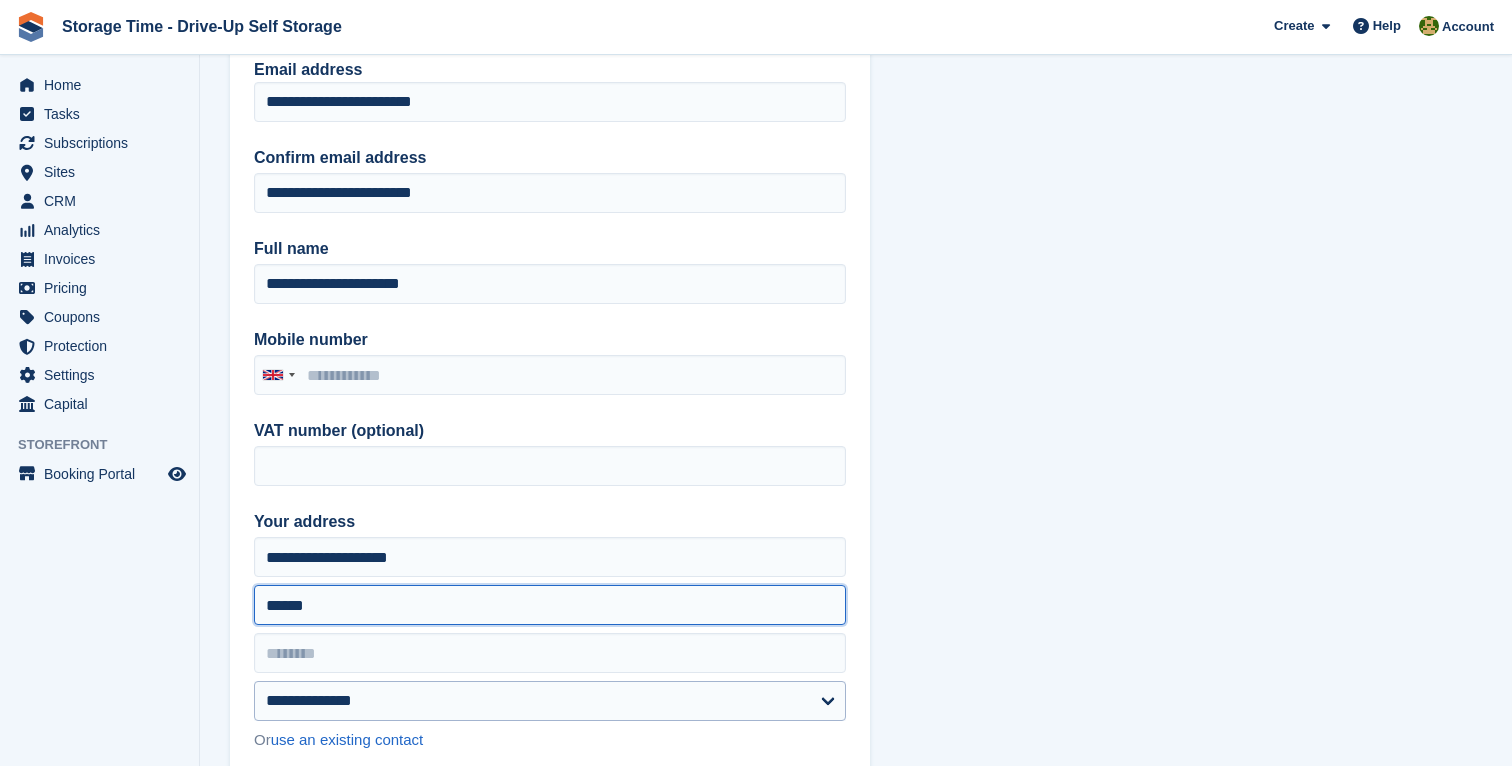 type on "******" 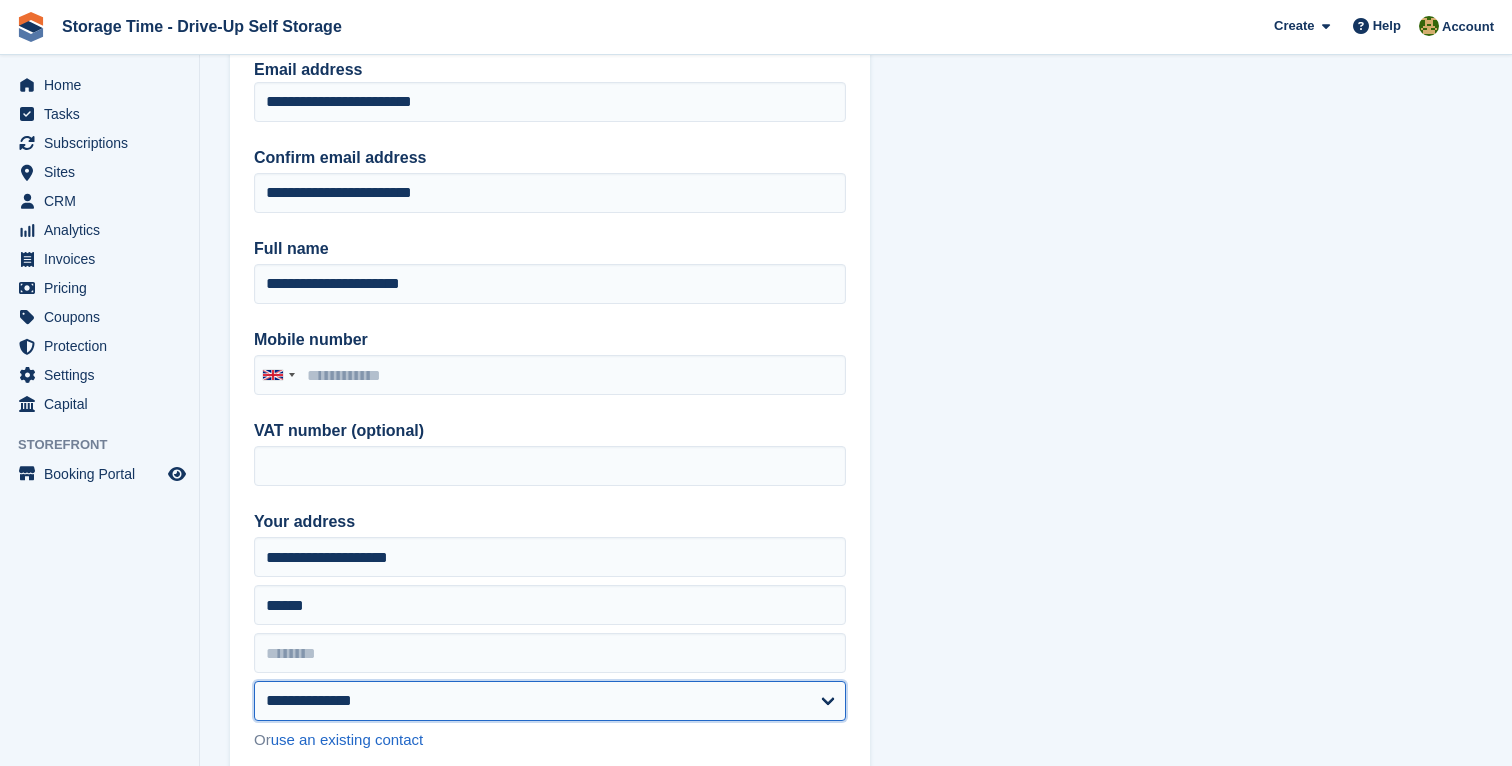 click on "**********" at bounding box center (550, 701) 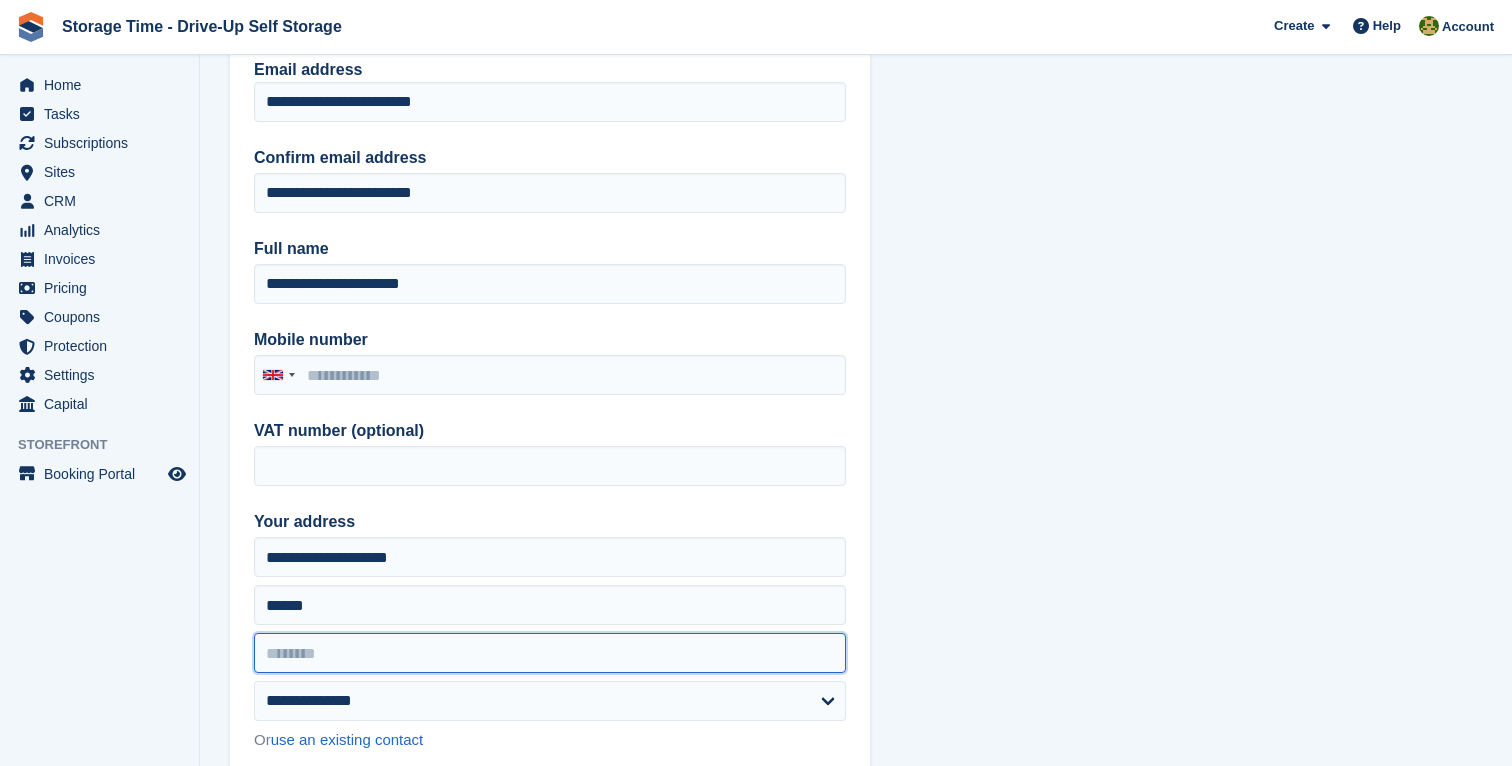 click at bounding box center (550, 653) 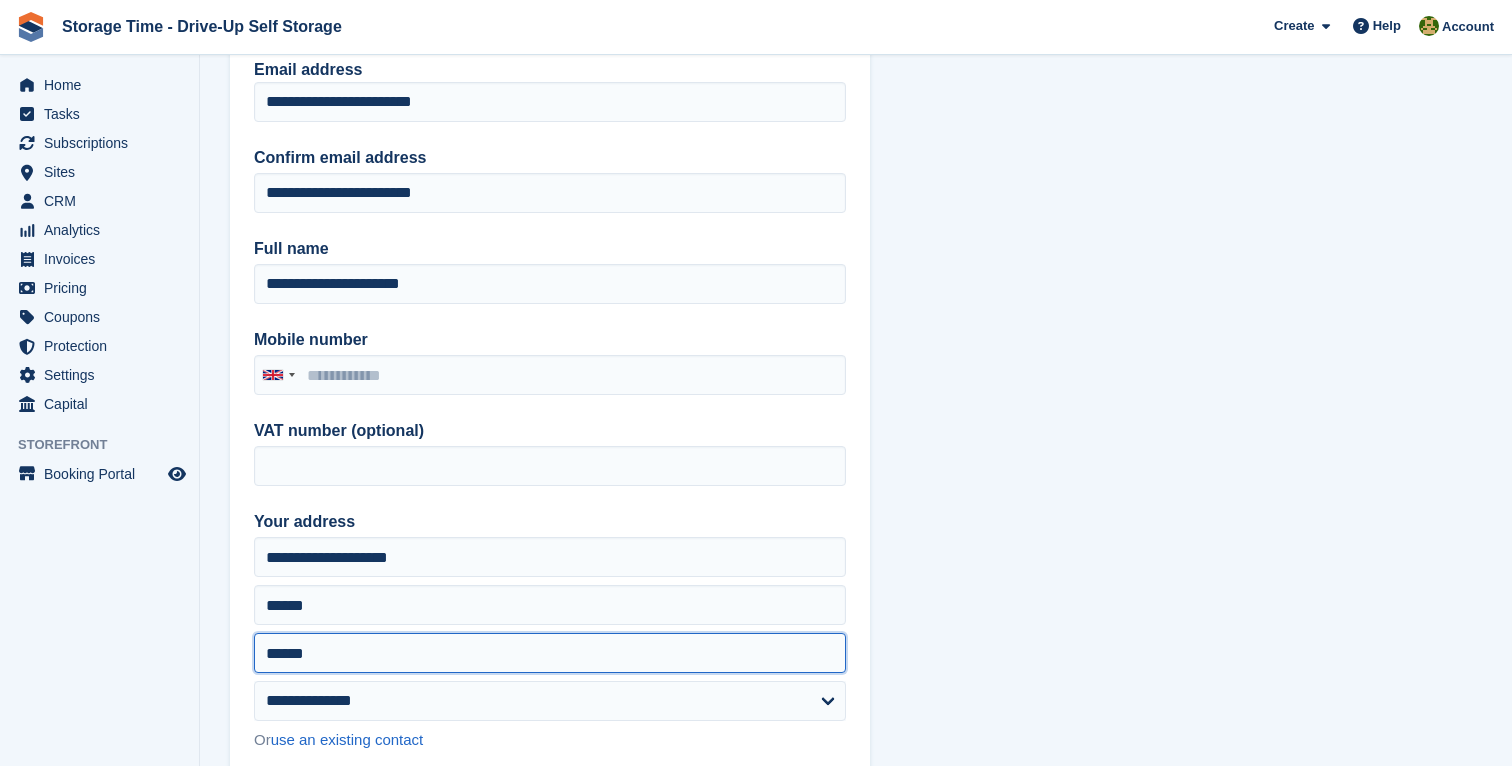 type on "******" 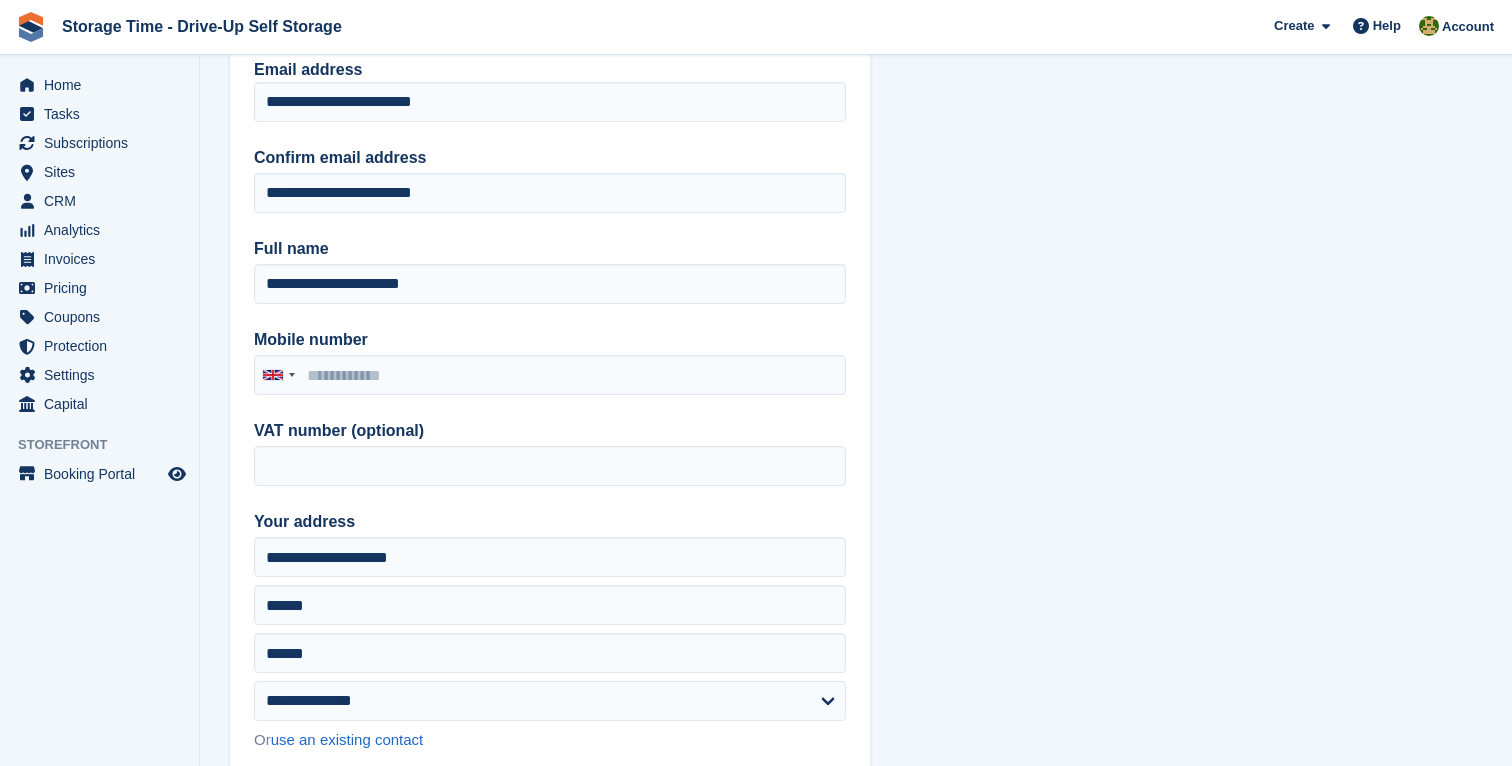 click on "**********" at bounding box center [856, 1627] 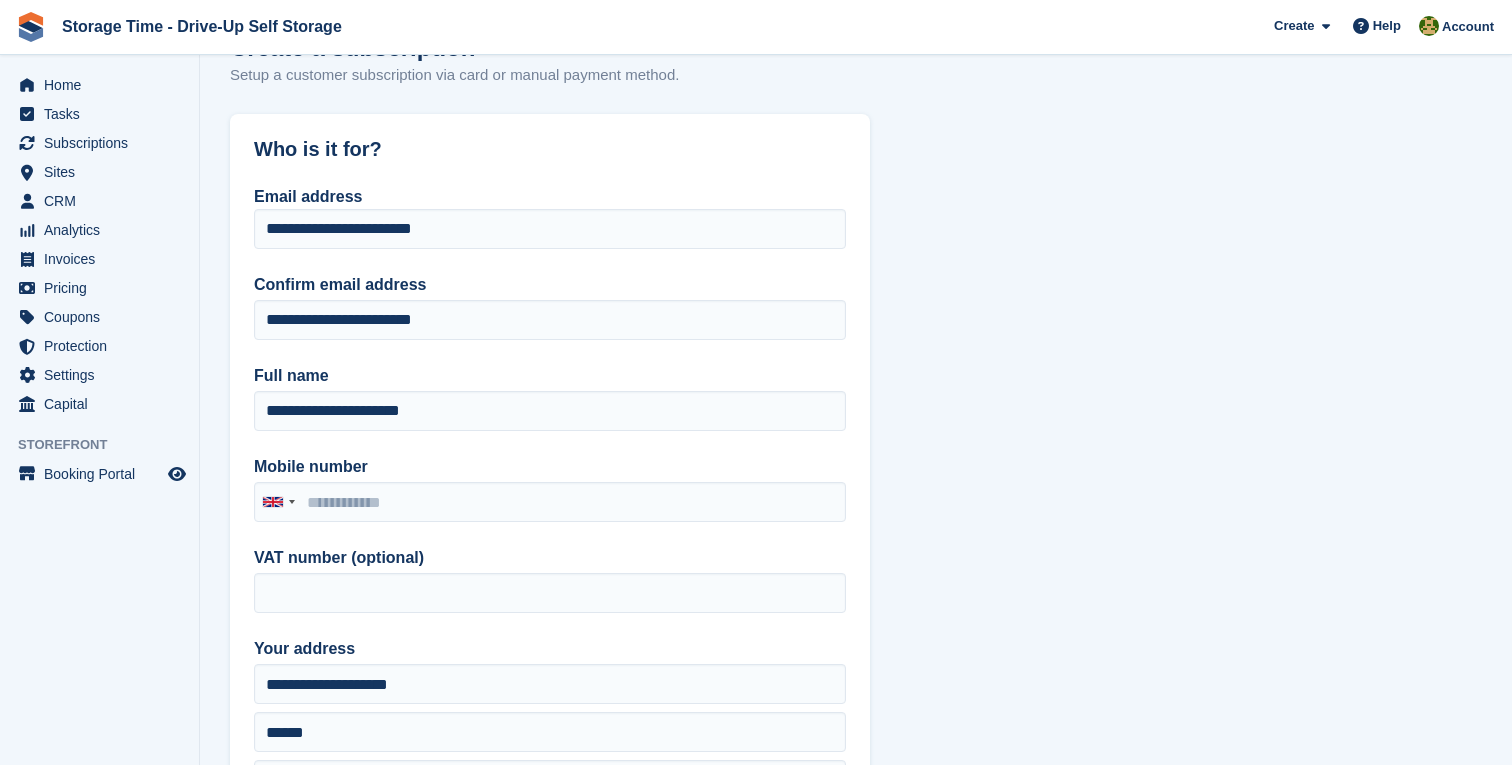 scroll, scrollTop: 225, scrollLeft: 0, axis: vertical 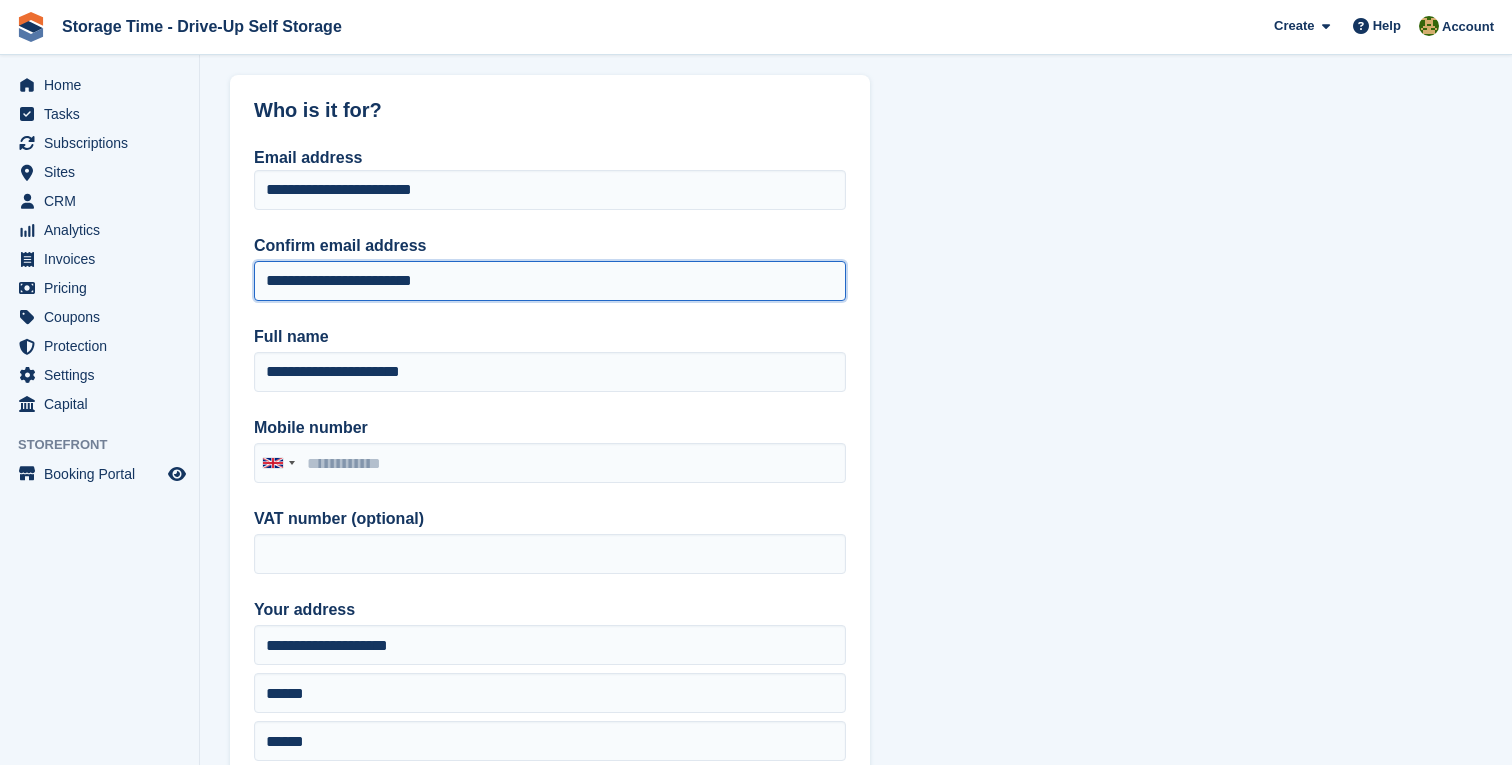 click on "**********" at bounding box center [550, 281] 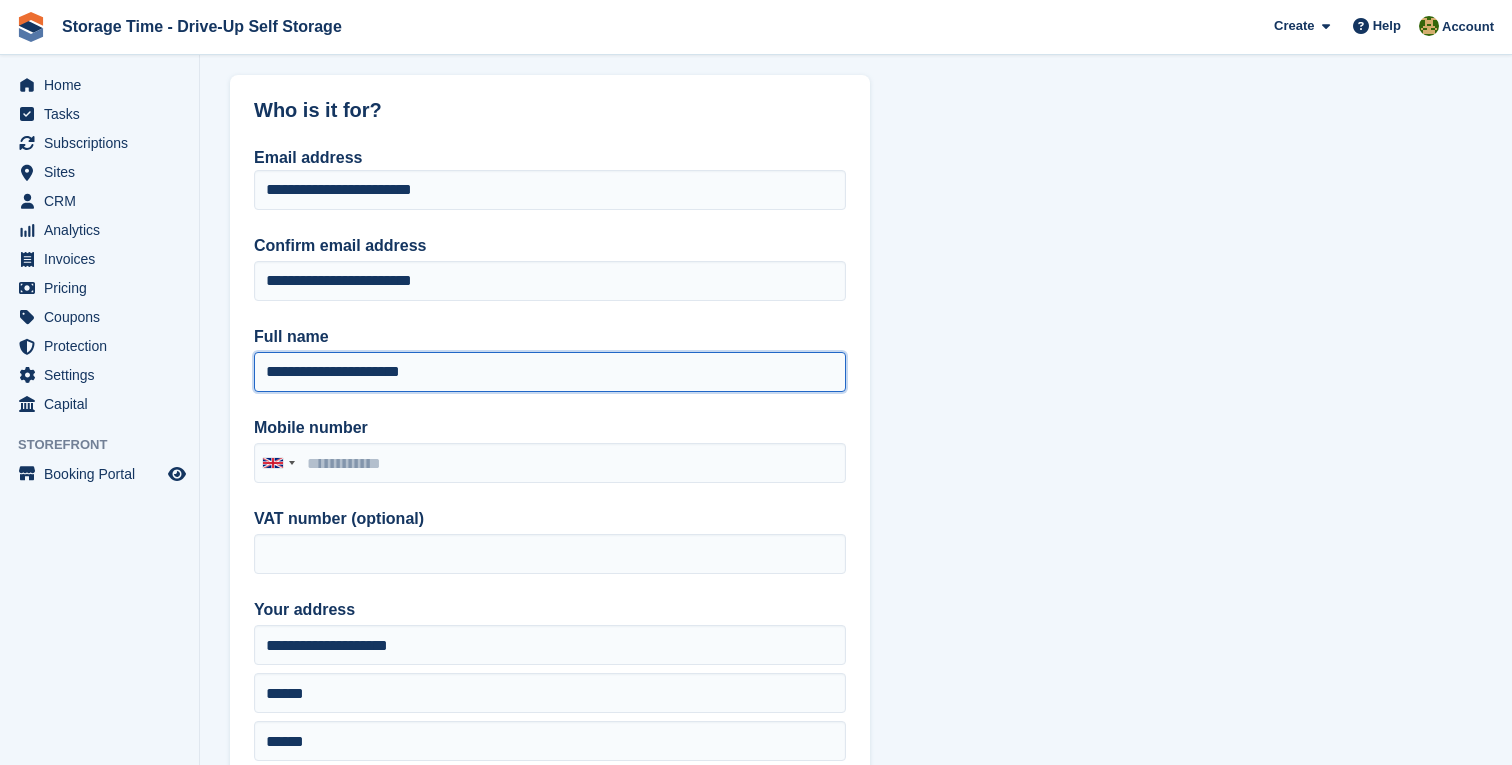 drag, startPoint x: 509, startPoint y: 379, endPoint x: 242, endPoint y: 372, distance: 267.09174 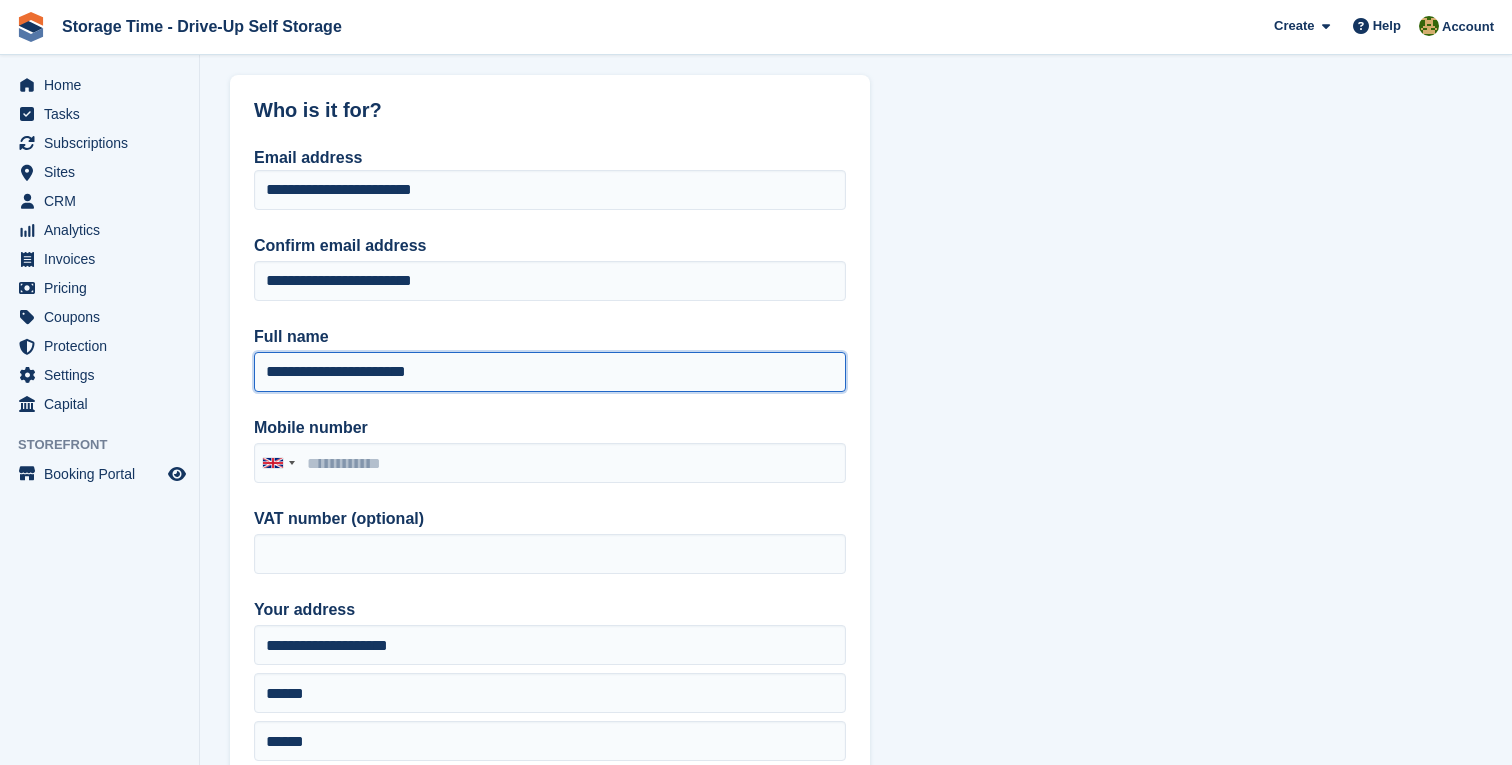 drag, startPoint x: 428, startPoint y: 376, endPoint x: 402, endPoint y: 375, distance: 26.019224 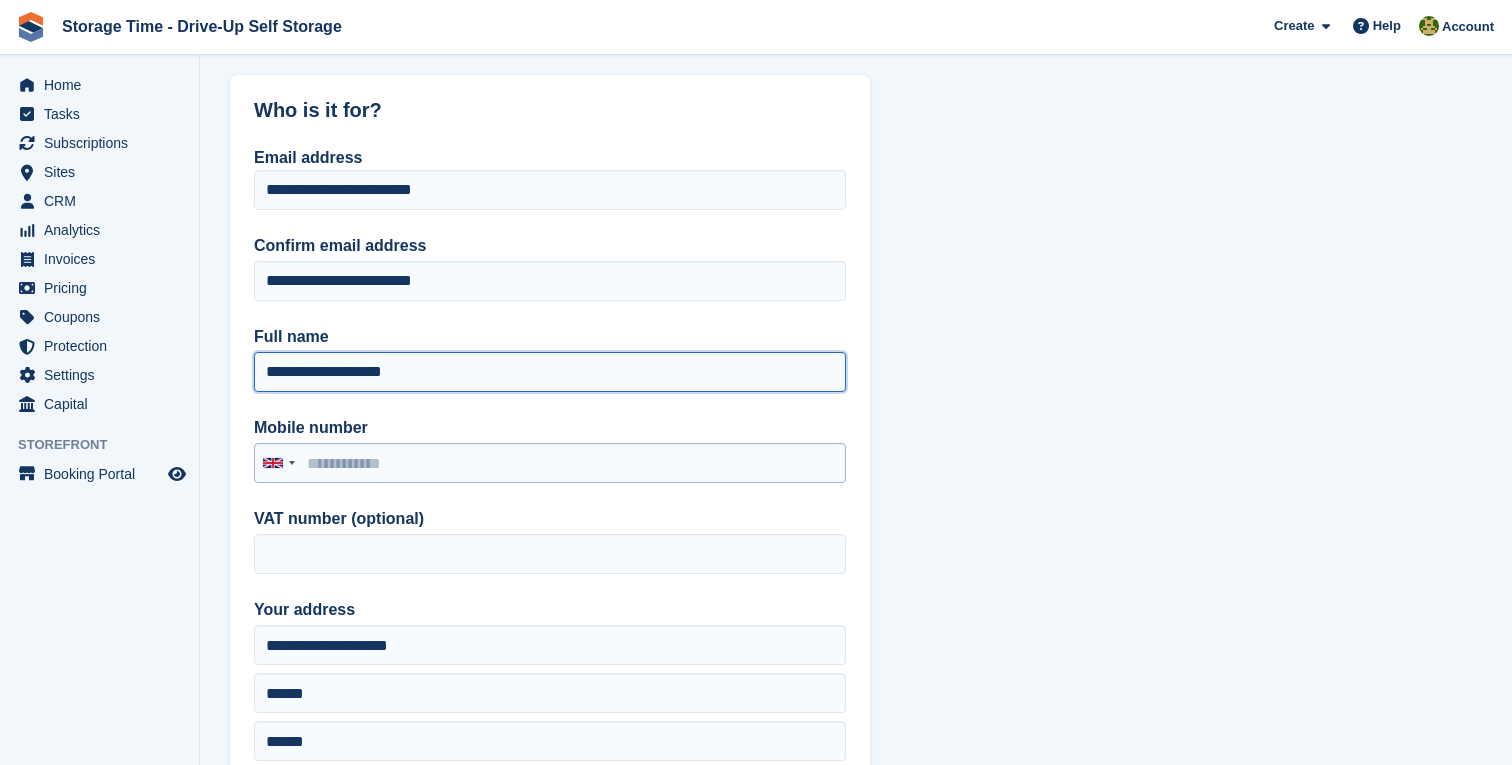 type on "**********" 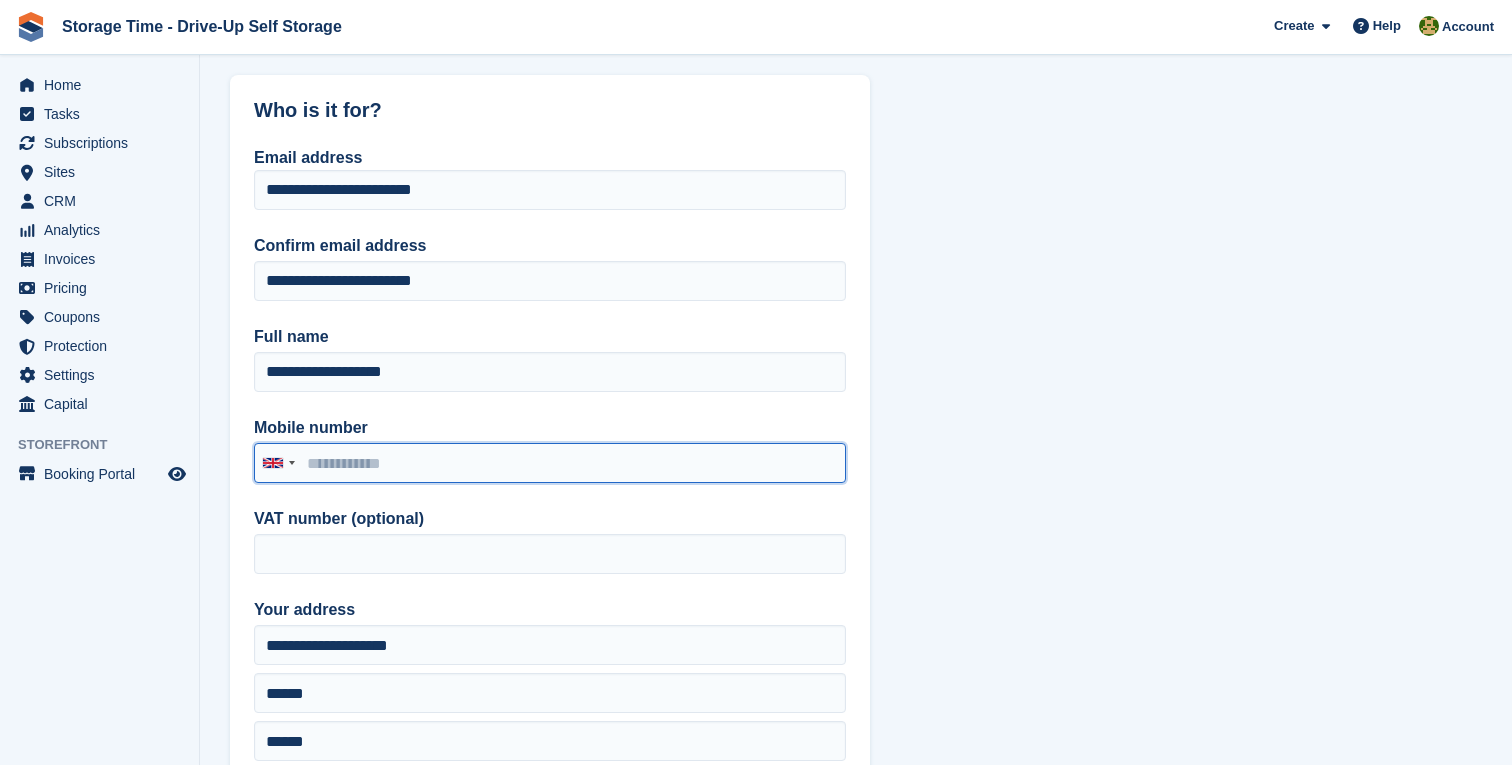 click on "Mobile number" at bounding box center [550, 463] 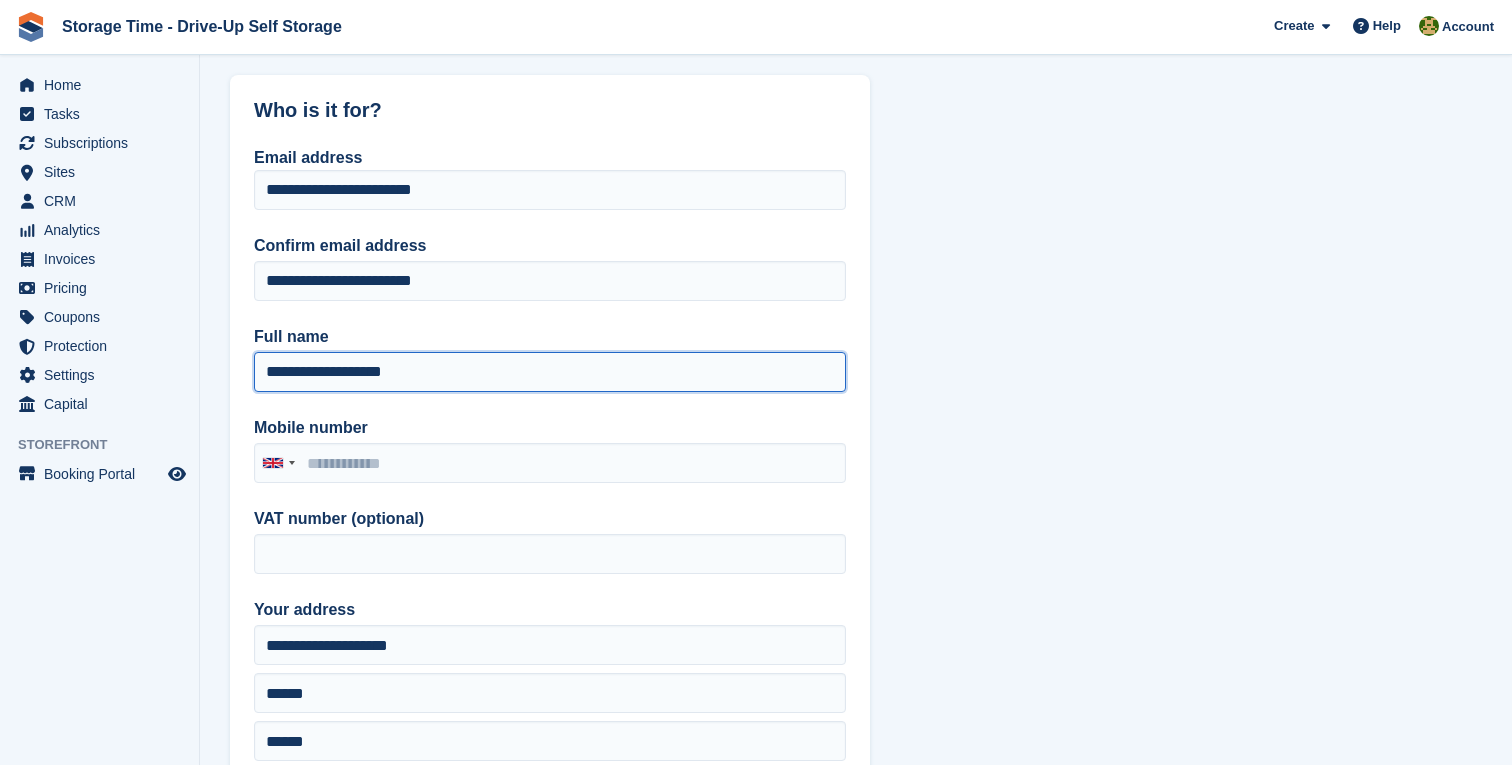 click on "**********" at bounding box center [550, 372] 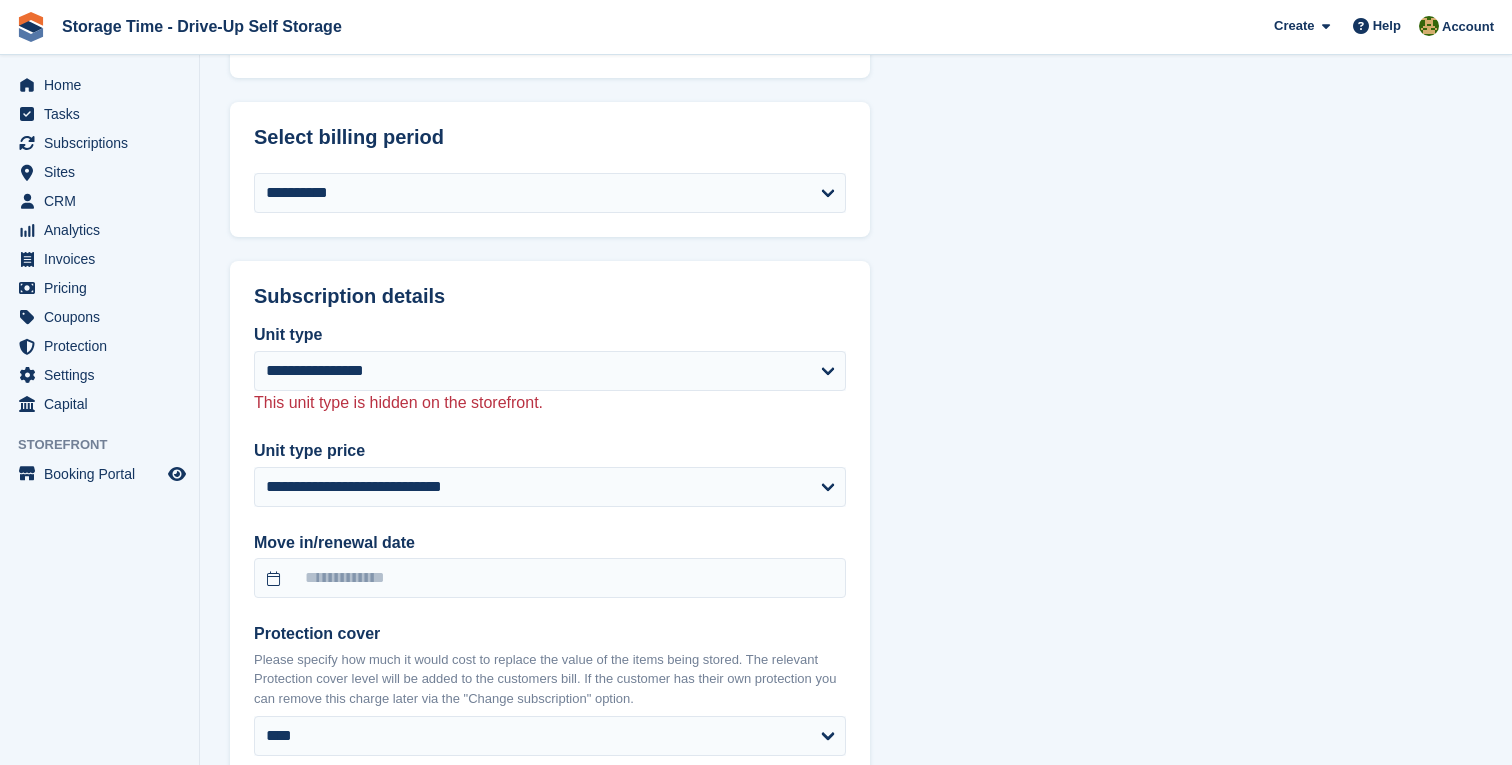 scroll, scrollTop: 1550, scrollLeft: 0, axis: vertical 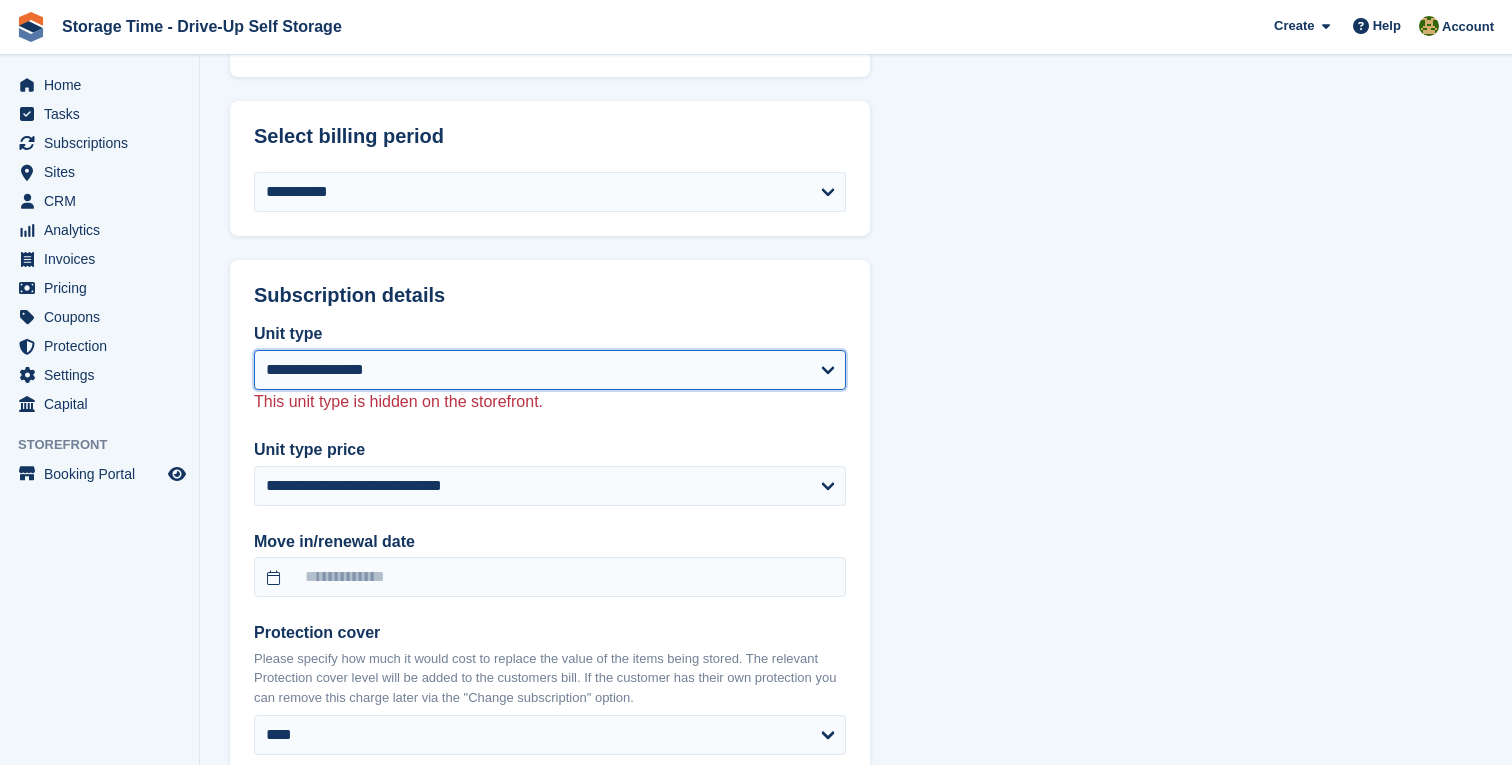 click on "**********" at bounding box center [550, 370] 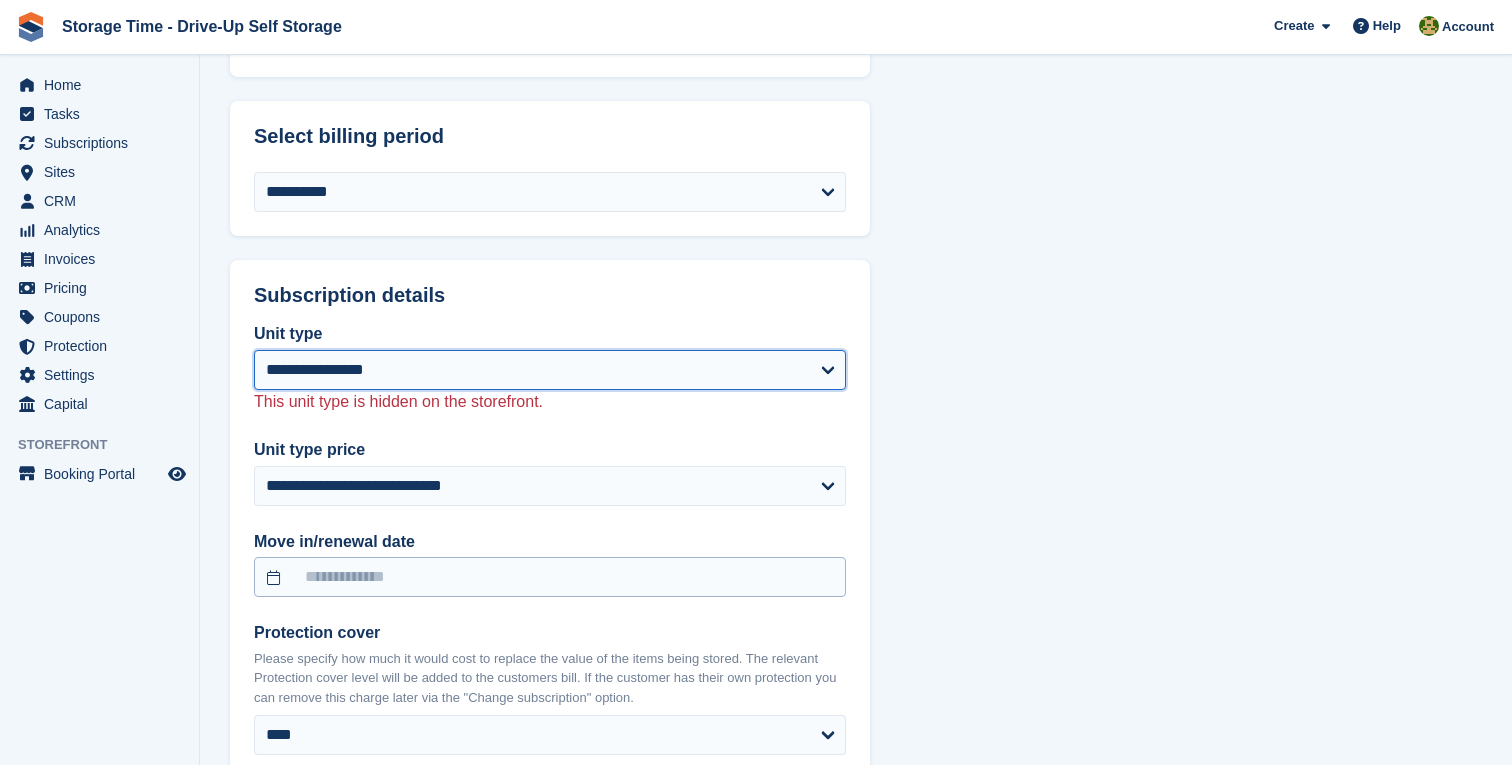 select on "**********" 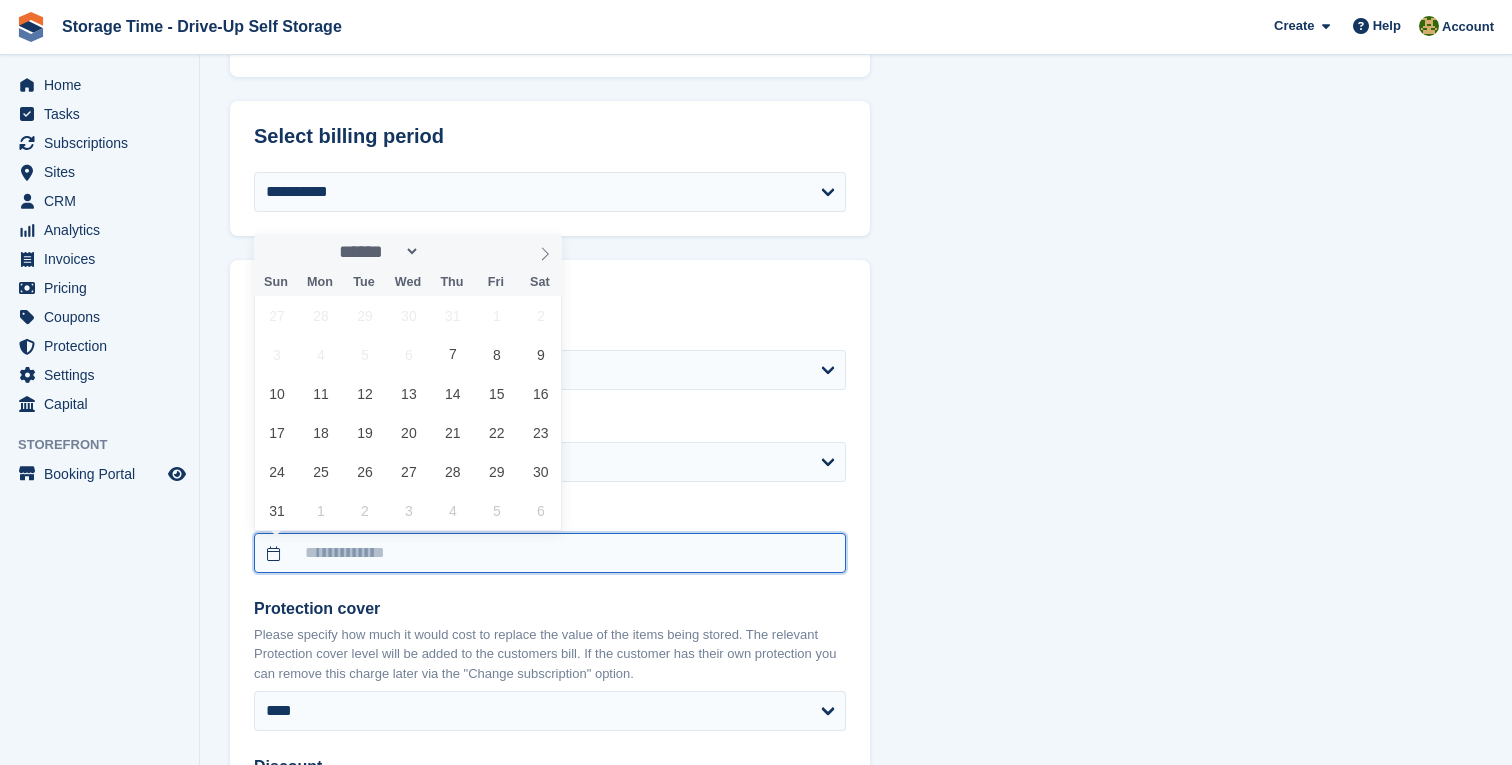 click at bounding box center [550, 553] 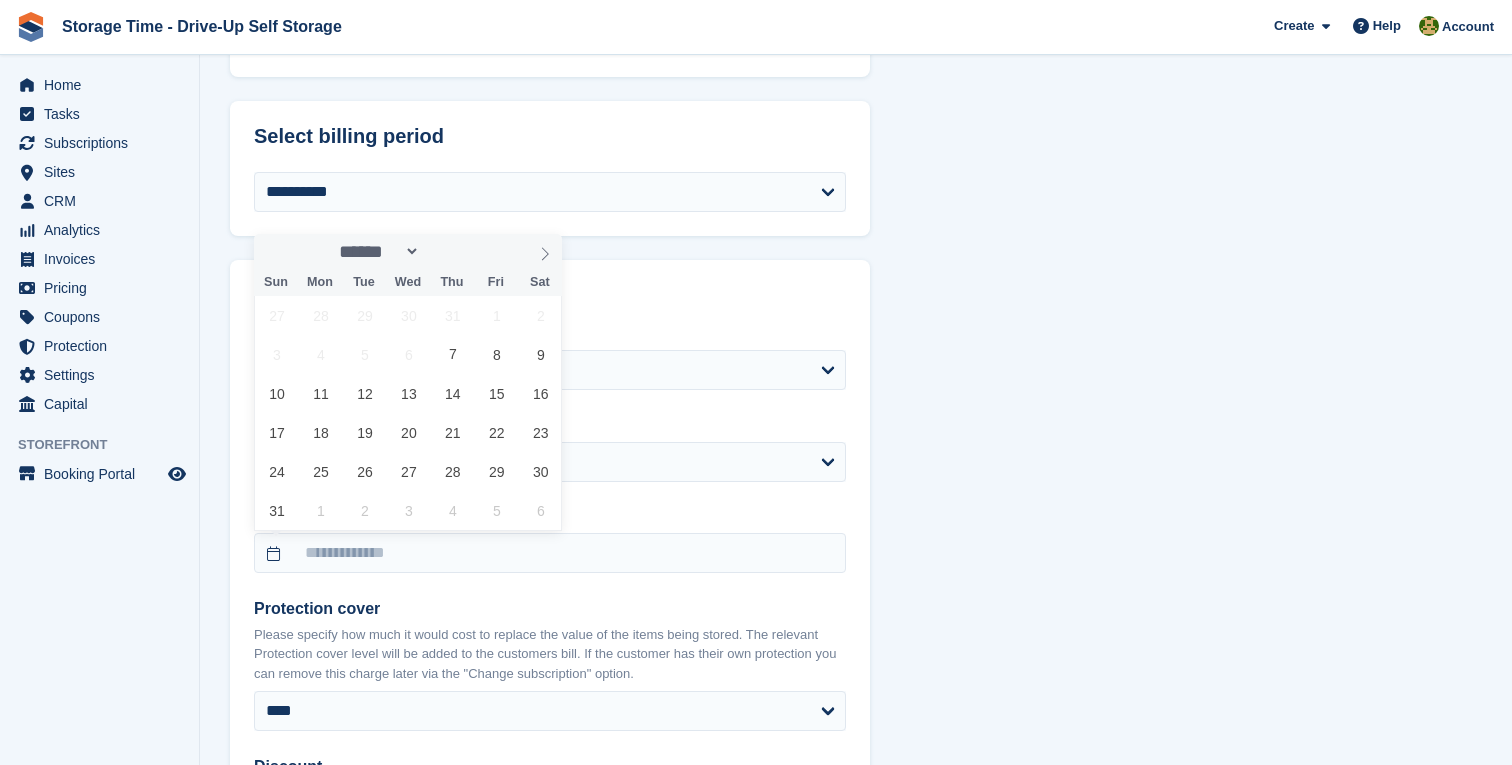 click on "**********" at bounding box center (856, 378) 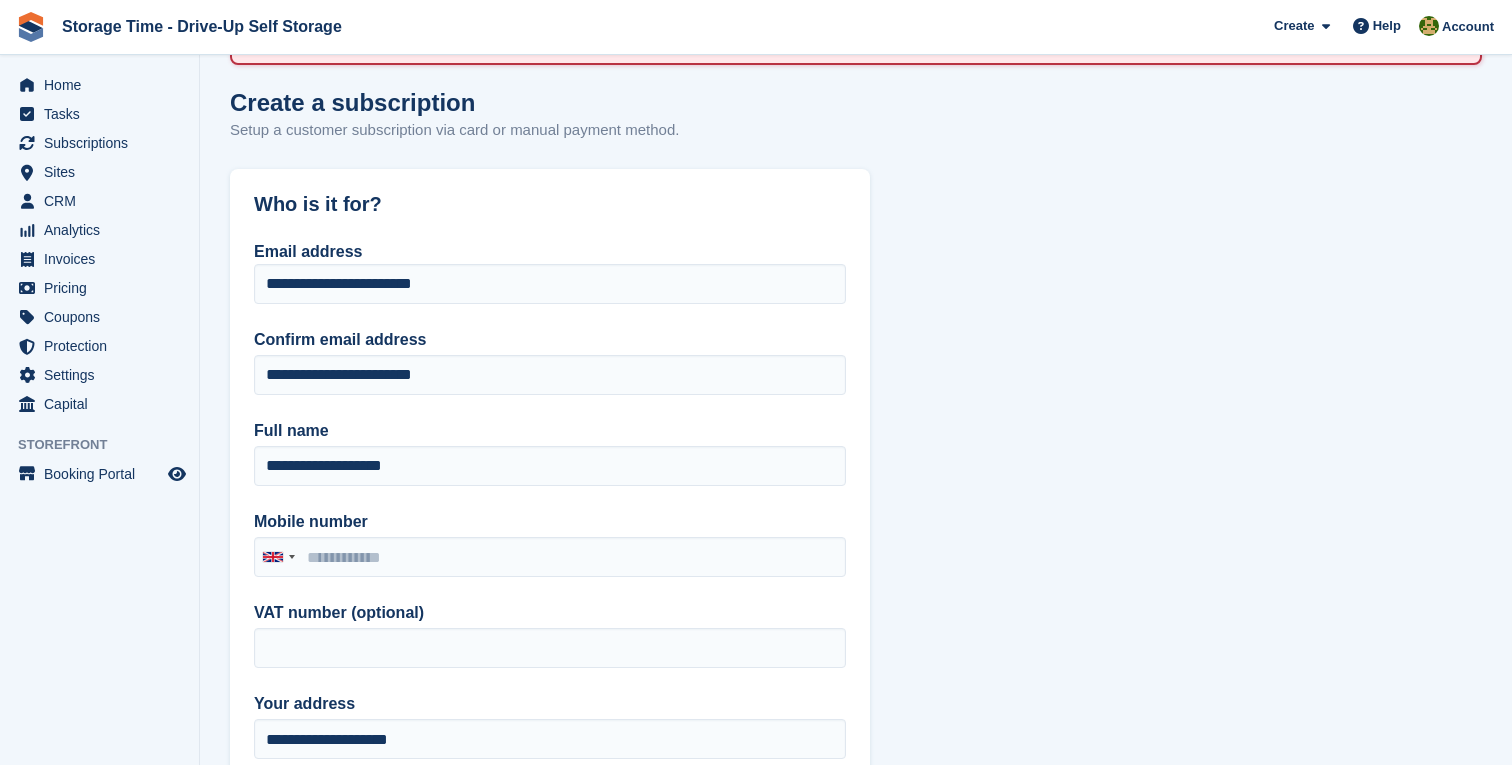 scroll, scrollTop: 176, scrollLeft: 0, axis: vertical 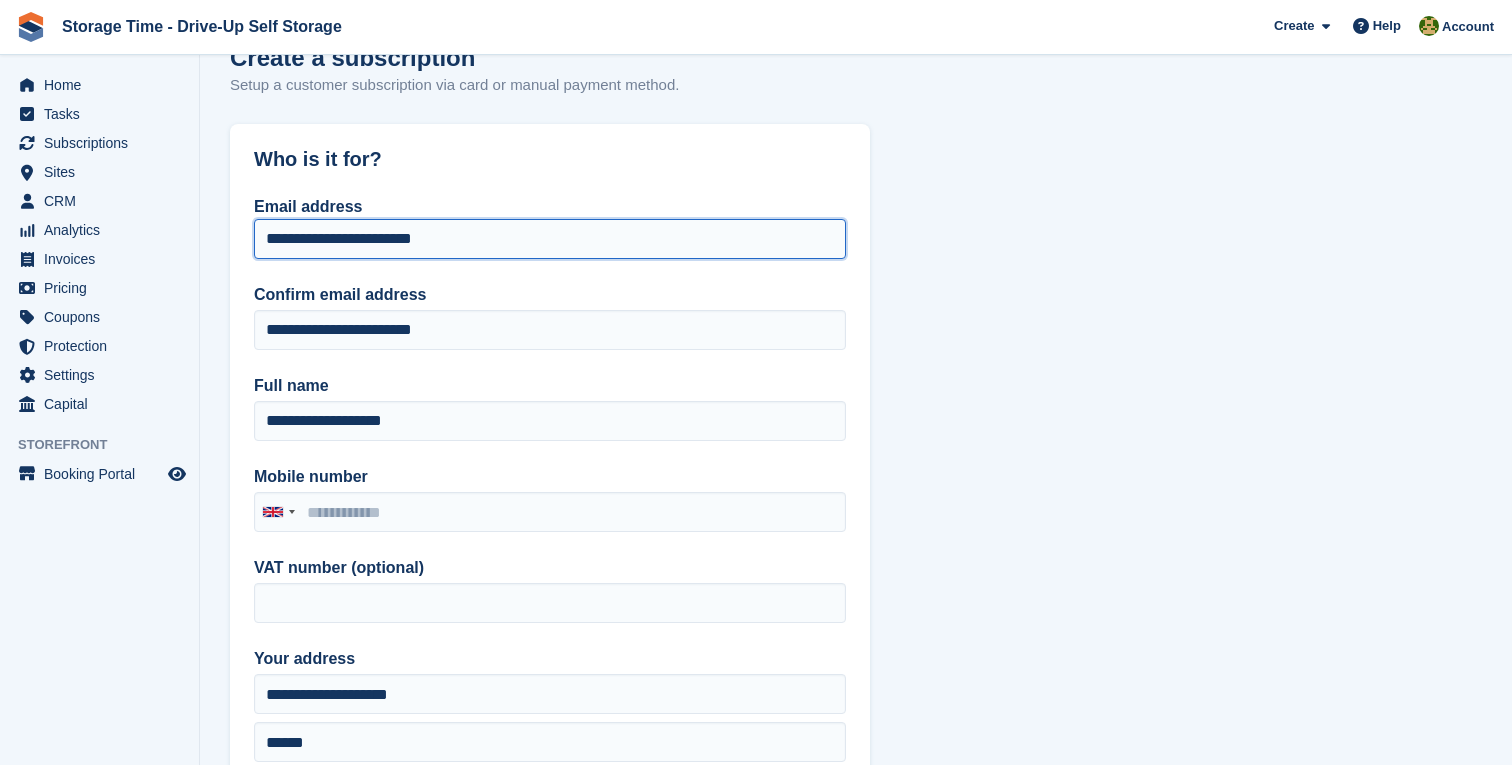 drag, startPoint x: 473, startPoint y: 237, endPoint x: 256, endPoint y: 222, distance: 217.51782 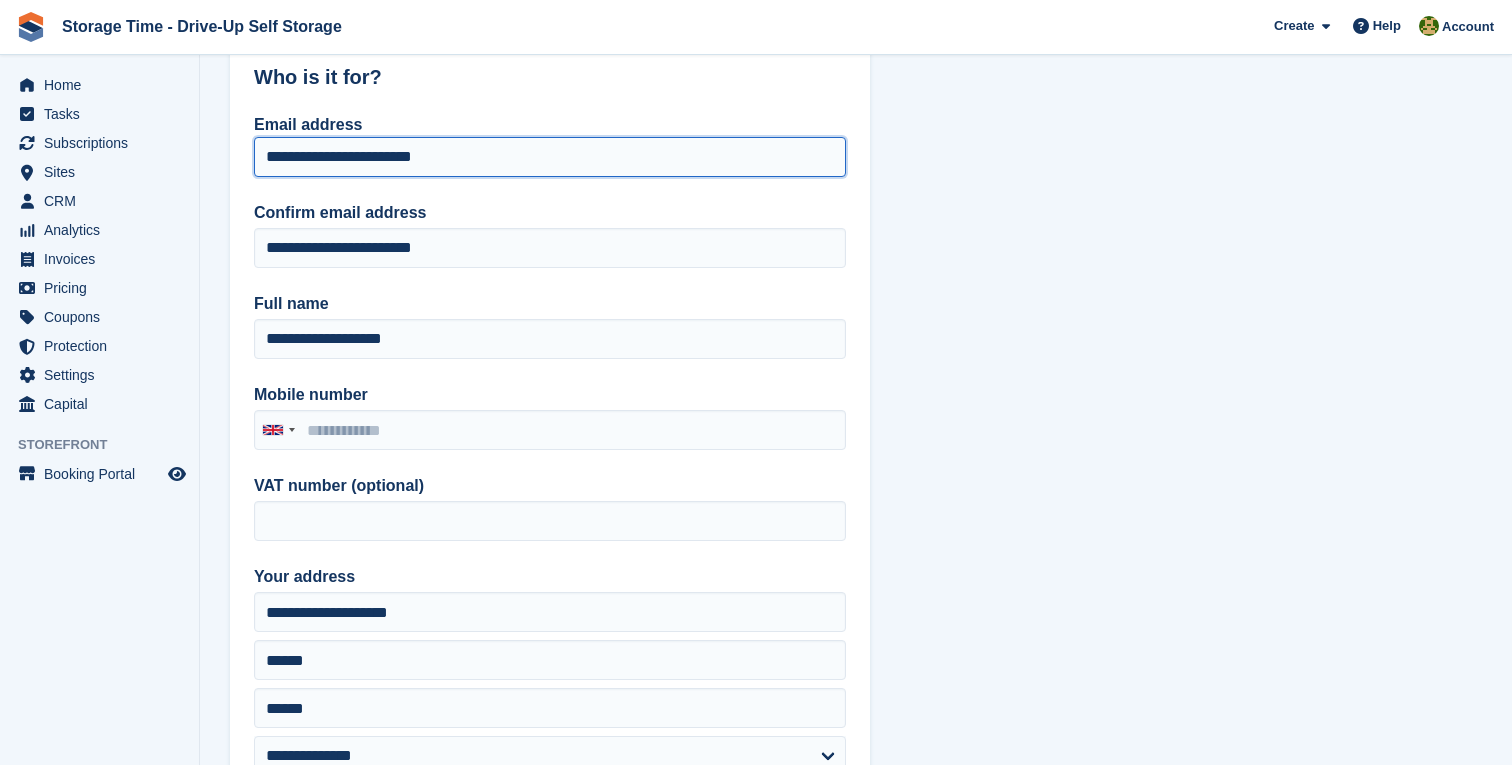 scroll, scrollTop: 263, scrollLeft: 0, axis: vertical 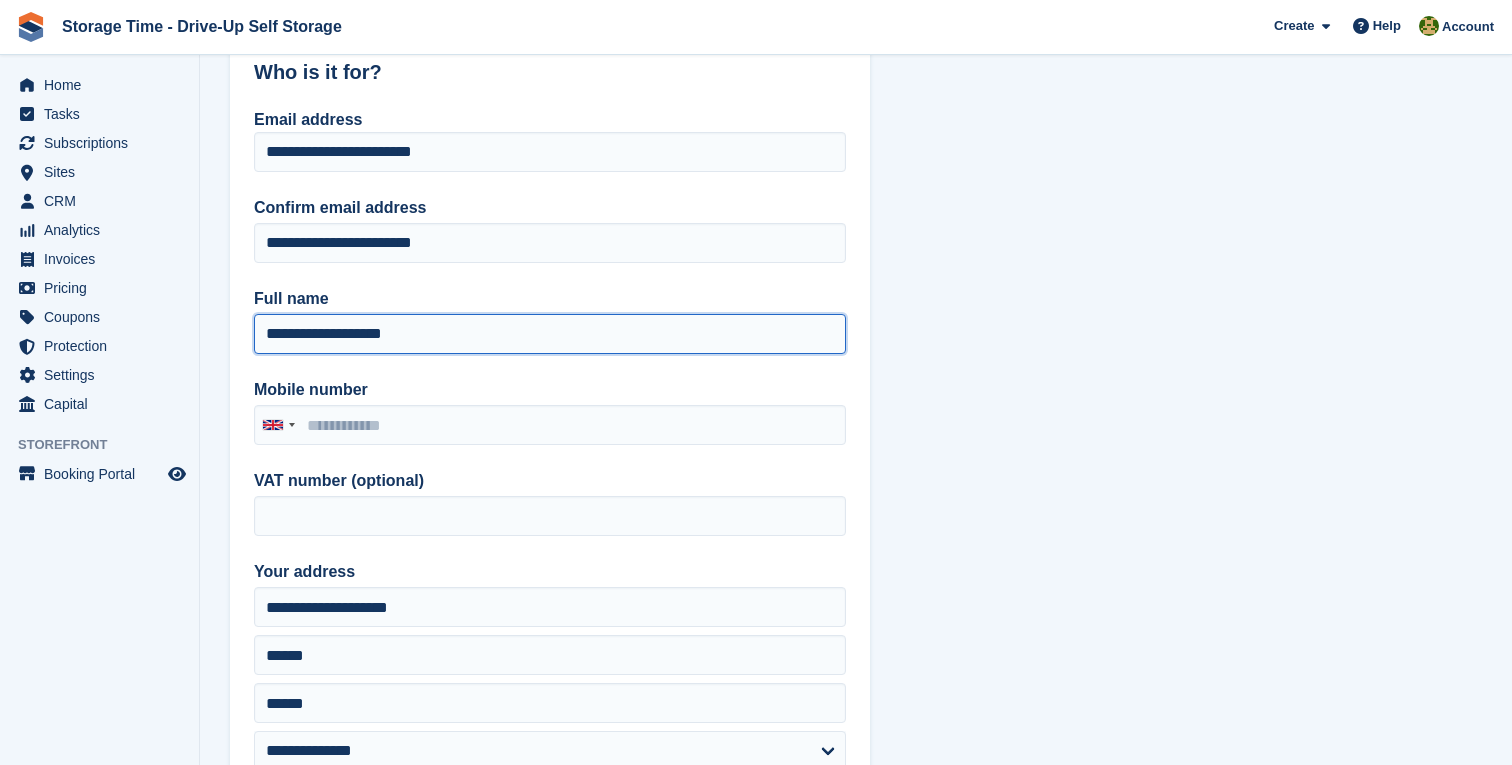 click on "**********" at bounding box center (550, 334) 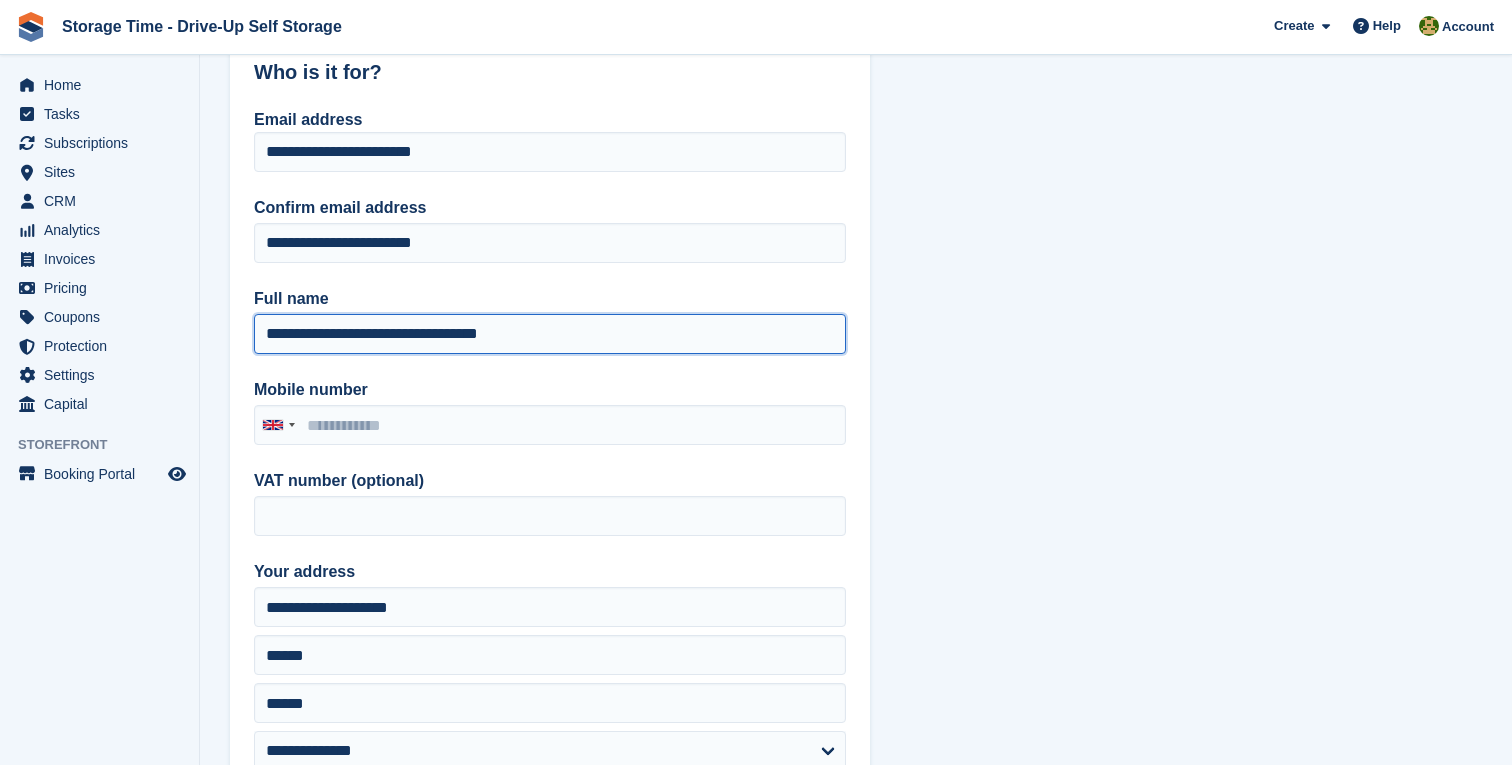 click on "**********" at bounding box center (550, 334) 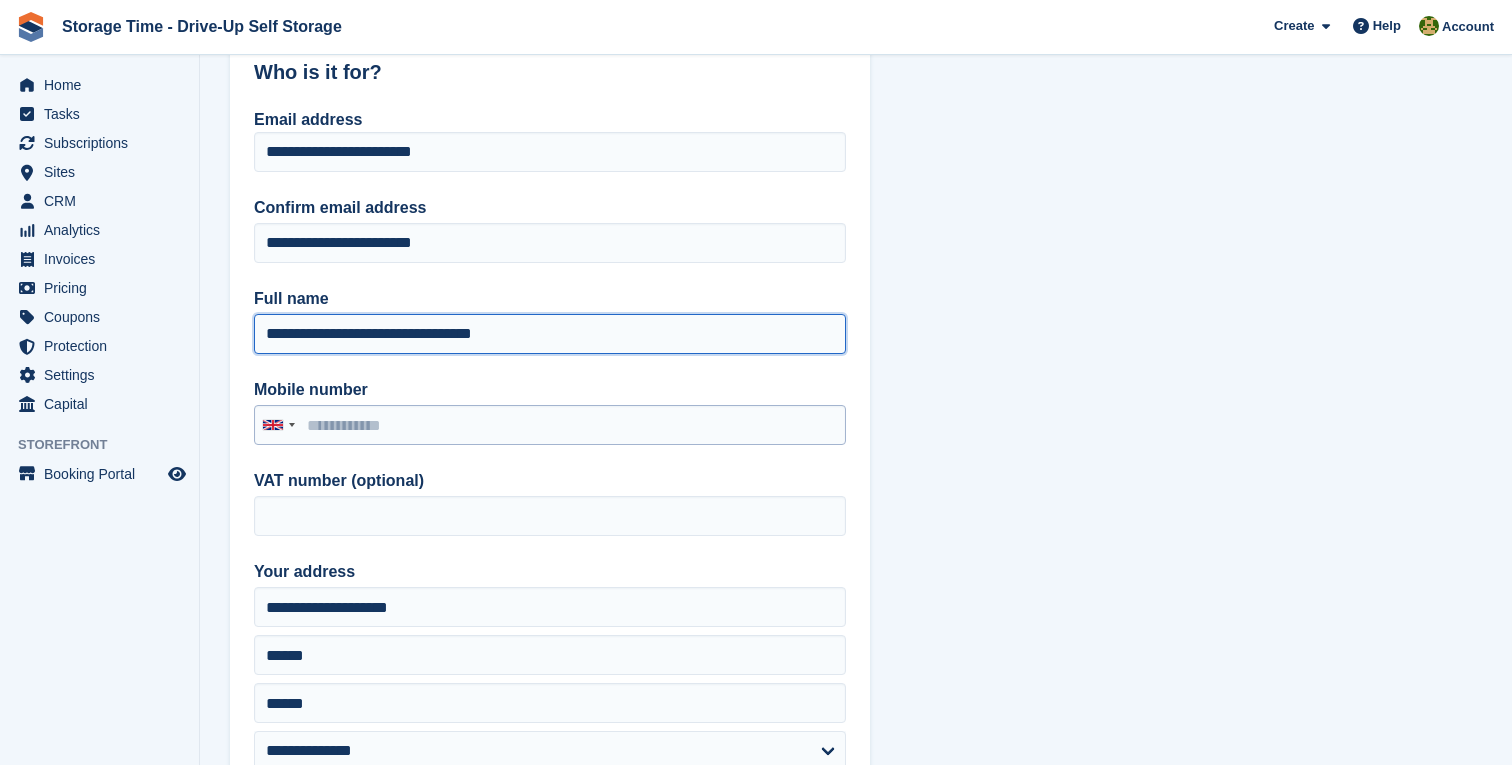 type on "**********" 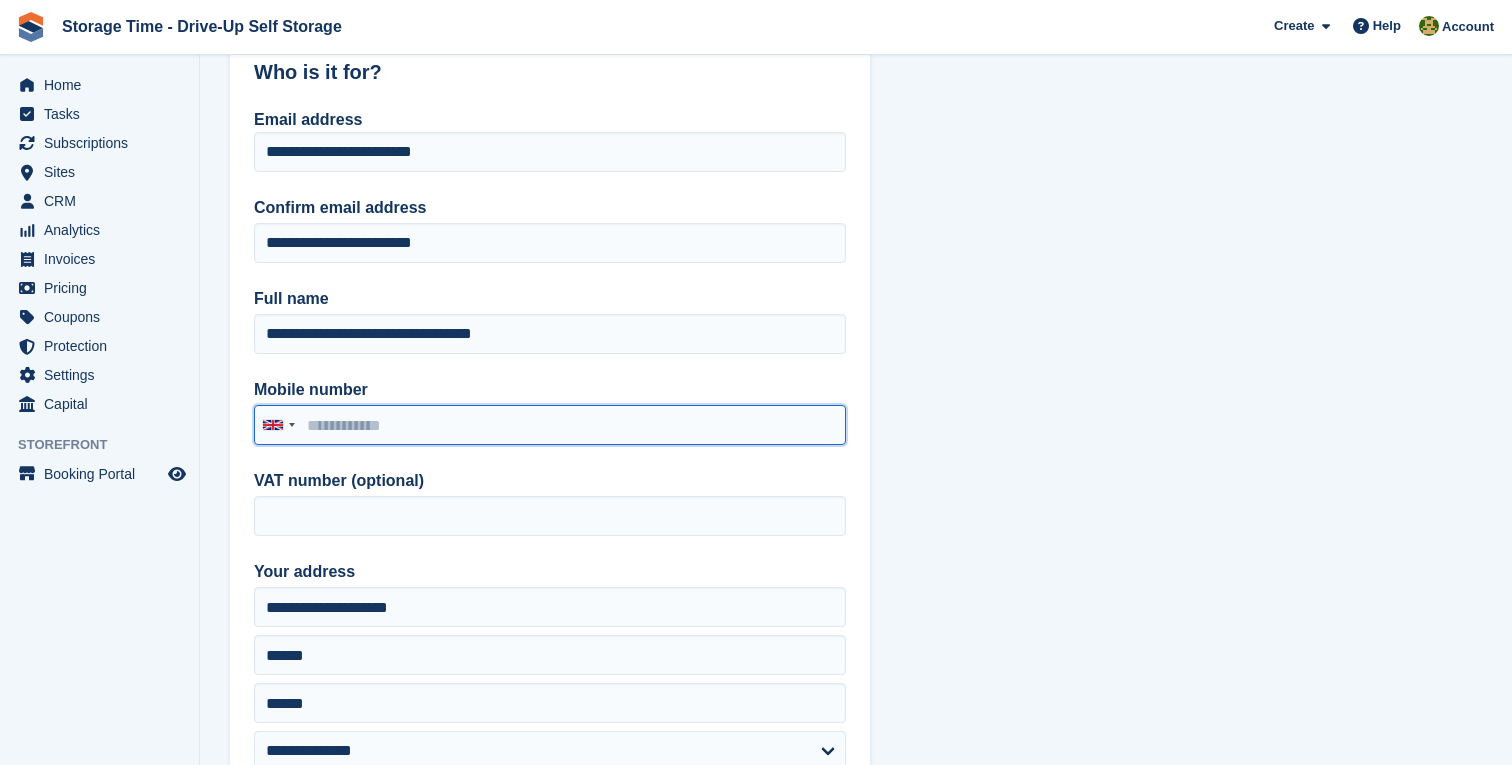 click on "Mobile number" at bounding box center [550, 425] 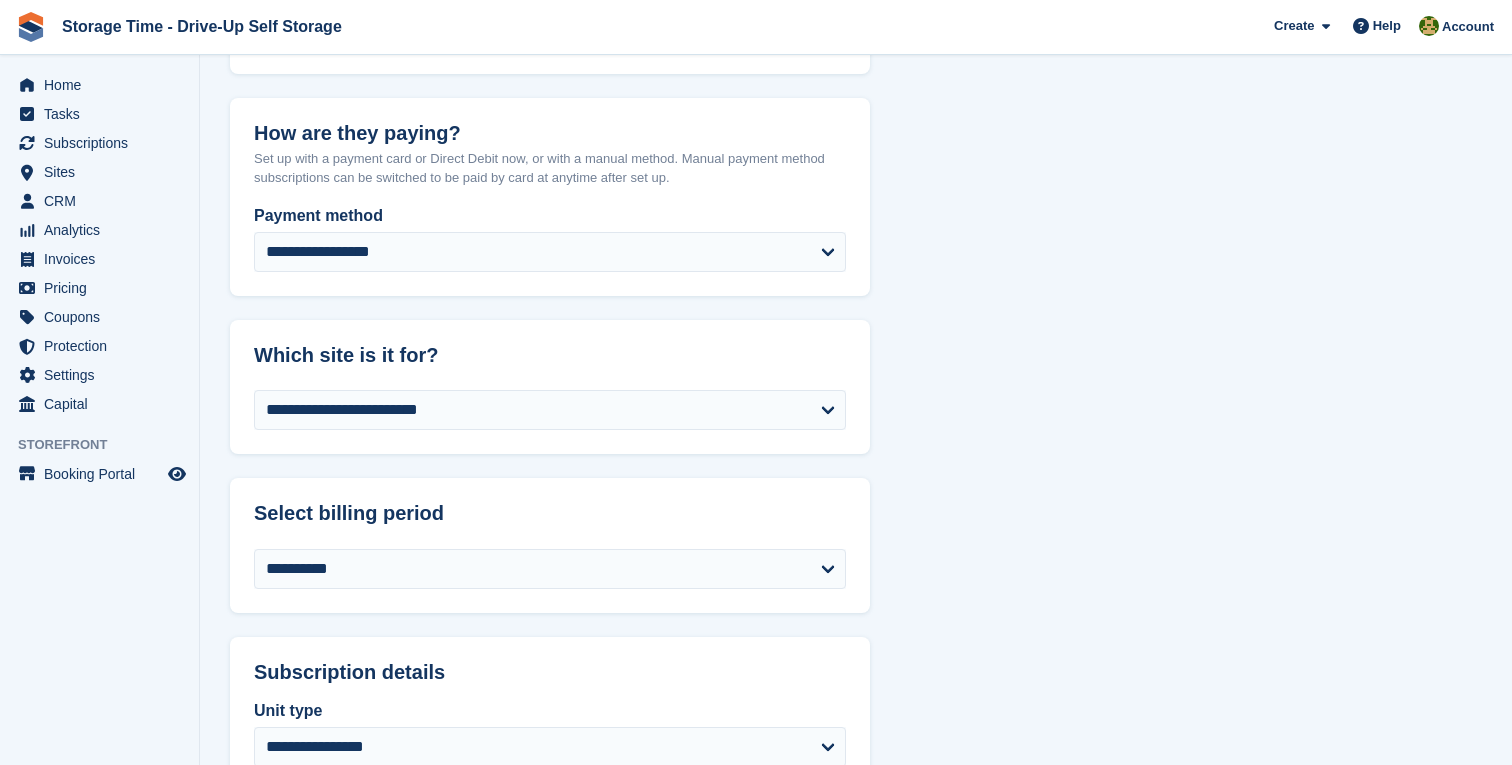 scroll, scrollTop: 1176, scrollLeft: 0, axis: vertical 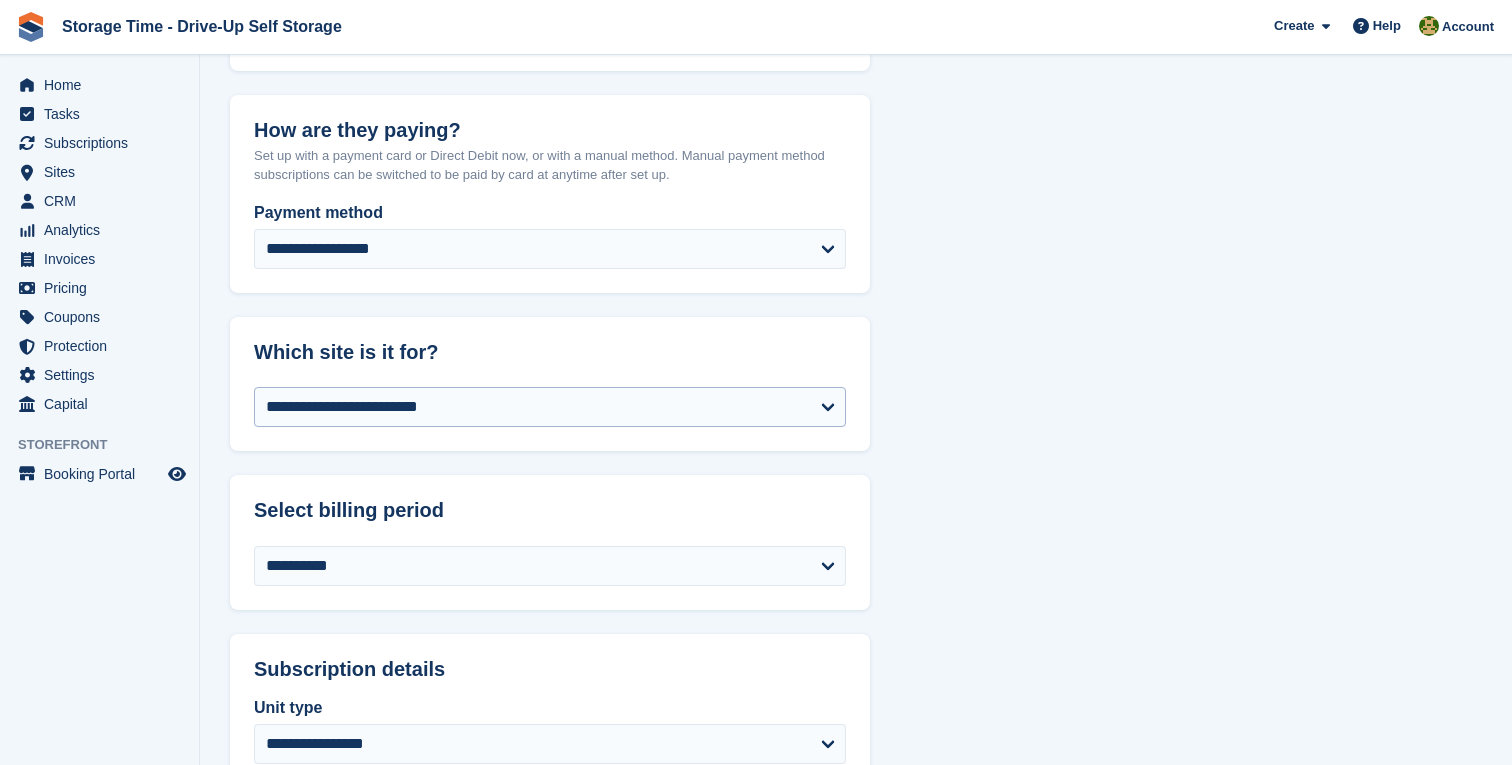 type on "**********" 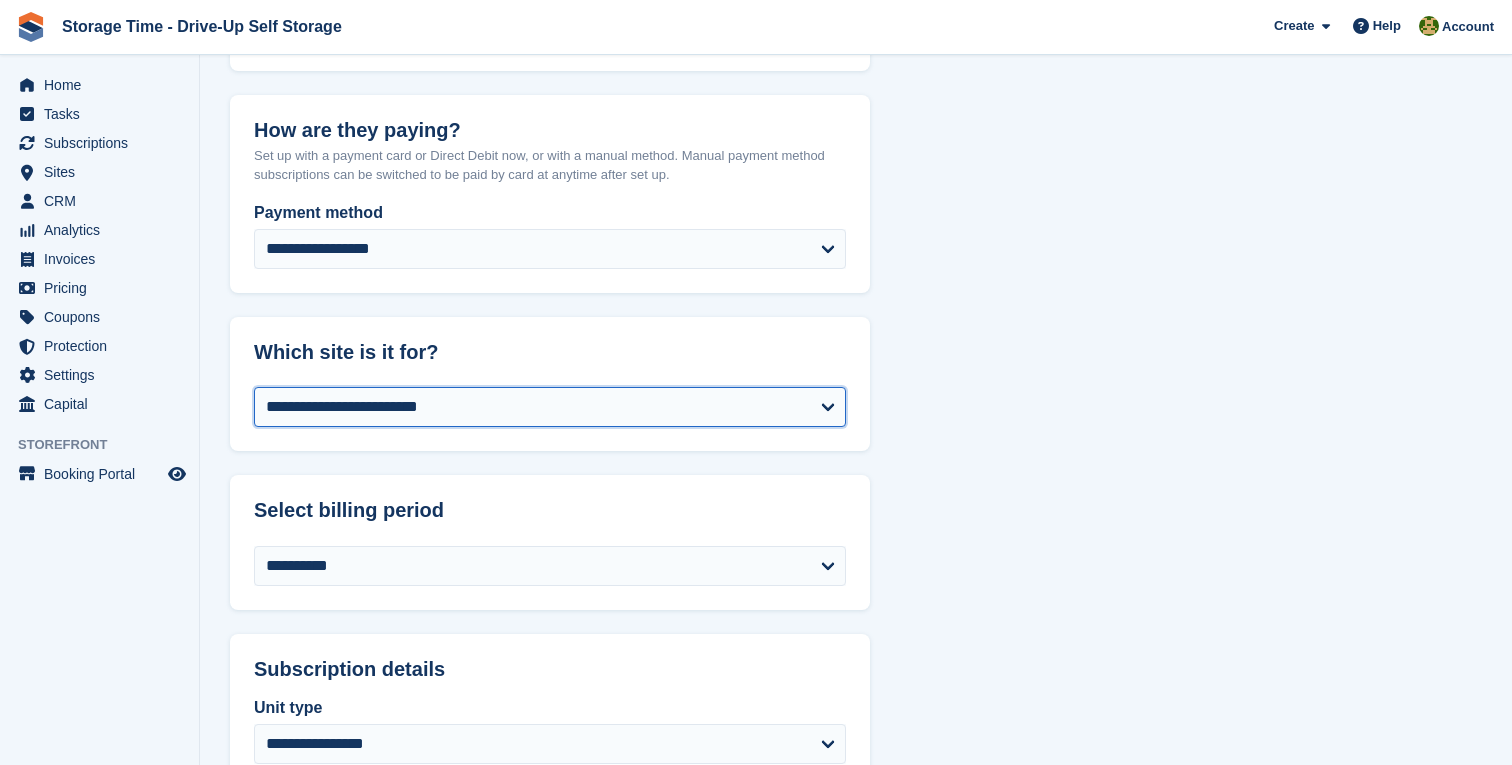 click on "**********" at bounding box center [550, 407] 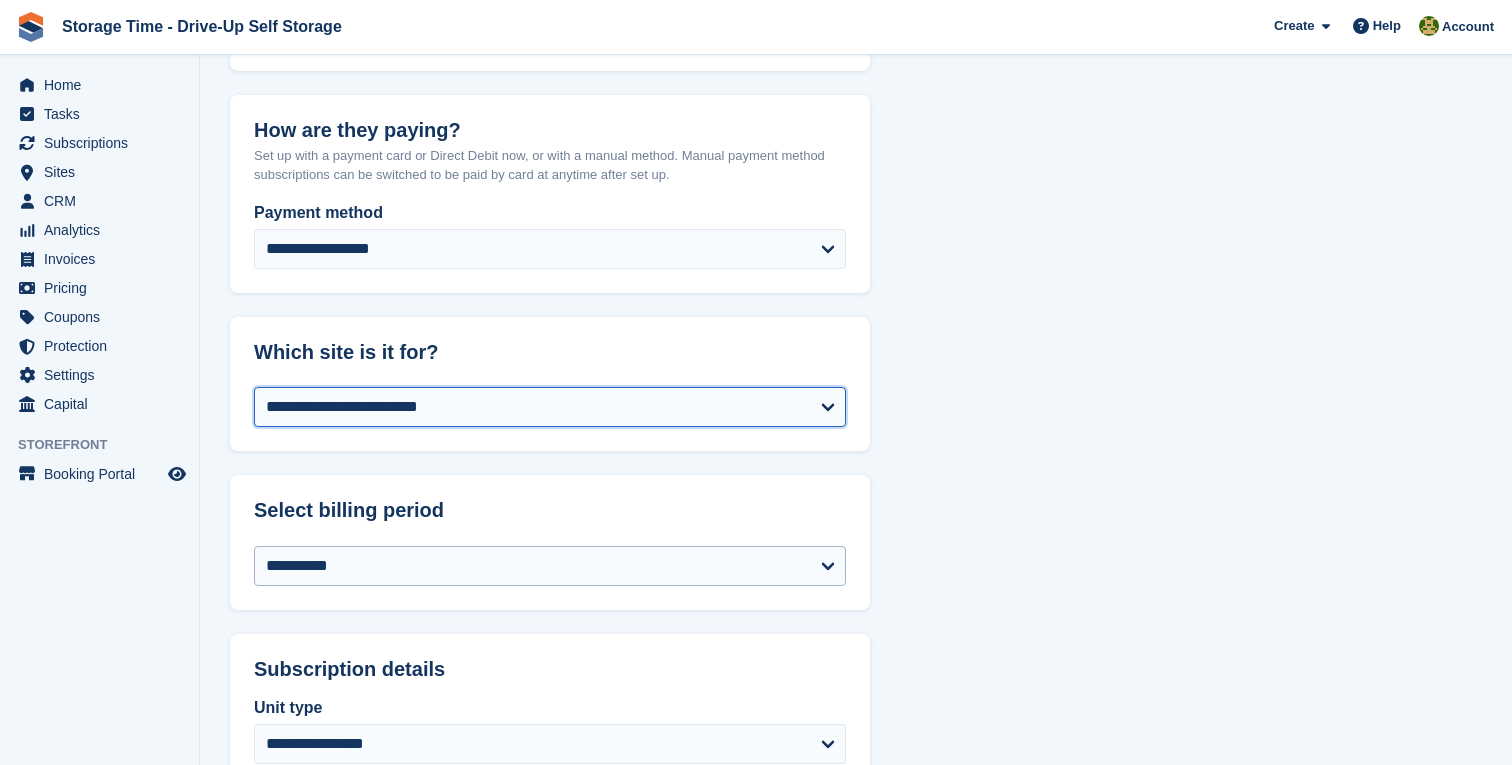 select on "**********" 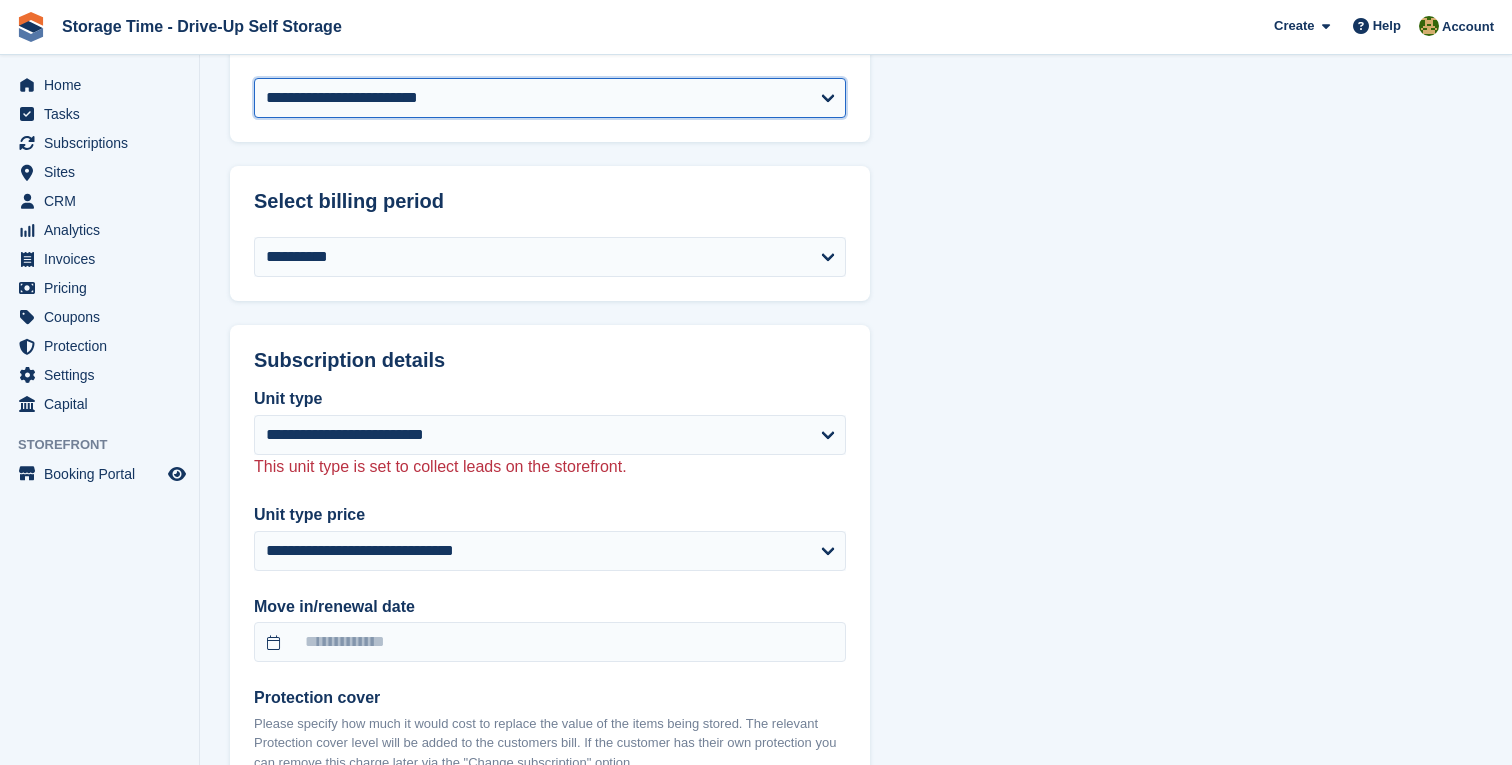 scroll, scrollTop: 1495, scrollLeft: 0, axis: vertical 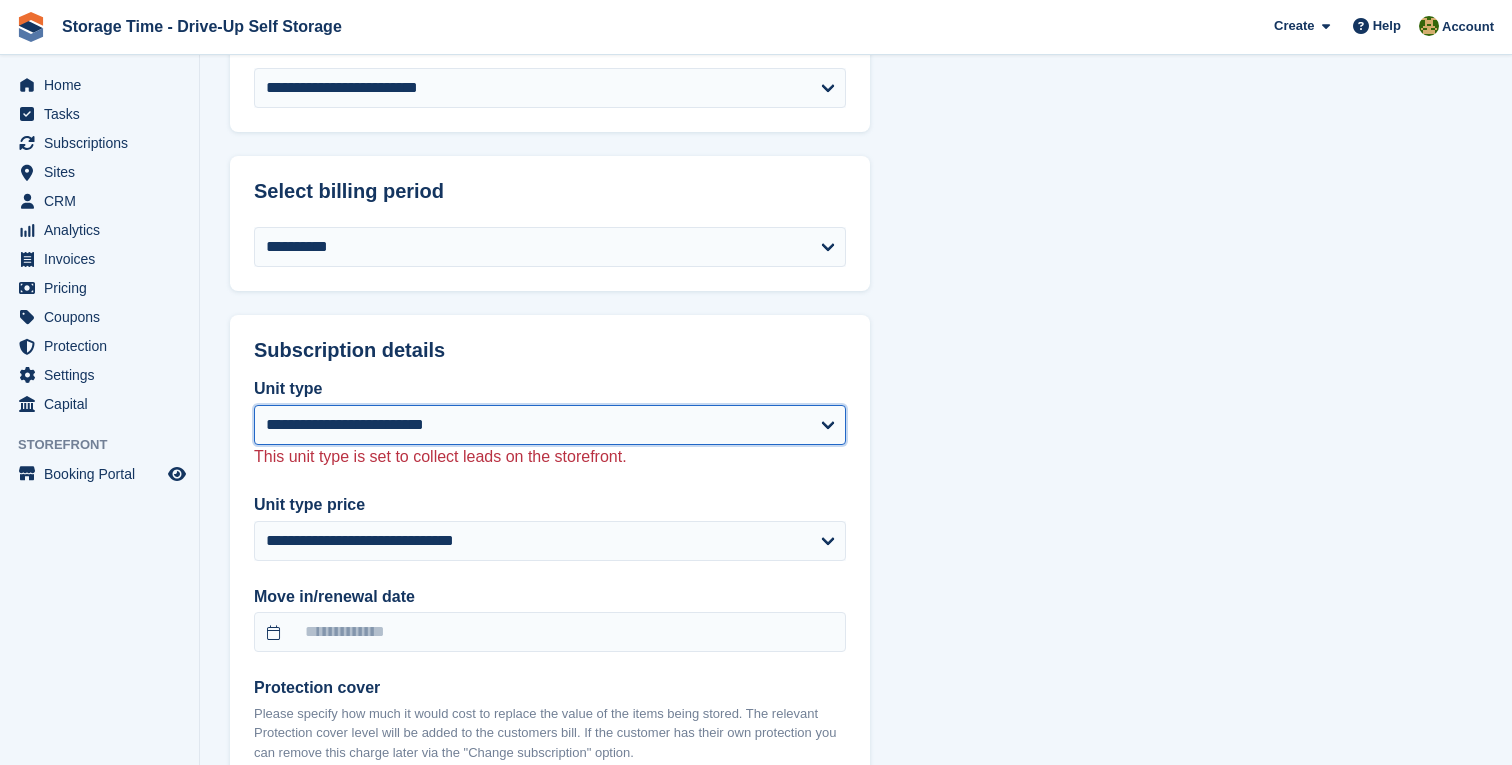 click on "**********" at bounding box center [550, 425] 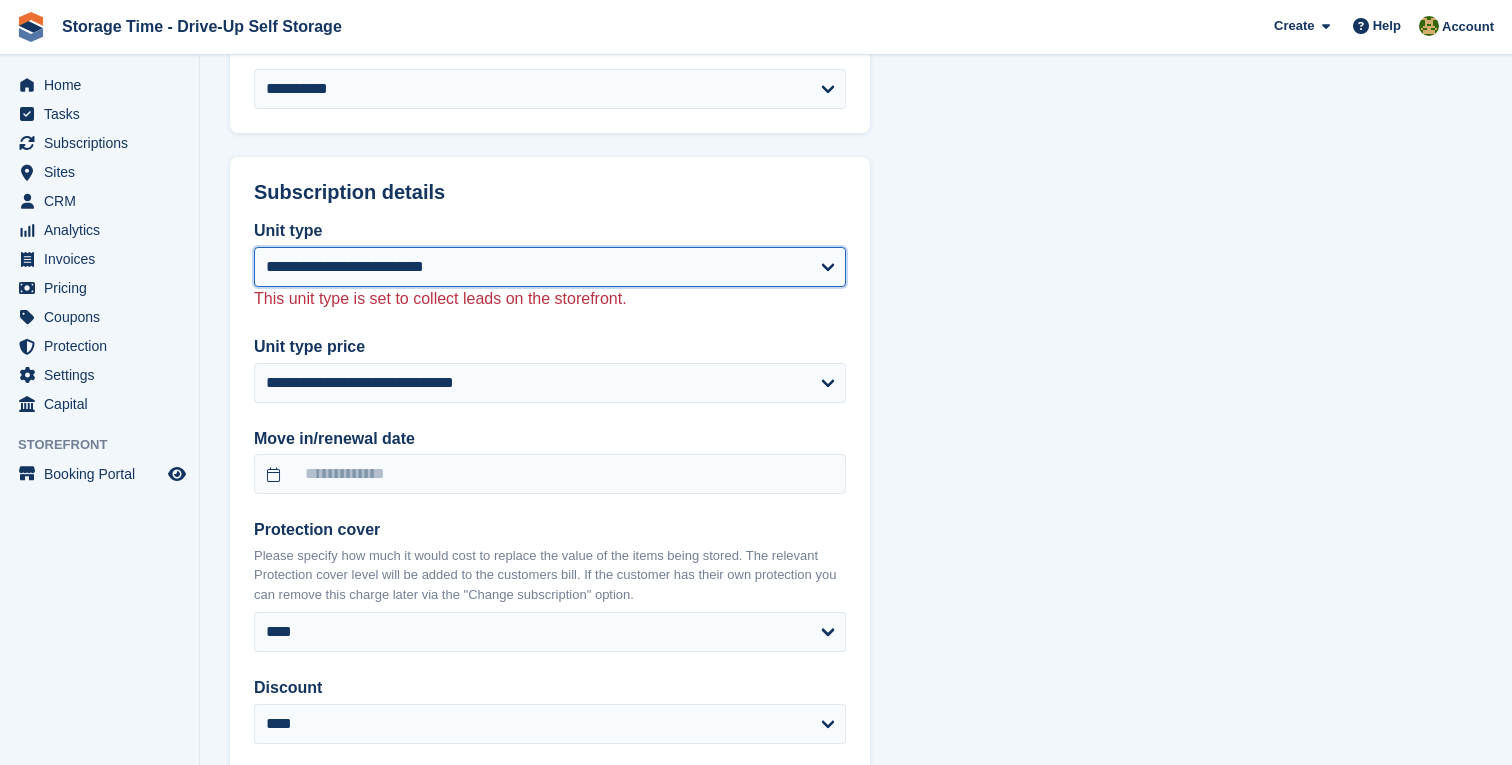 select on "*****" 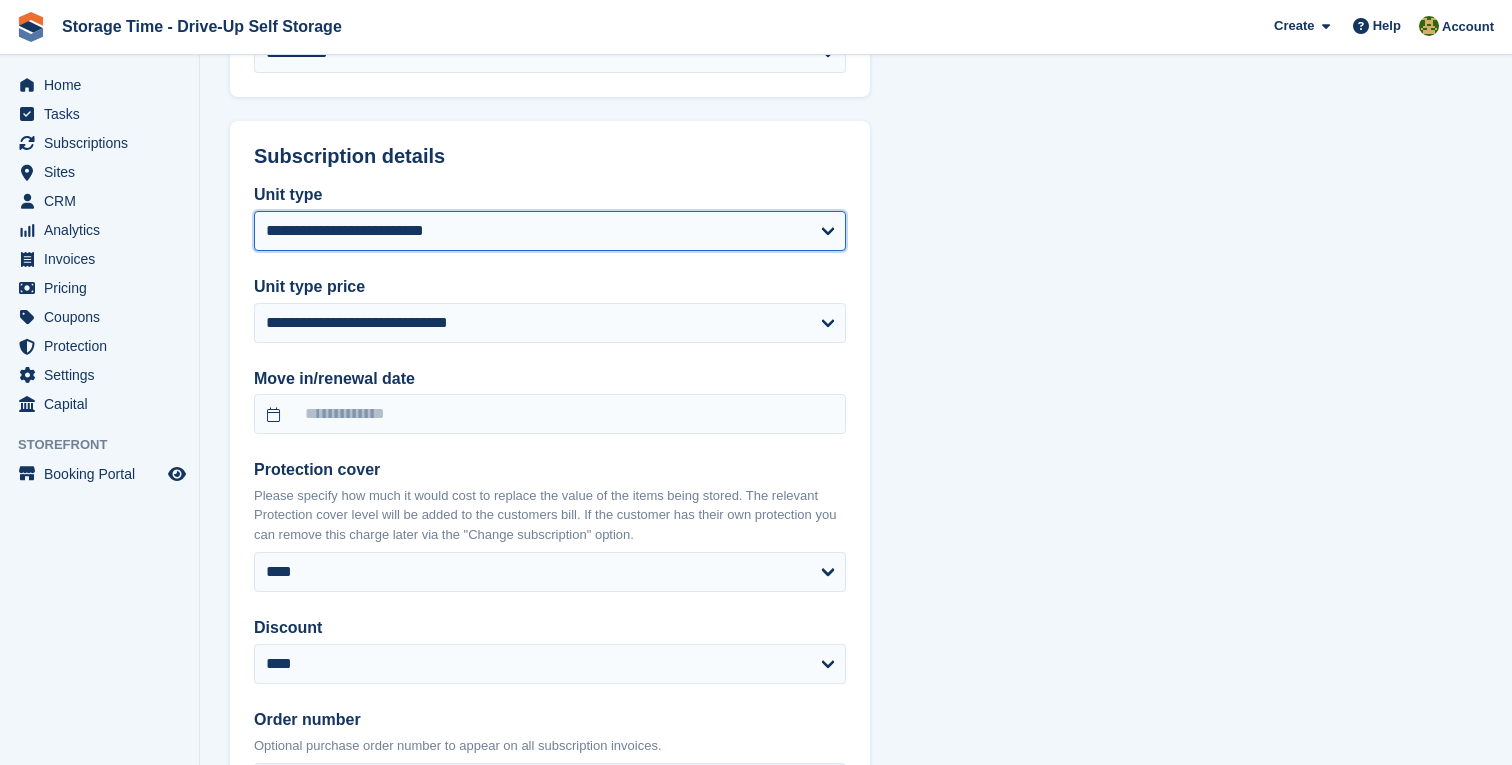 scroll, scrollTop: 1691, scrollLeft: 0, axis: vertical 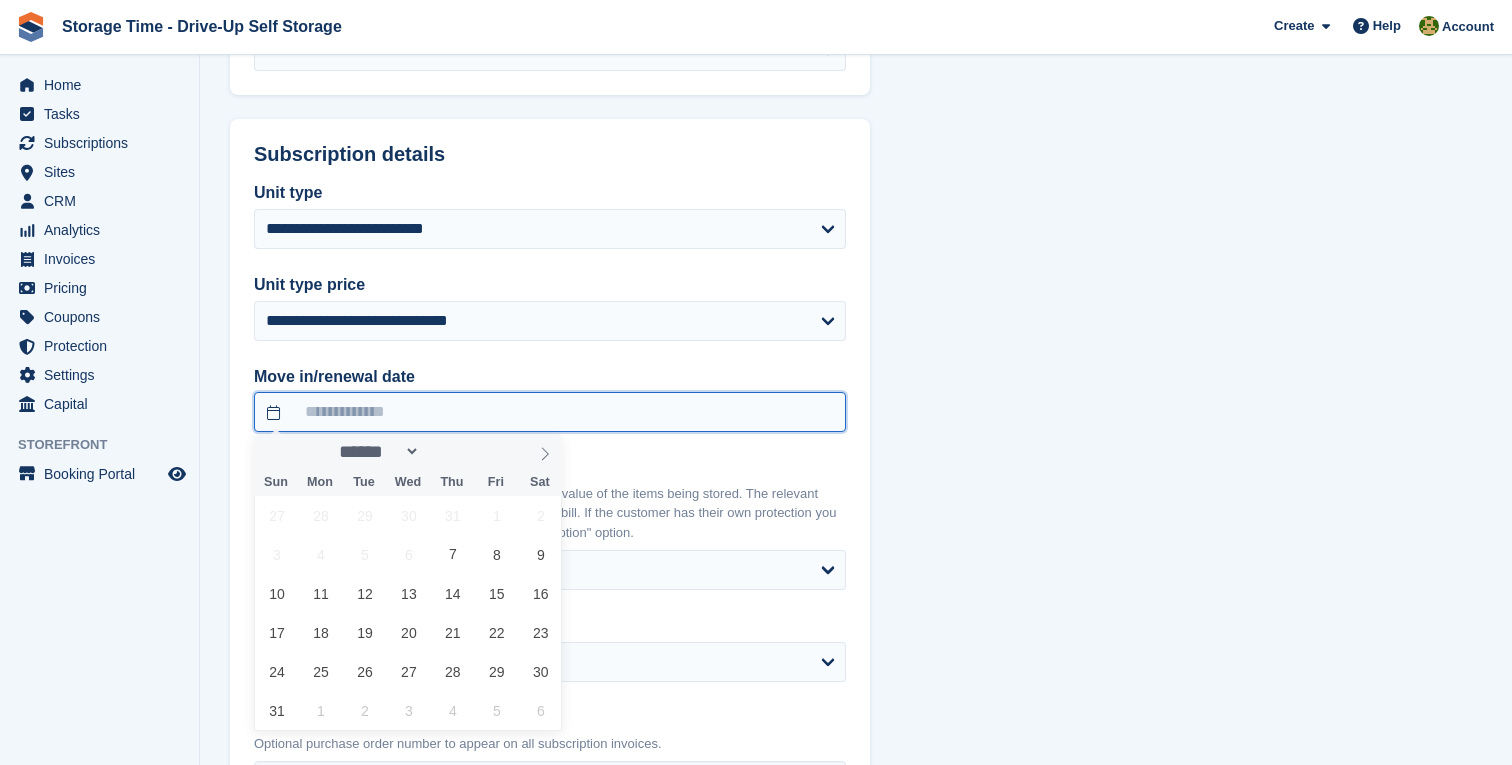 click at bounding box center [550, 412] 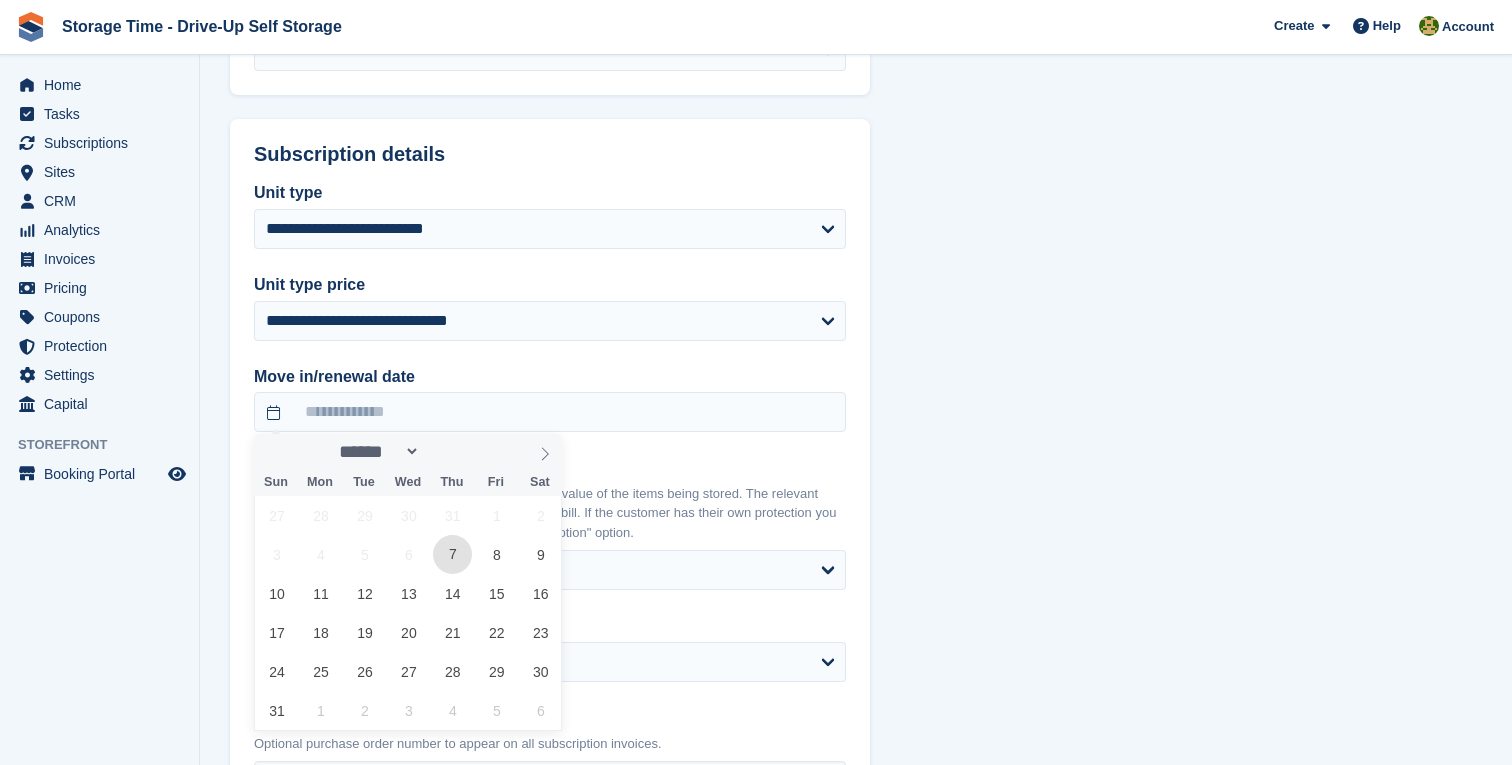 click on "7" at bounding box center [452, 554] 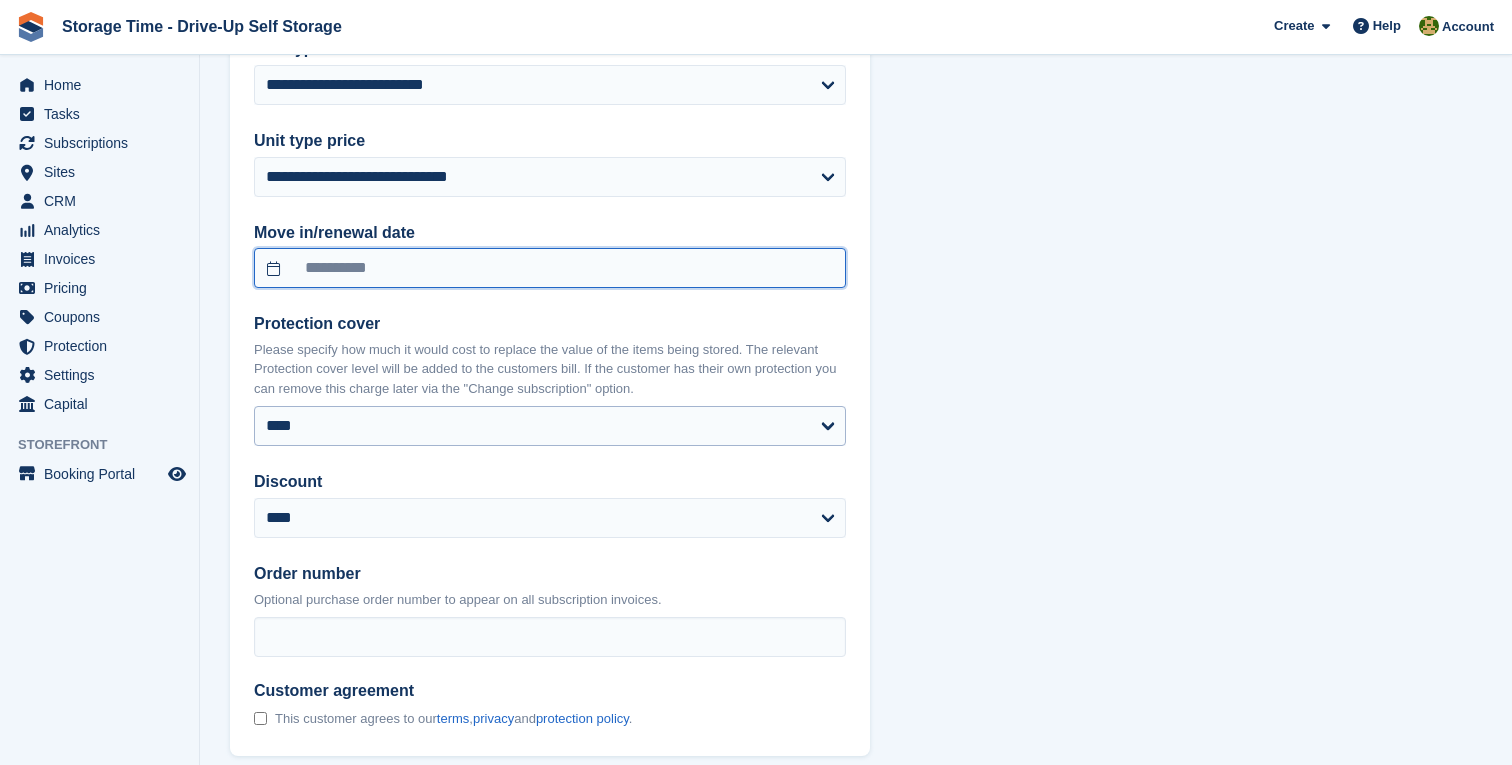 scroll, scrollTop: 1834, scrollLeft: 0, axis: vertical 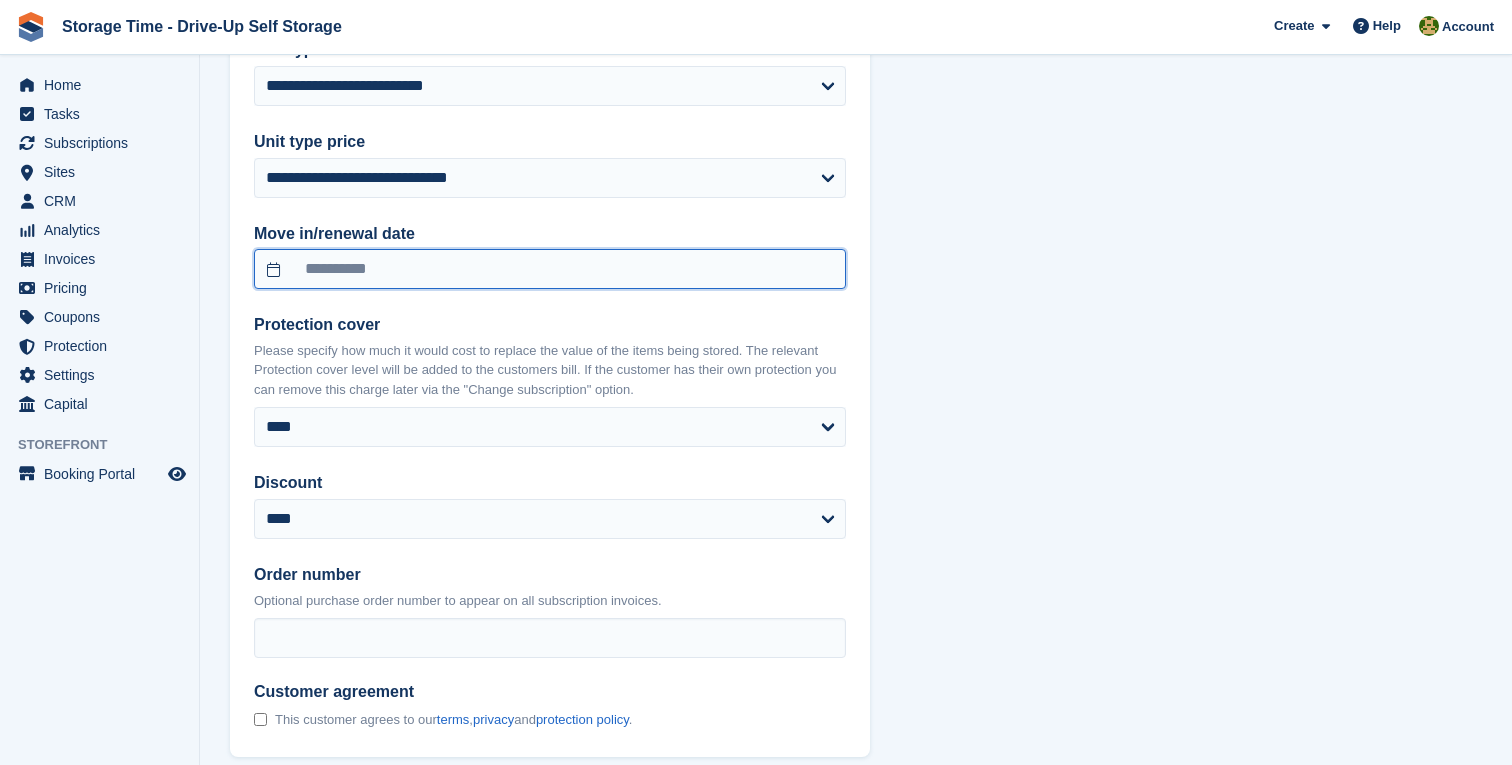 click on "**********" at bounding box center (550, 269) 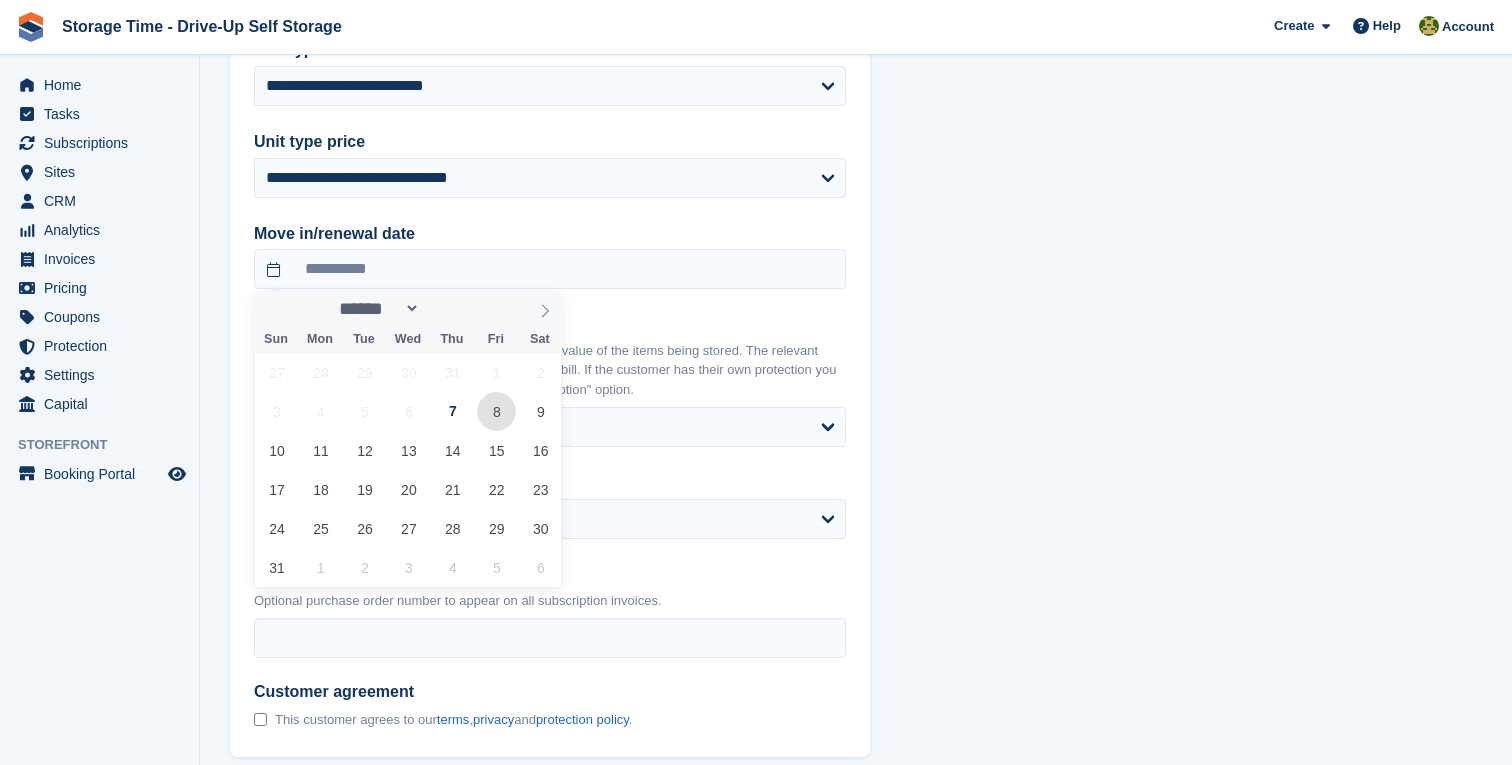 click on "8" at bounding box center [496, 411] 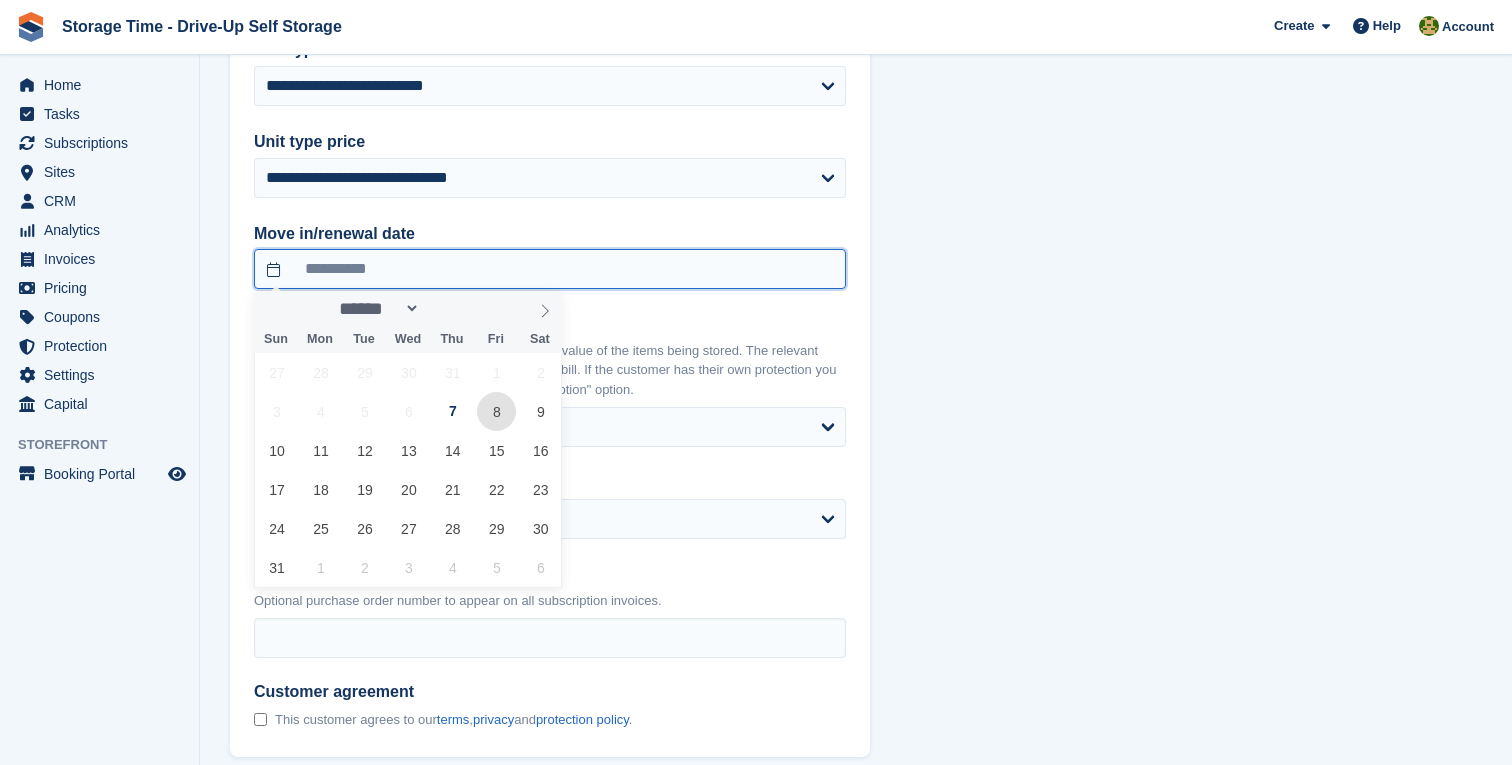 type on "**********" 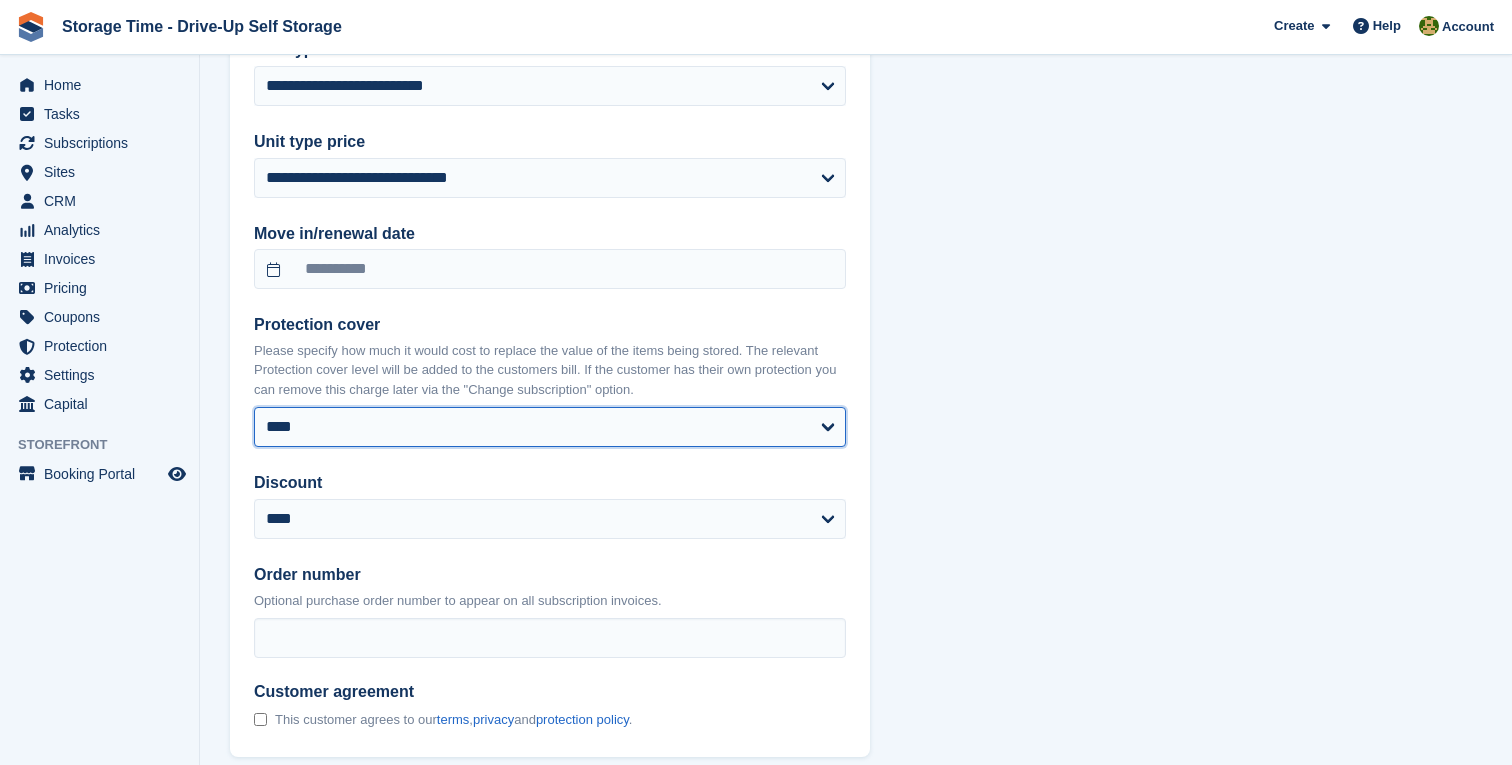 click on "****
******
******
******
******
*******
*******
*******" at bounding box center (550, 427) 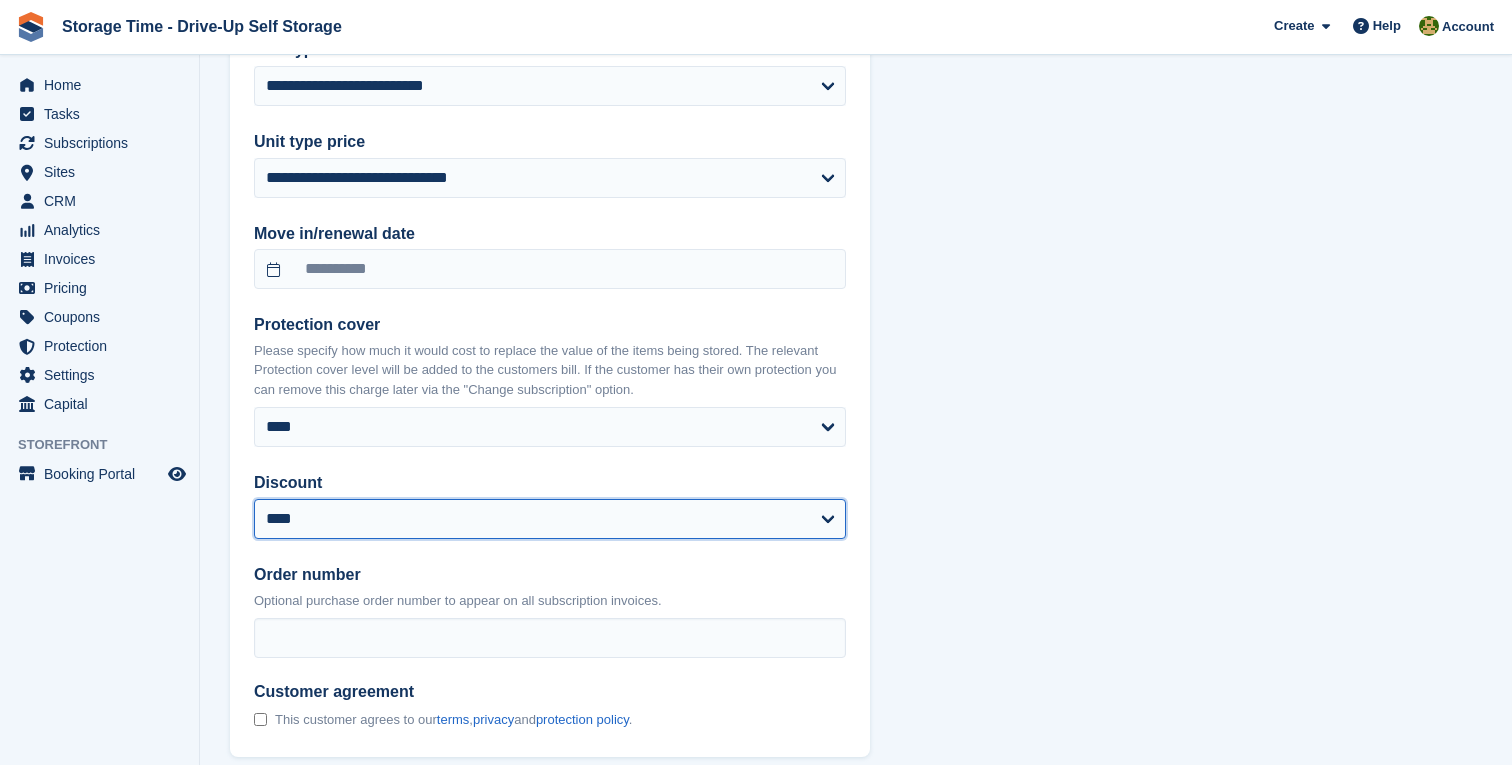 click on "**********" at bounding box center [550, 519] 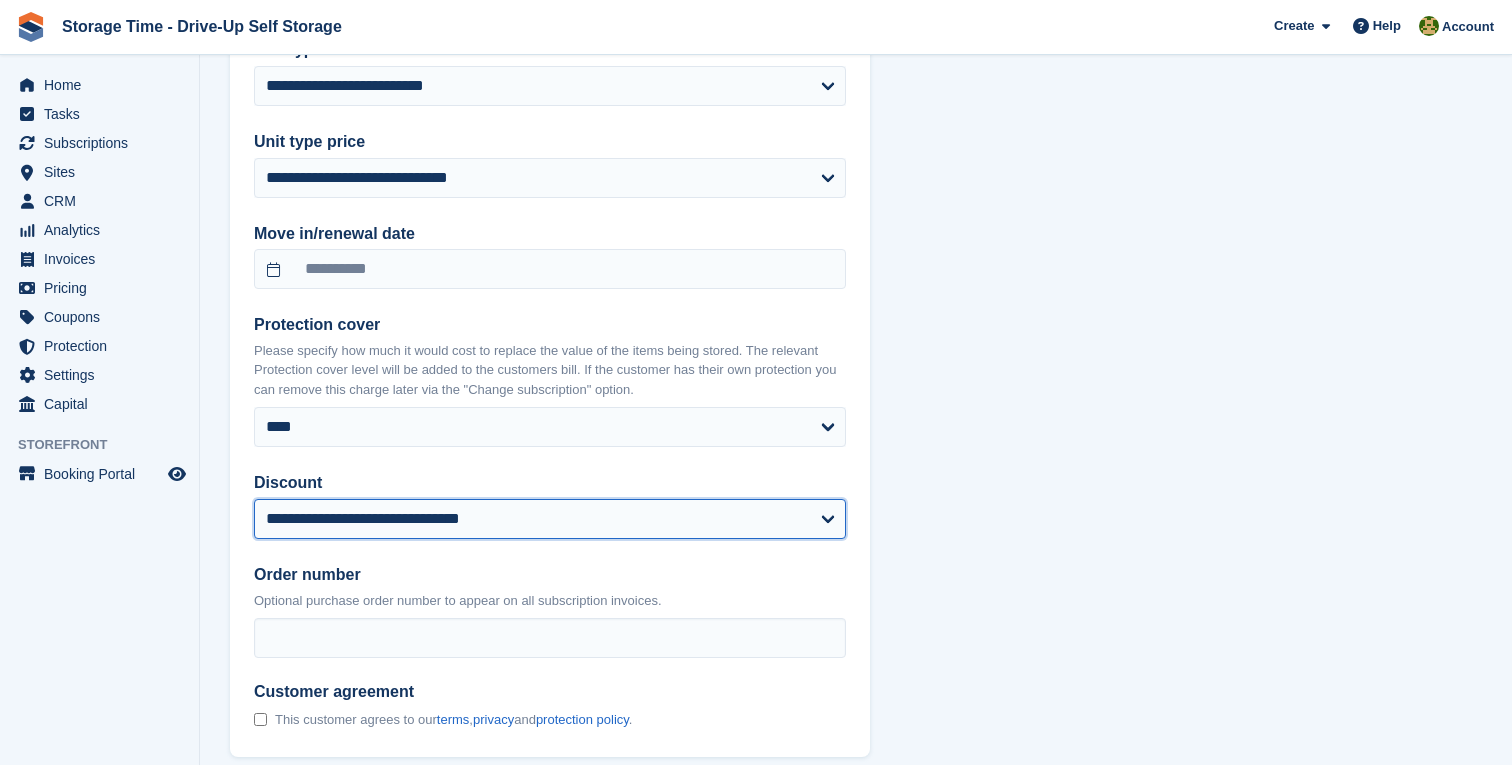 select on "**********" 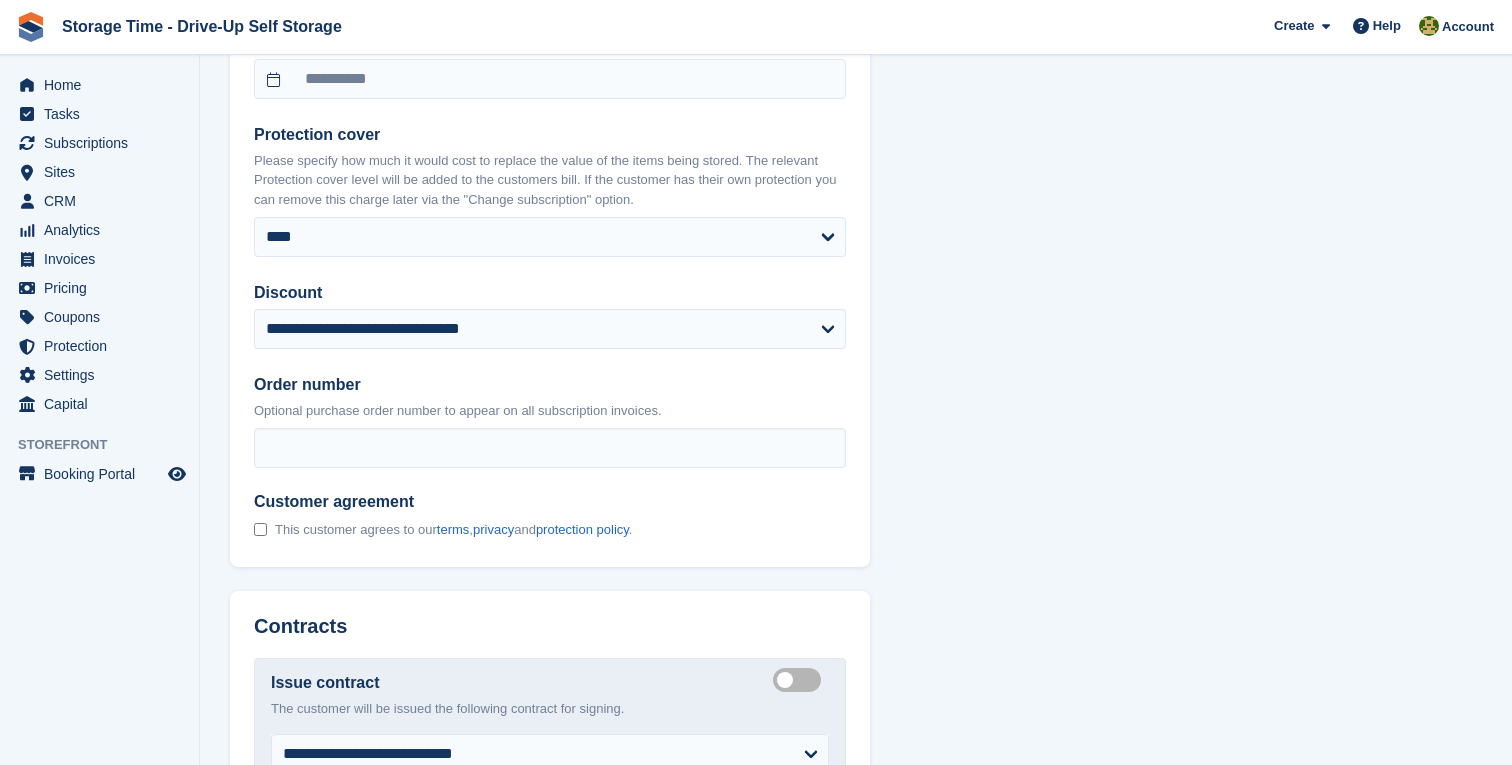 click on "This customer agrees to our  terms ,  privacy  and  protection policy ." at bounding box center [443, 530] 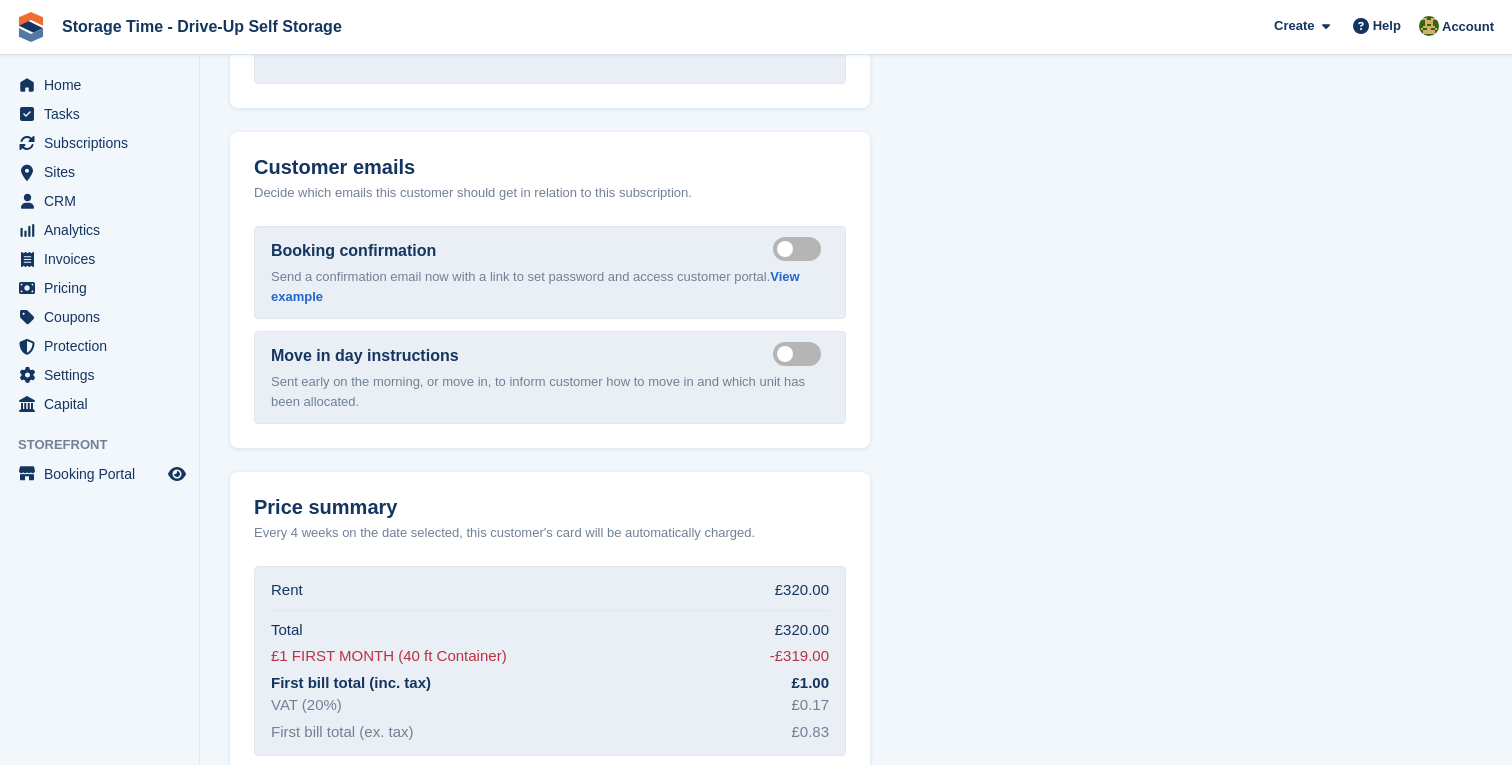 scroll, scrollTop: 2870, scrollLeft: 0, axis: vertical 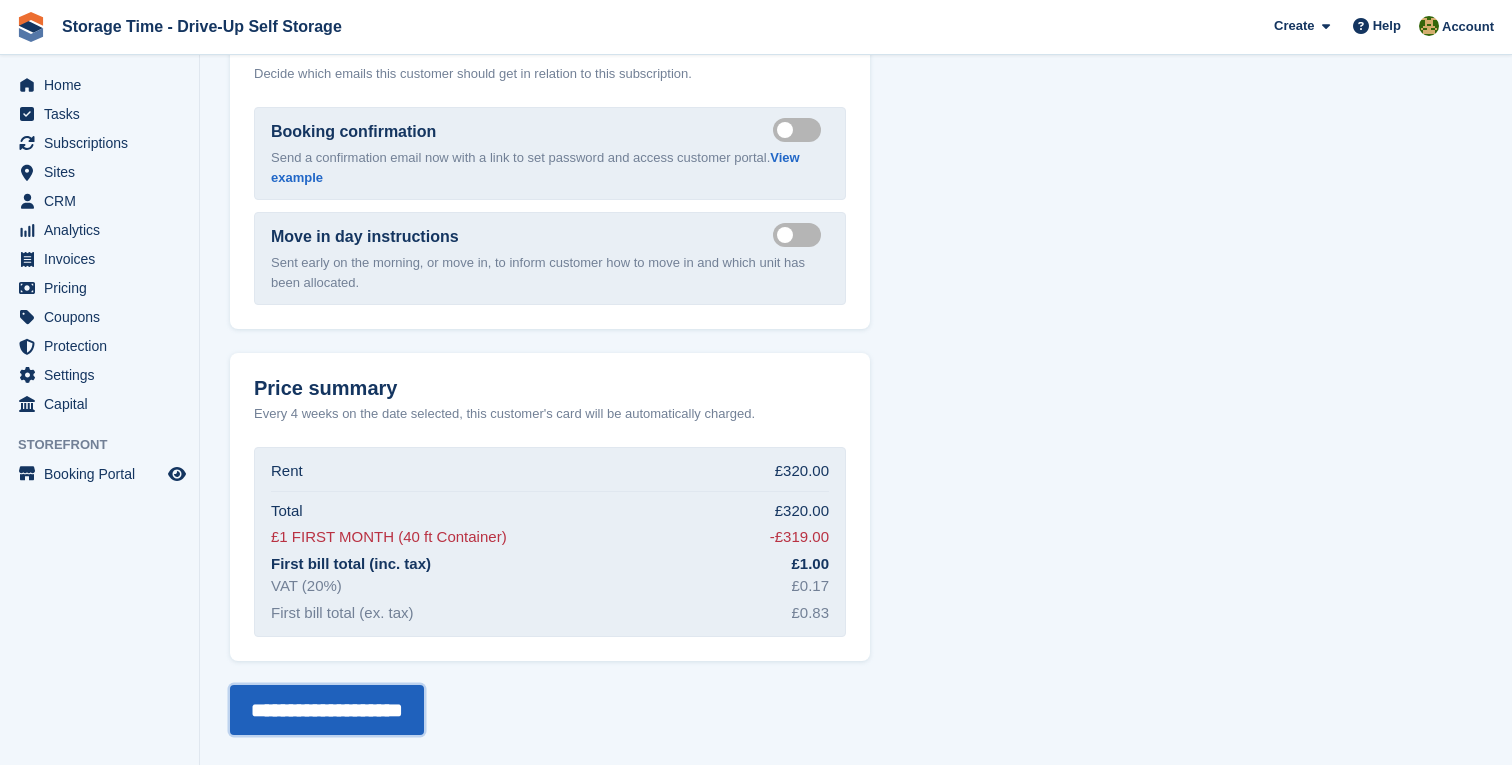 click on "**********" at bounding box center (327, 710) 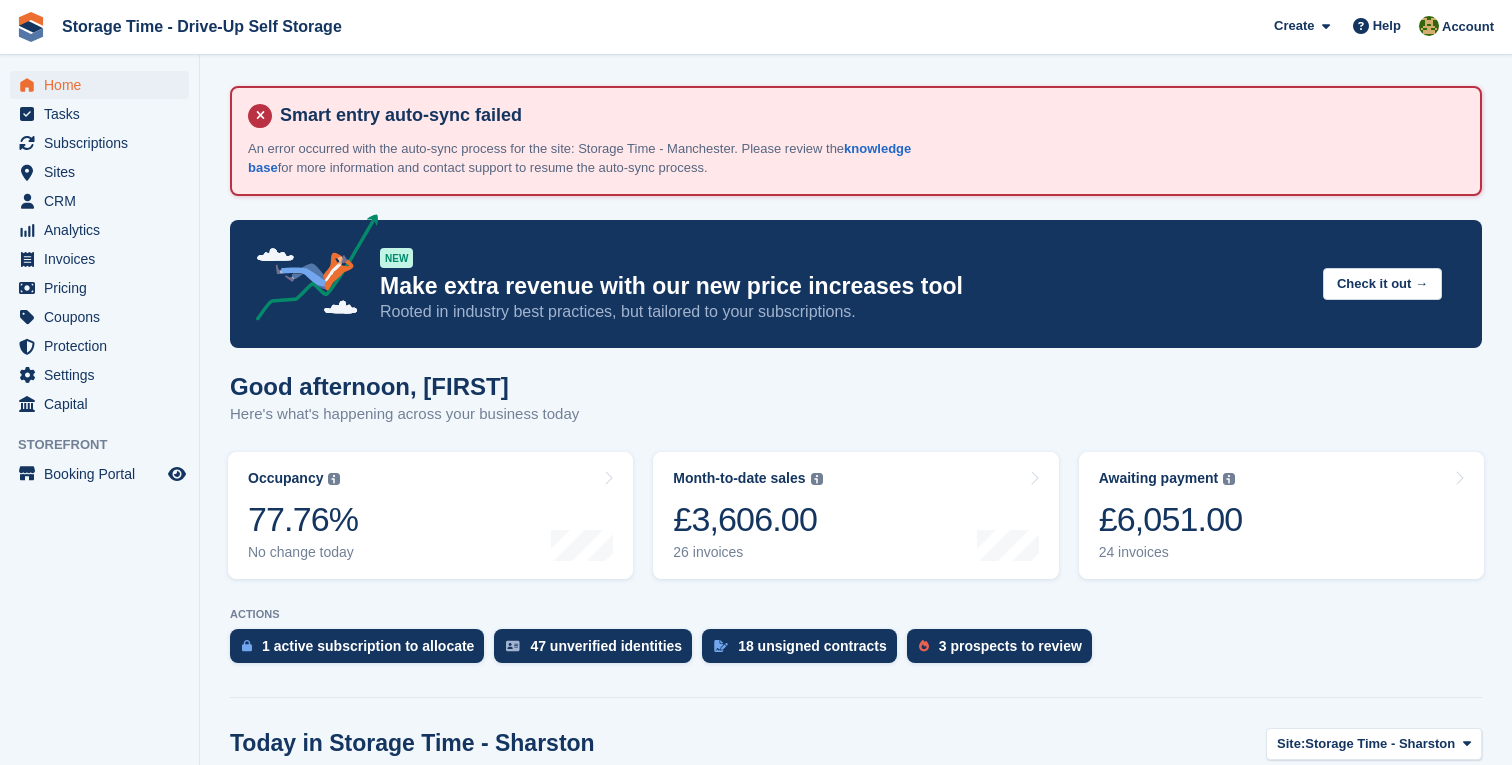 scroll, scrollTop: 0, scrollLeft: 0, axis: both 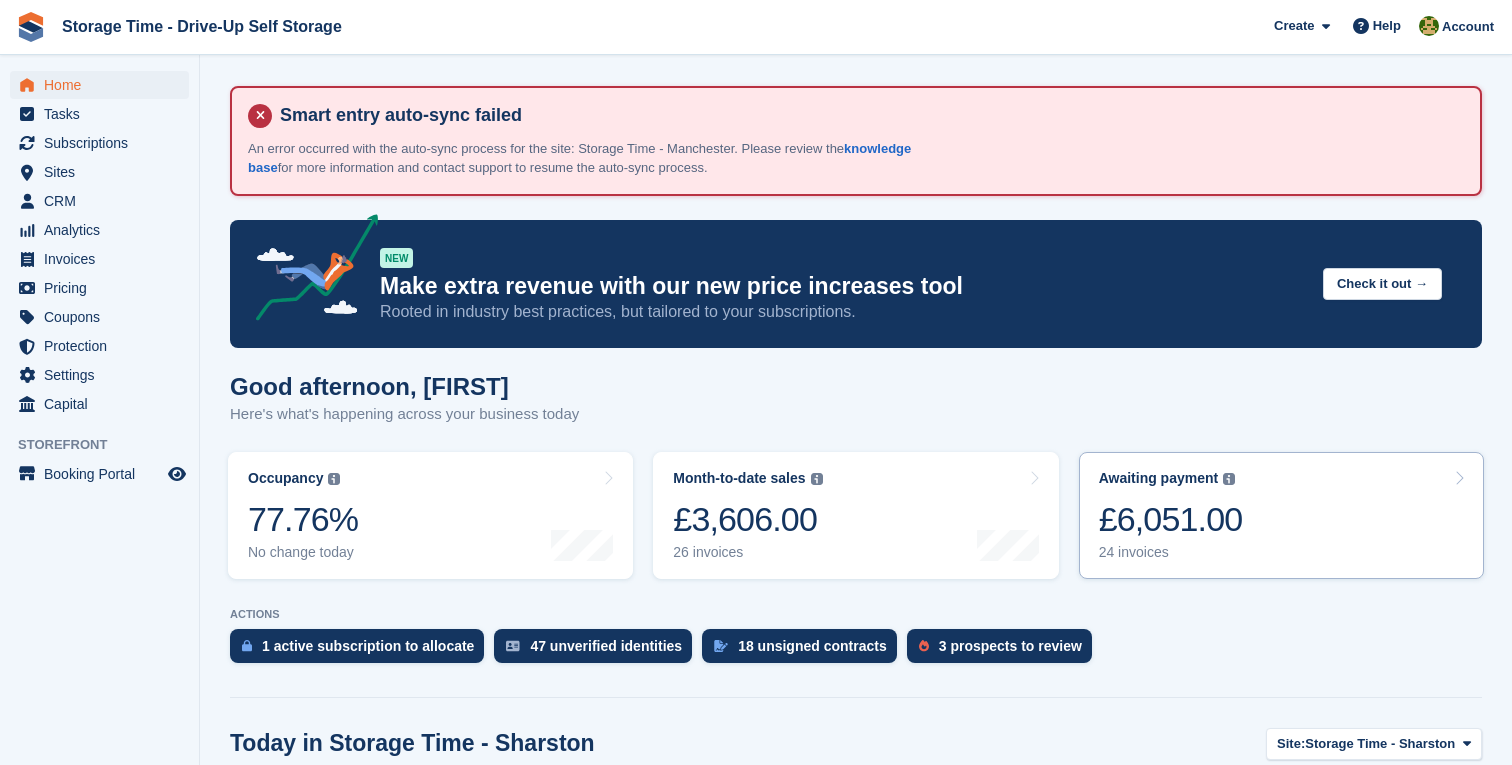 click on "Awaiting payment
The total outstanding balance on all open invoices.
£6,051.00
24 invoices" at bounding box center [1281, 515] 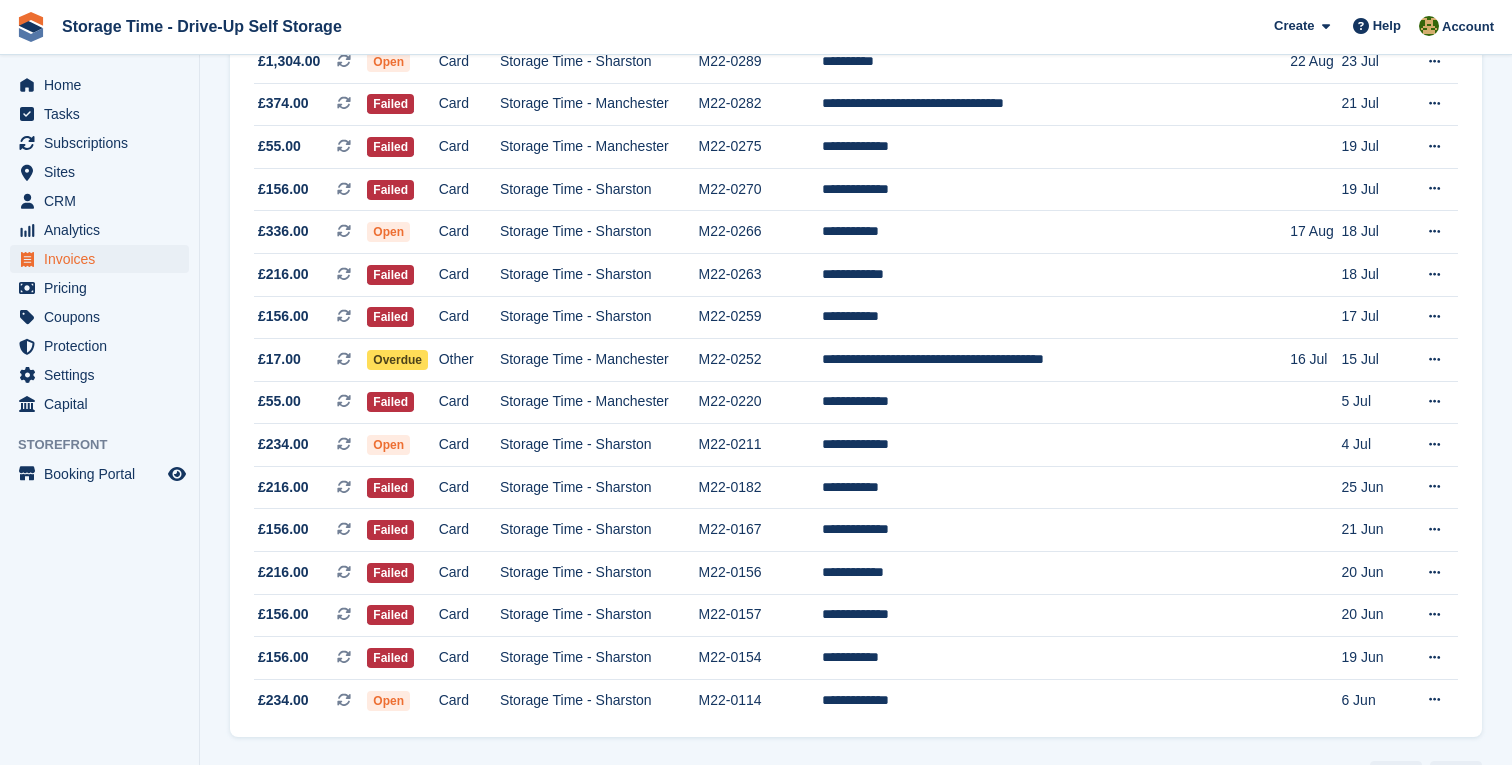 scroll, scrollTop: 825, scrollLeft: 0, axis: vertical 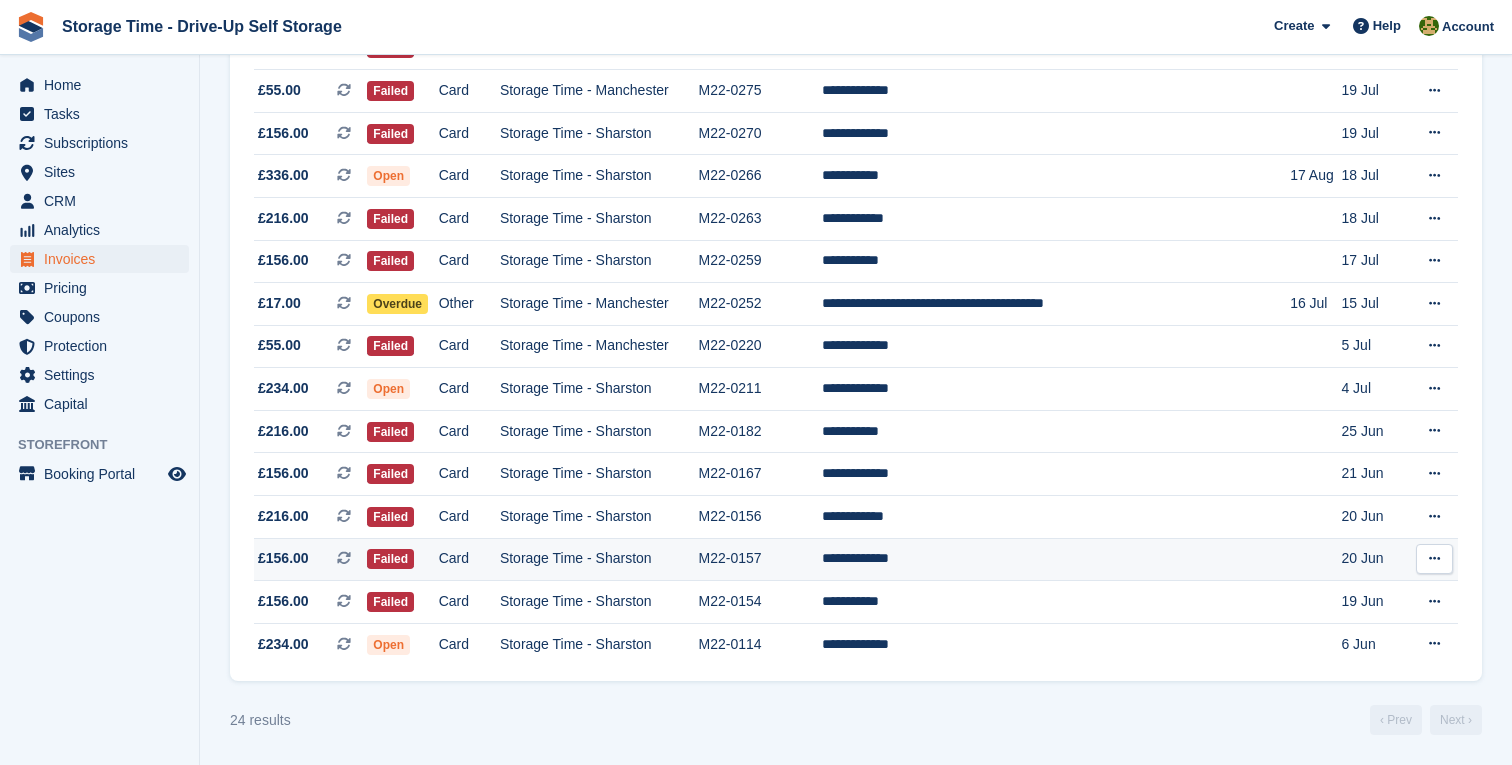 click on "**********" at bounding box center (1056, 559) 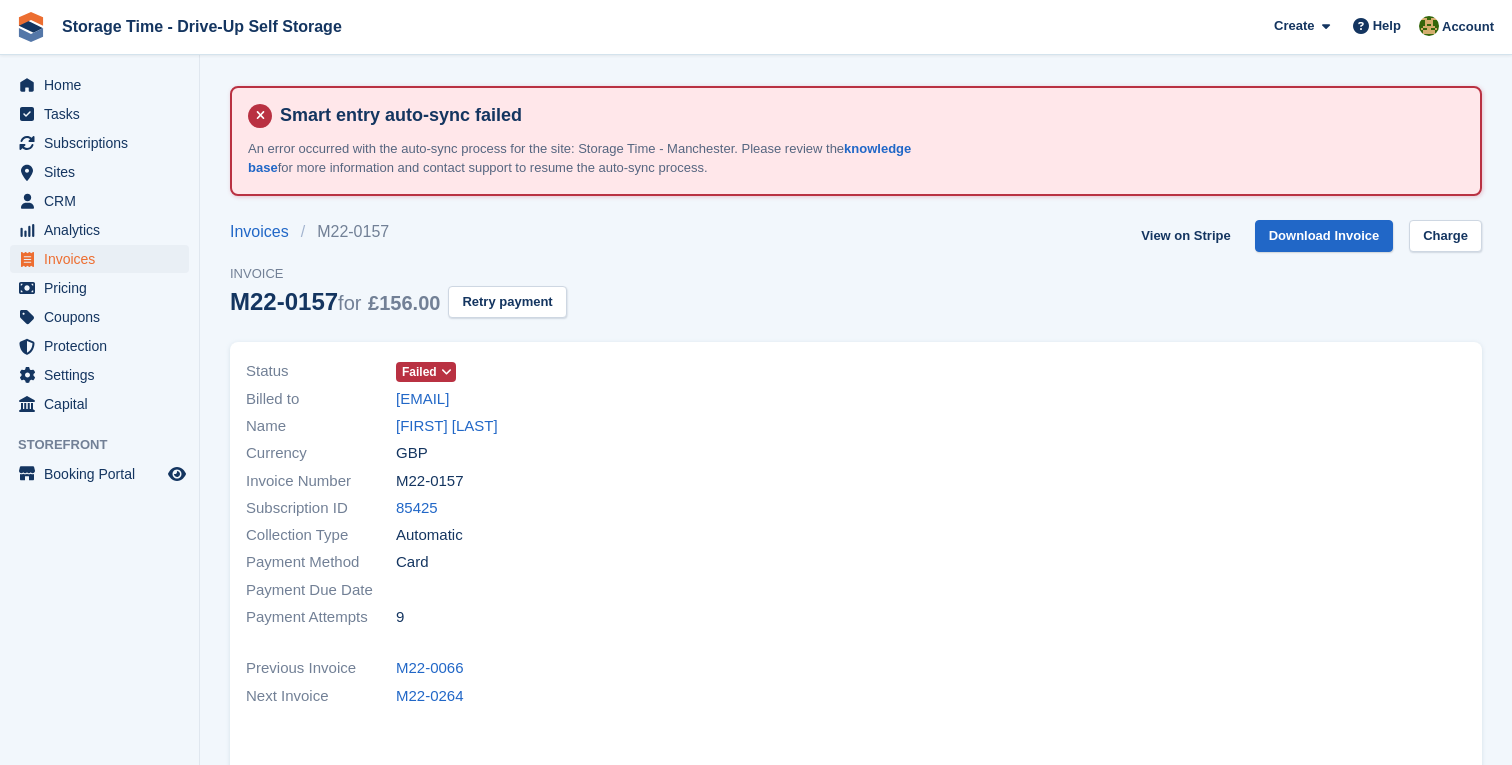 scroll, scrollTop: 0, scrollLeft: 0, axis: both 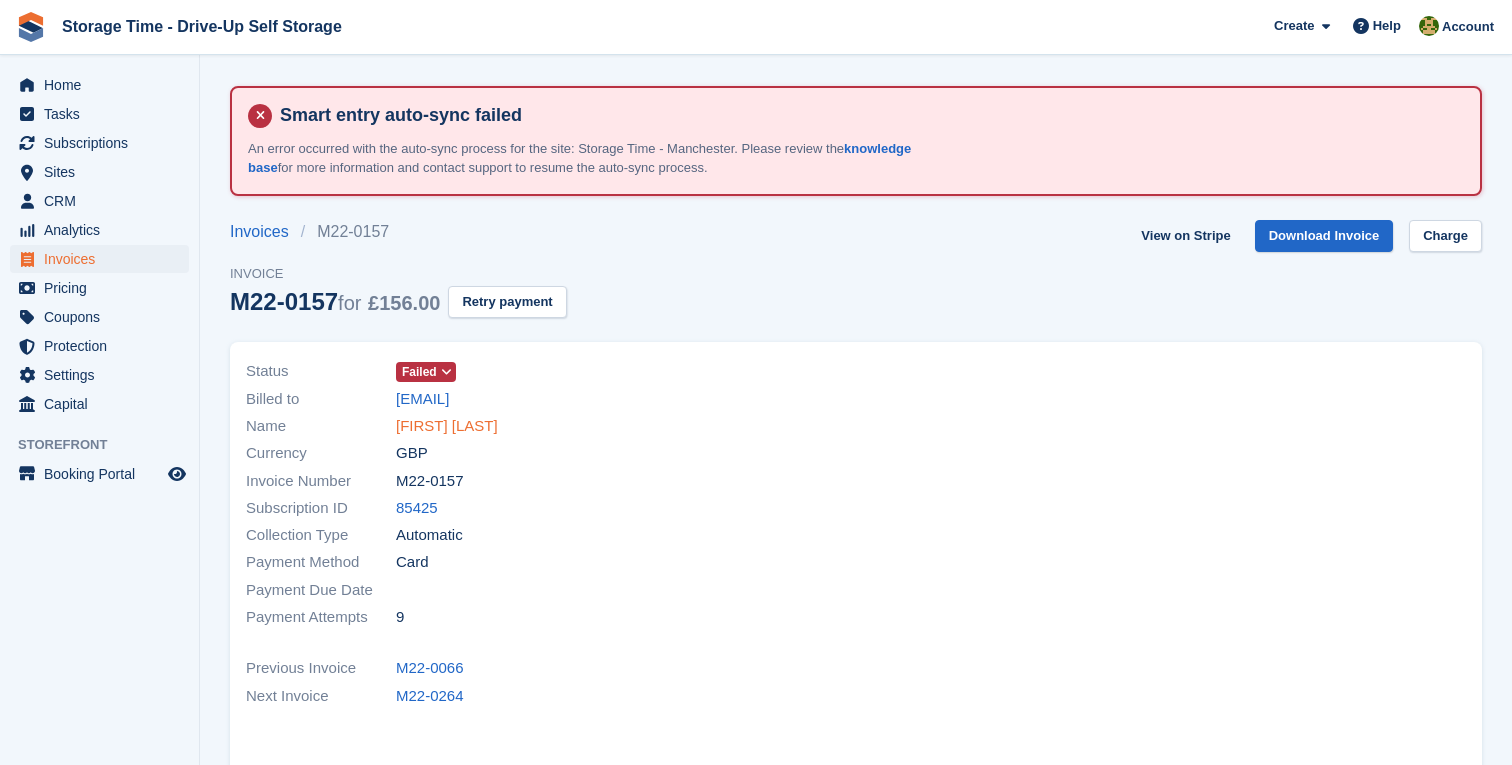 click on "[FIRST] [LAST]" at bounding box center (447, 426) 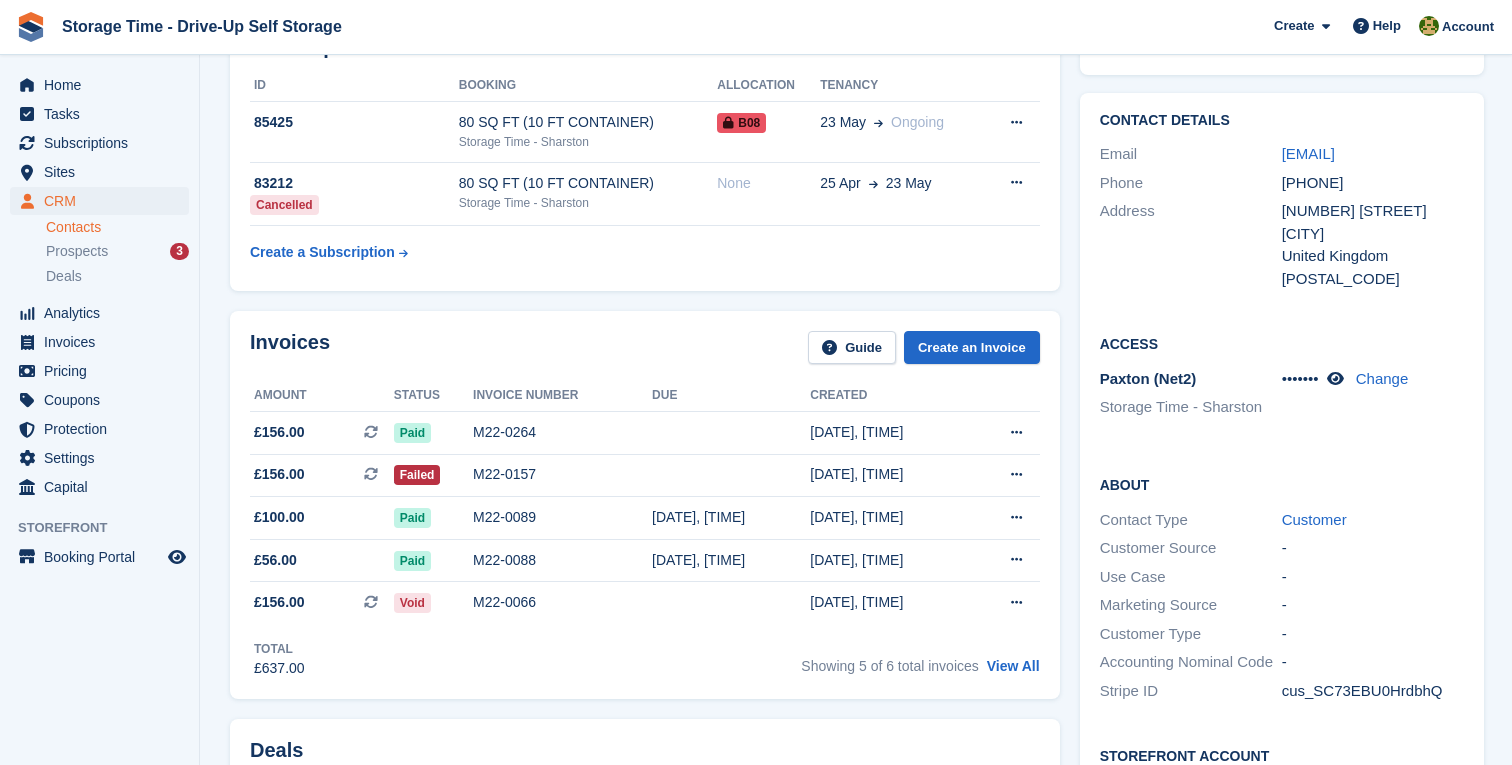 scroll, scrollTop: 289, scrollLeft: 0, axis: vertical 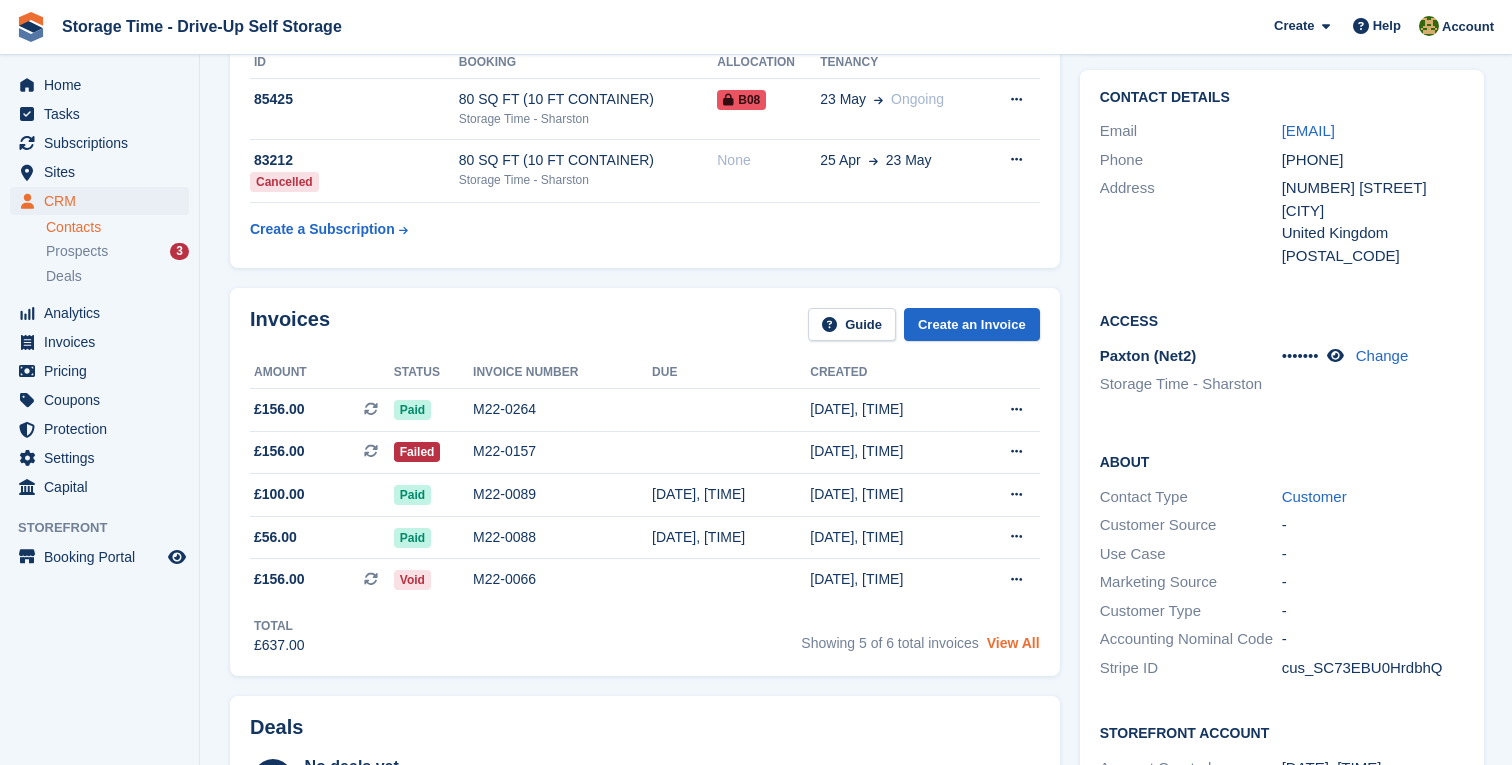 click on "View All" at bounding box center (1013, 643) 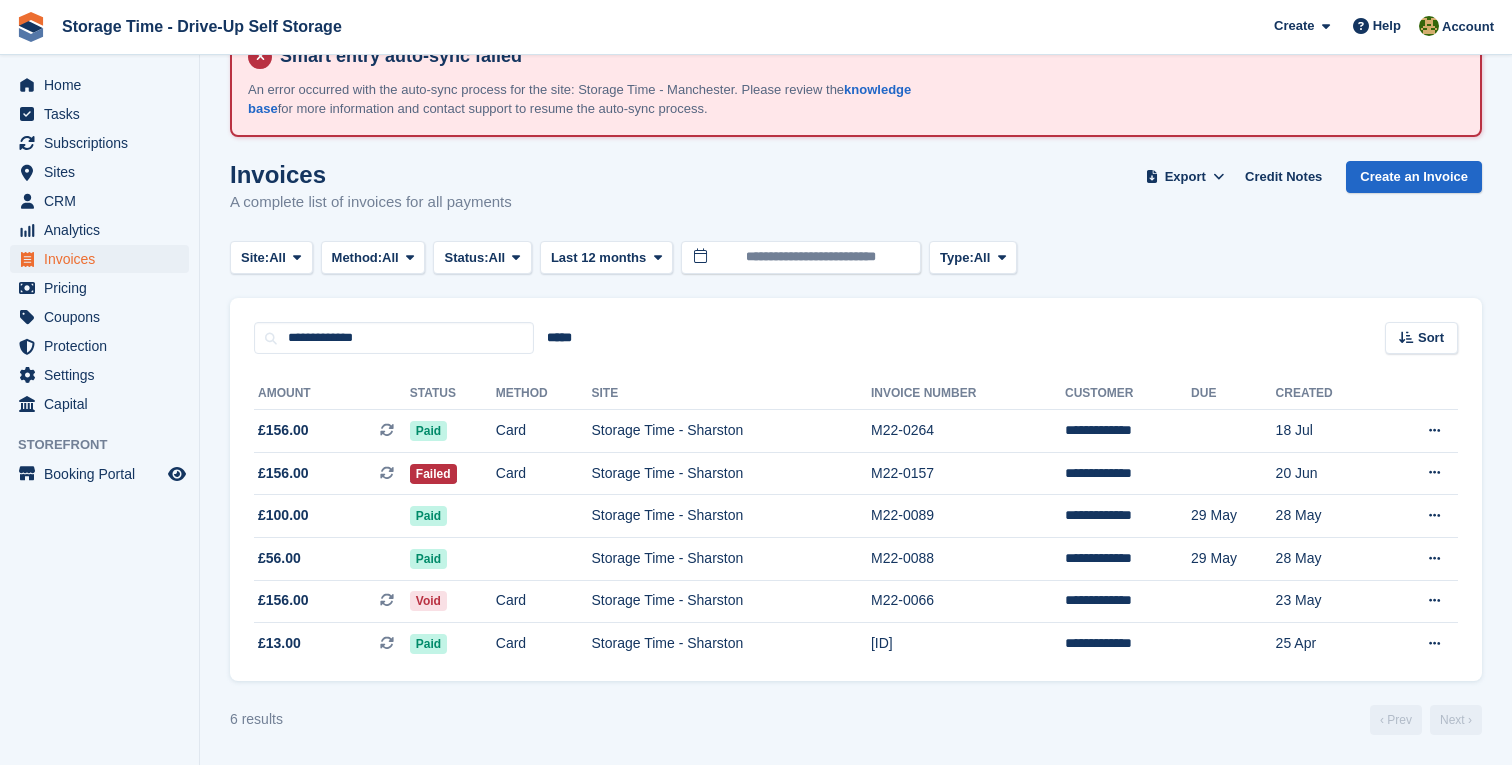 scroll, scrollTop: 0, scrollLeft: 0, axis: both 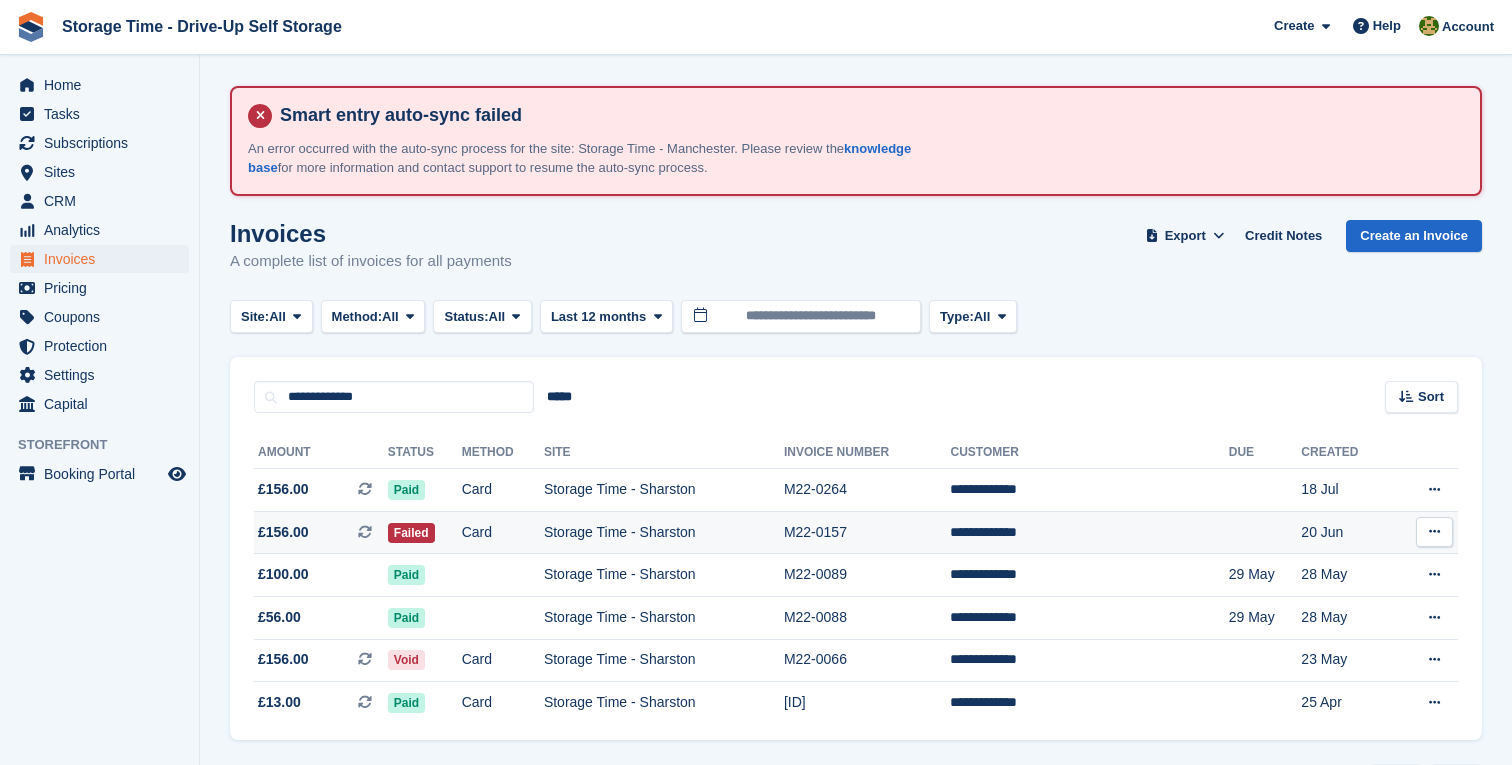 click on "Storage Time - Sharston" at bounding box center (664, 532) 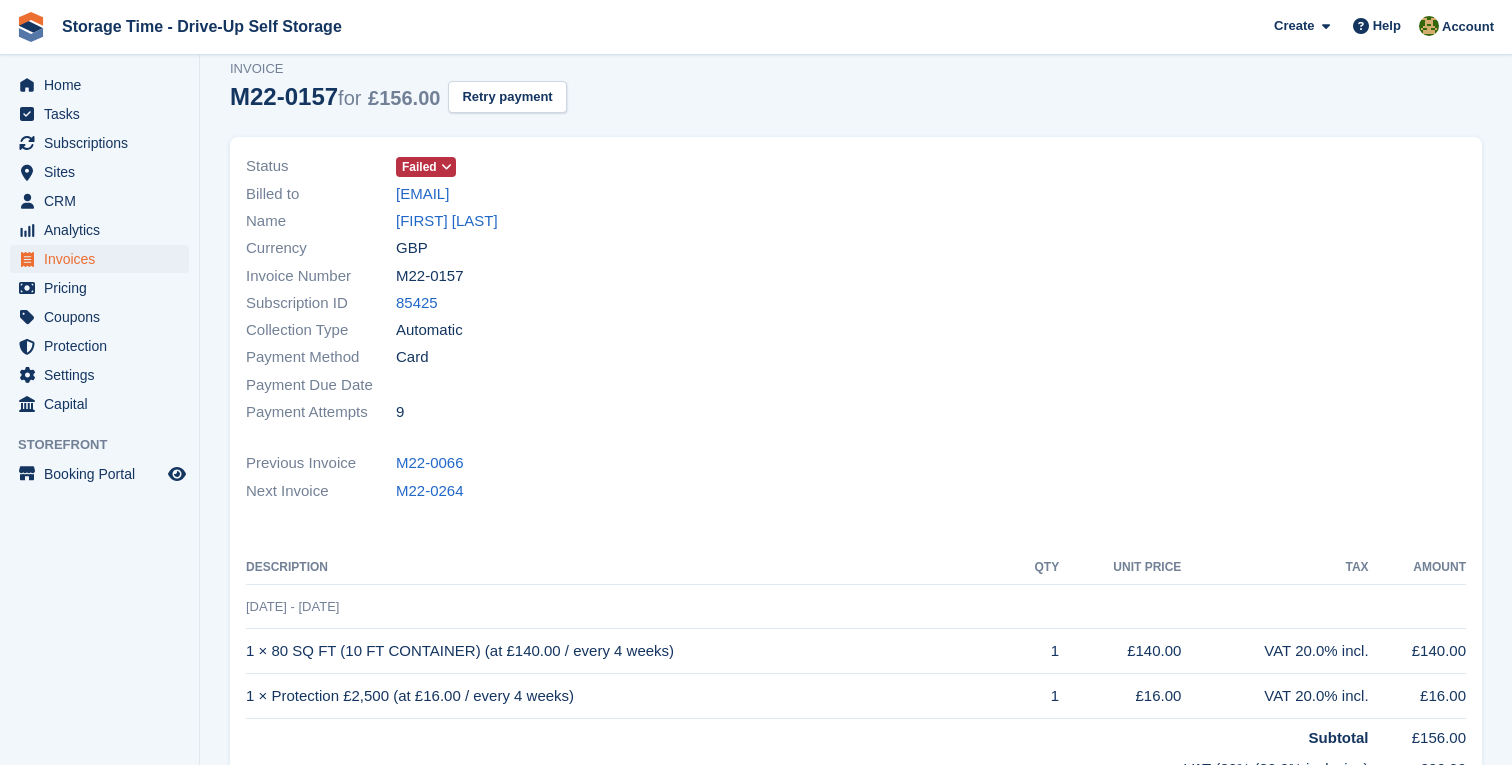 scroll, scrollTop: 224, scrollLeft: 0, axis: vertical 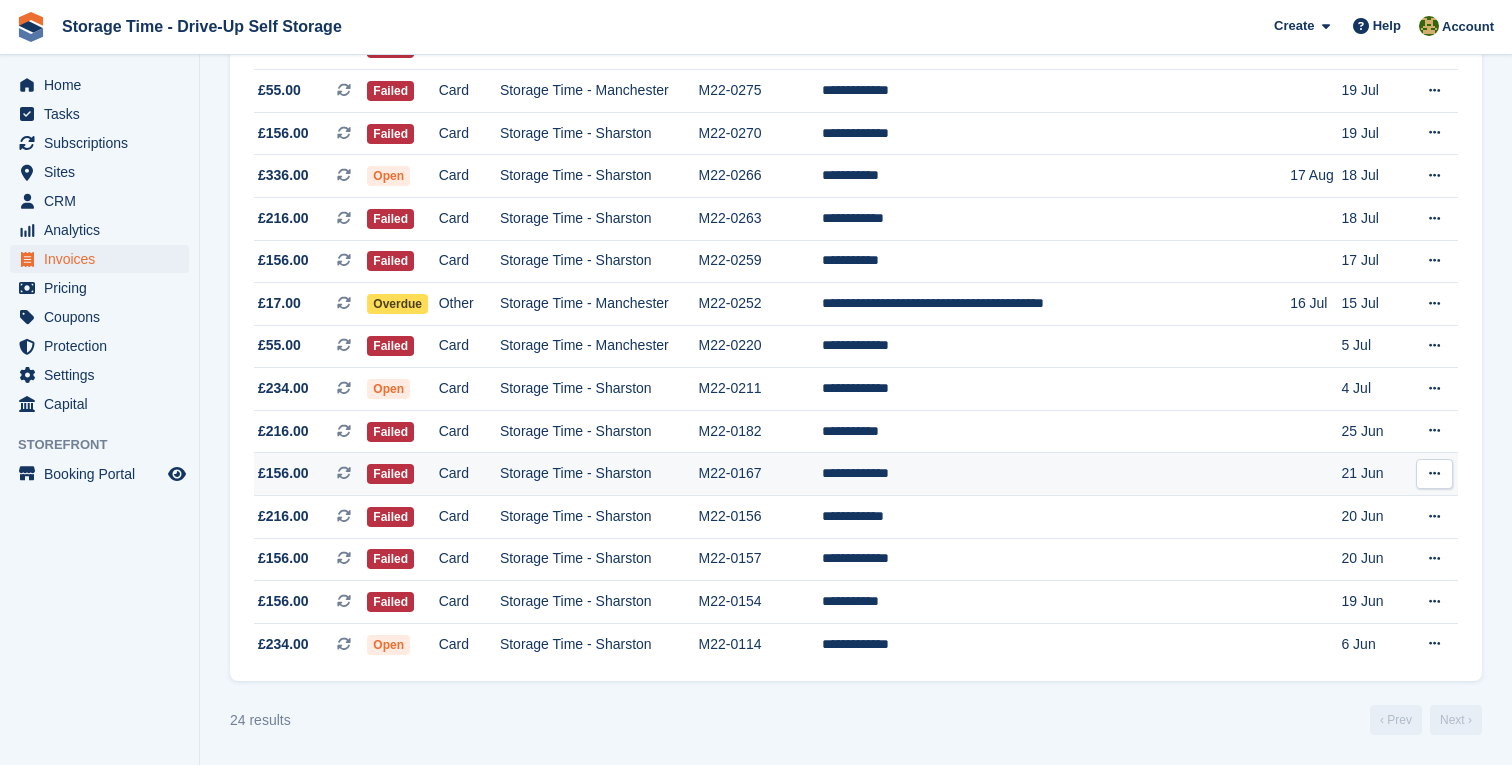 click on "Storage Time - Sharston" at bounding box center [599, 474] 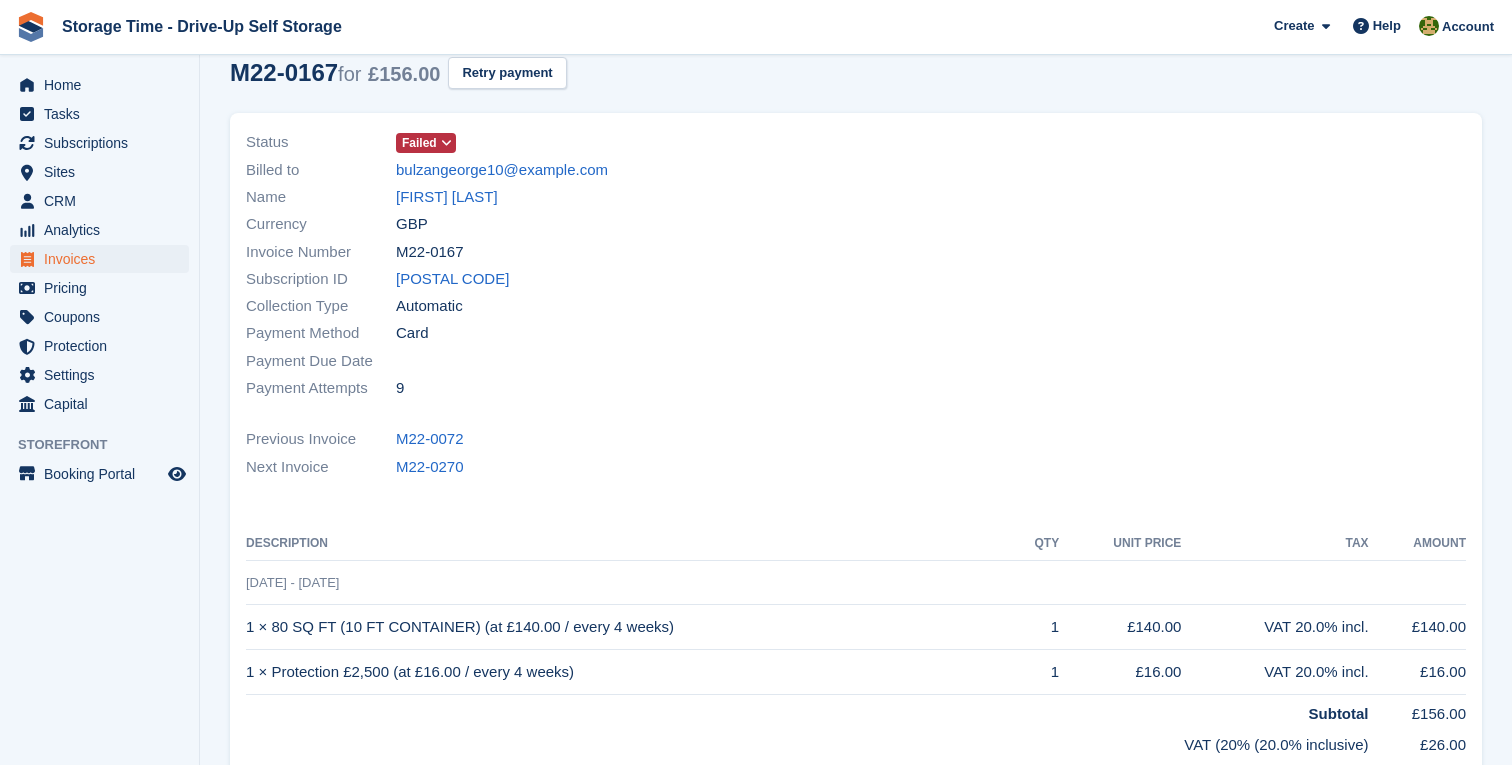 scroll, scrollTop: 193, scrollLeft: 0, axis: vertical 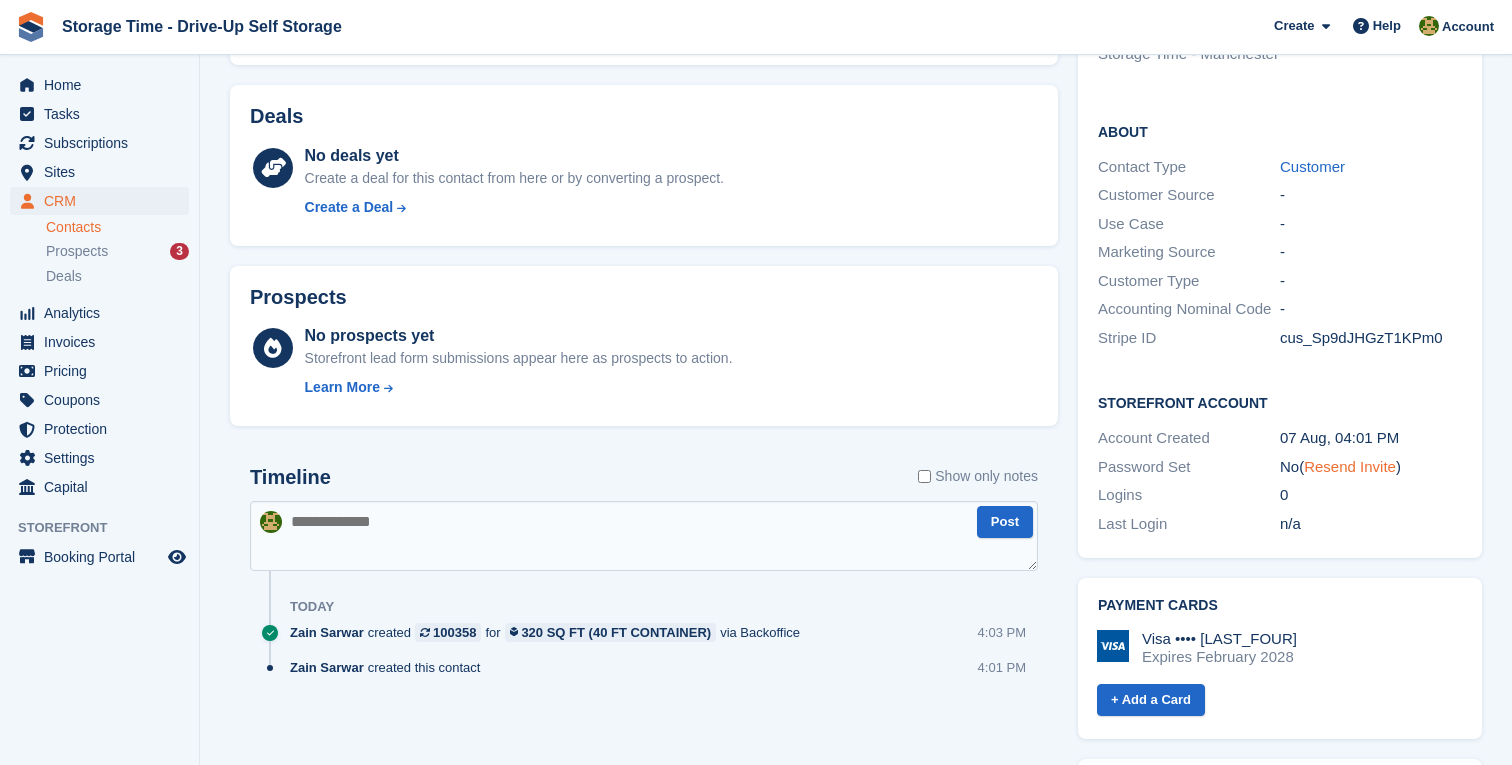 click on "Resend Invite" at bounding box center [1350, 466] 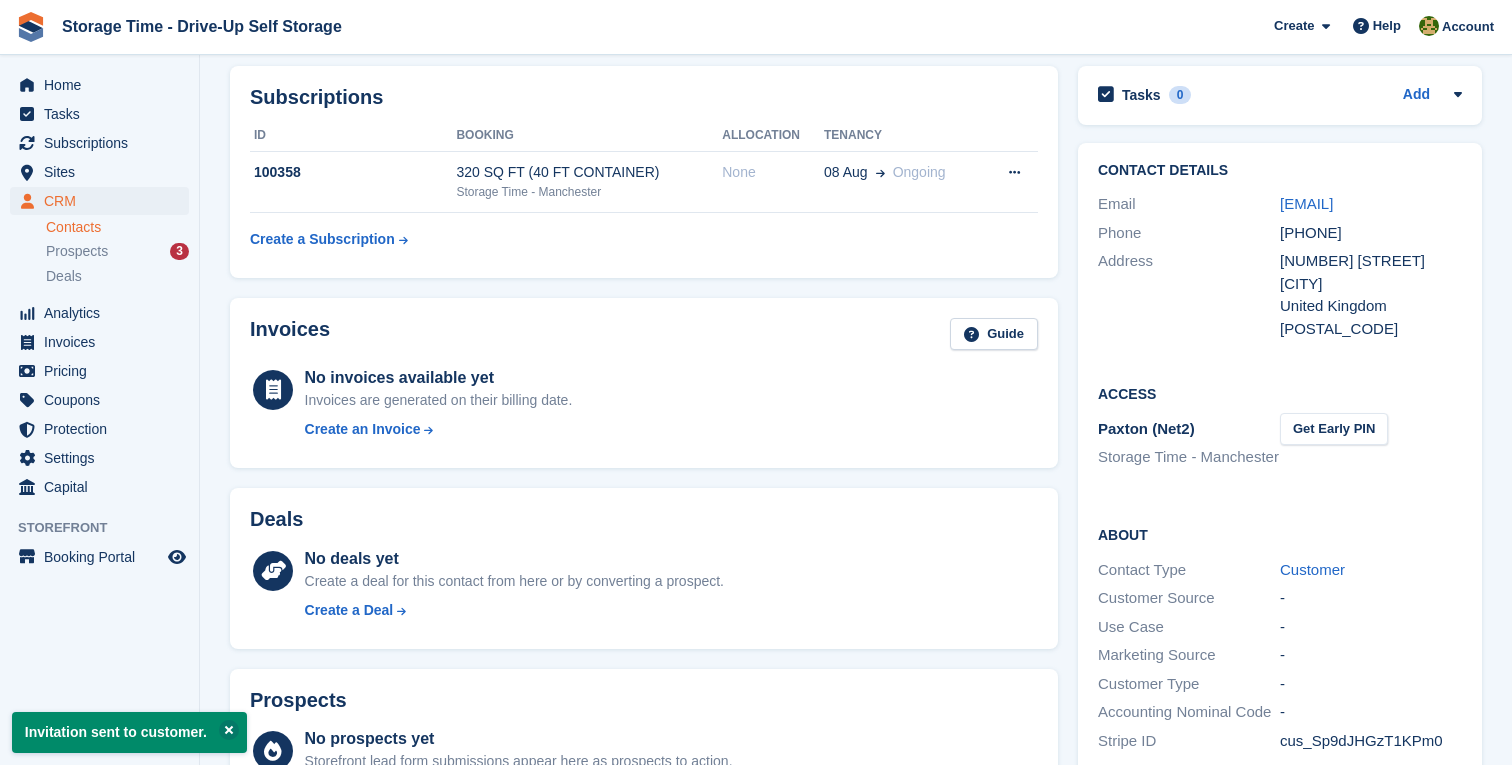 scroll, scrollTop: 232, scrollLeft: 0, axis: vertical 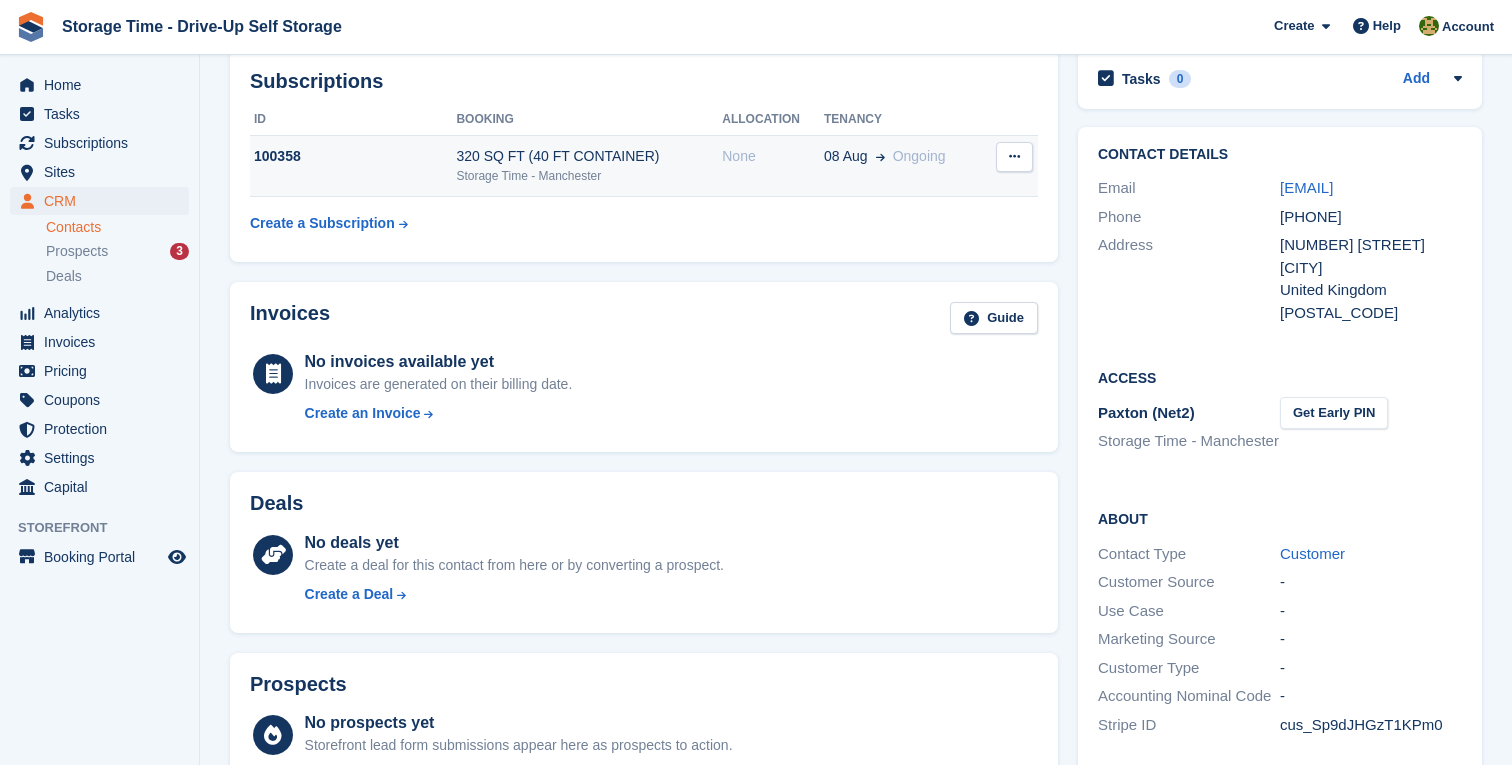 click on "None" at bounding box center [773, 166] 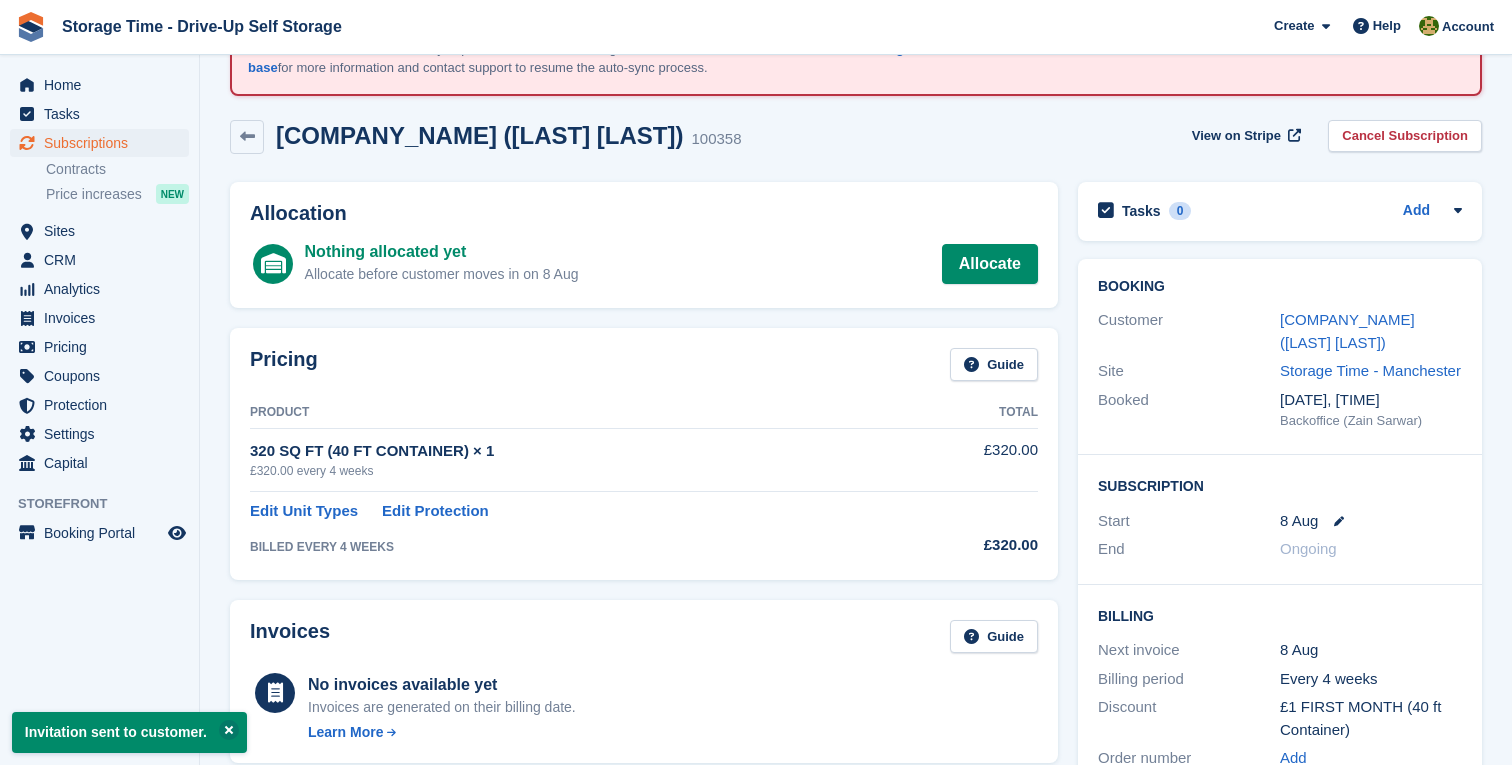 scroll, scrollTop: 102, scrollLeft: 0, axis: vertical 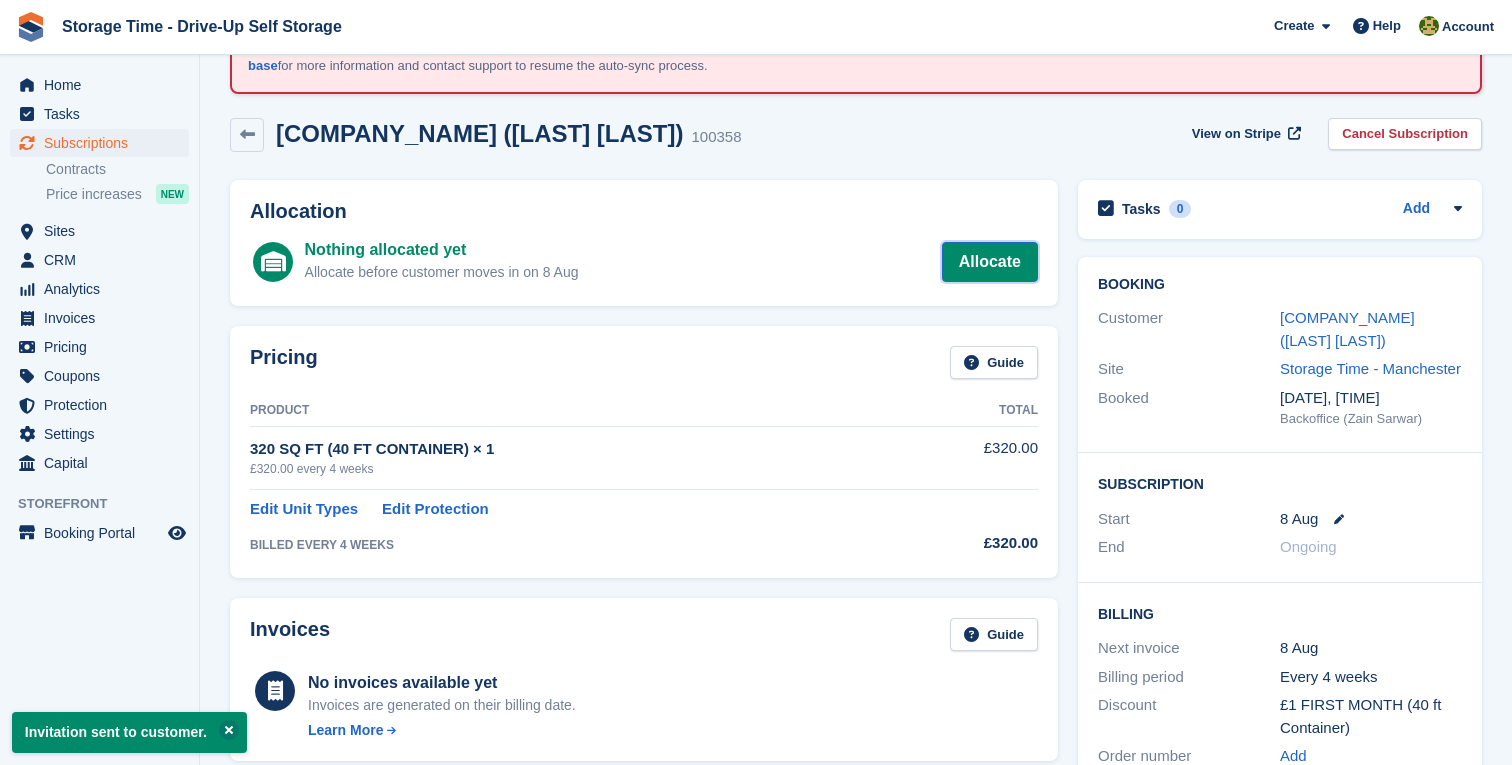 click on "Allocate" at bounding box center (990, 262) 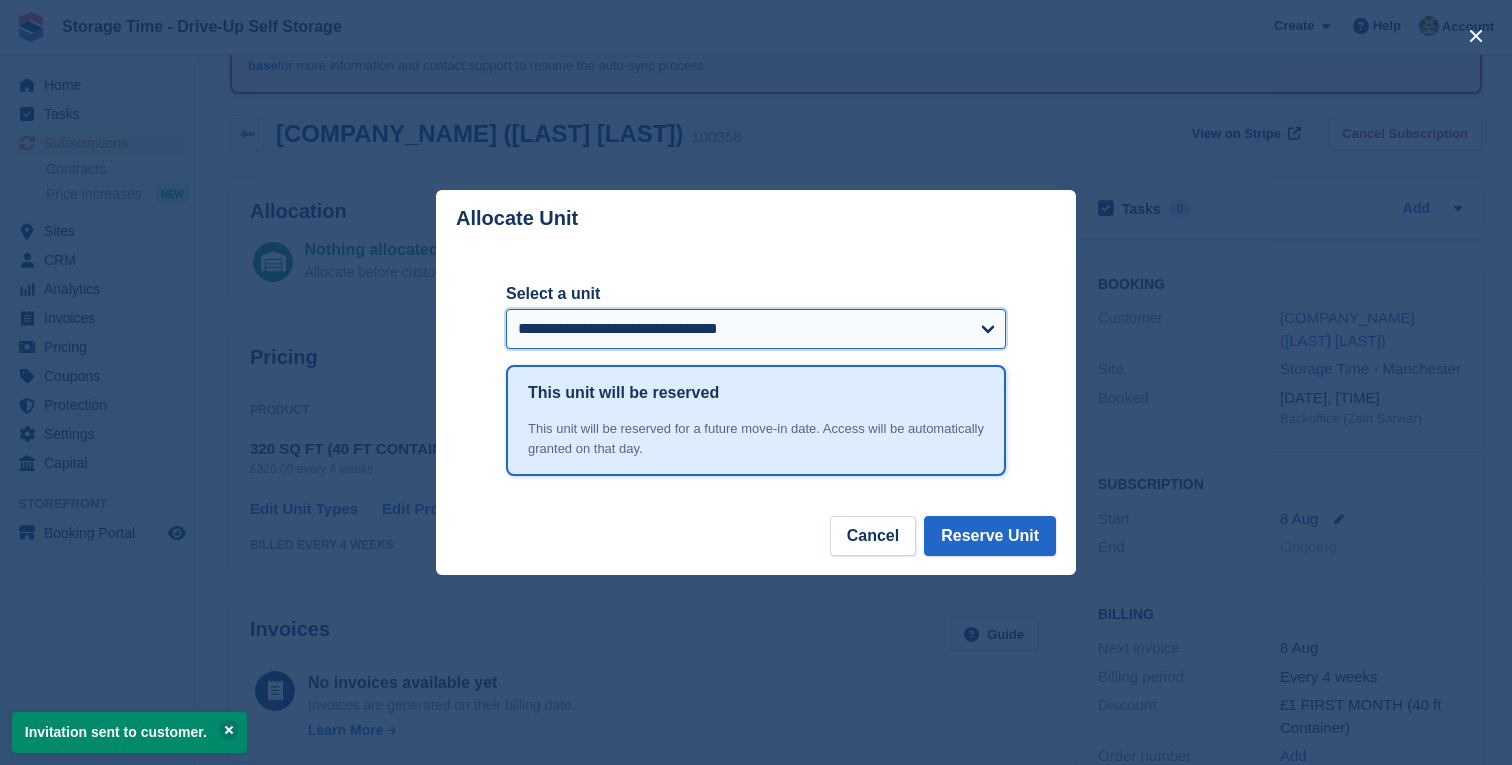 click on "**********" at bounding box center (756, 329) 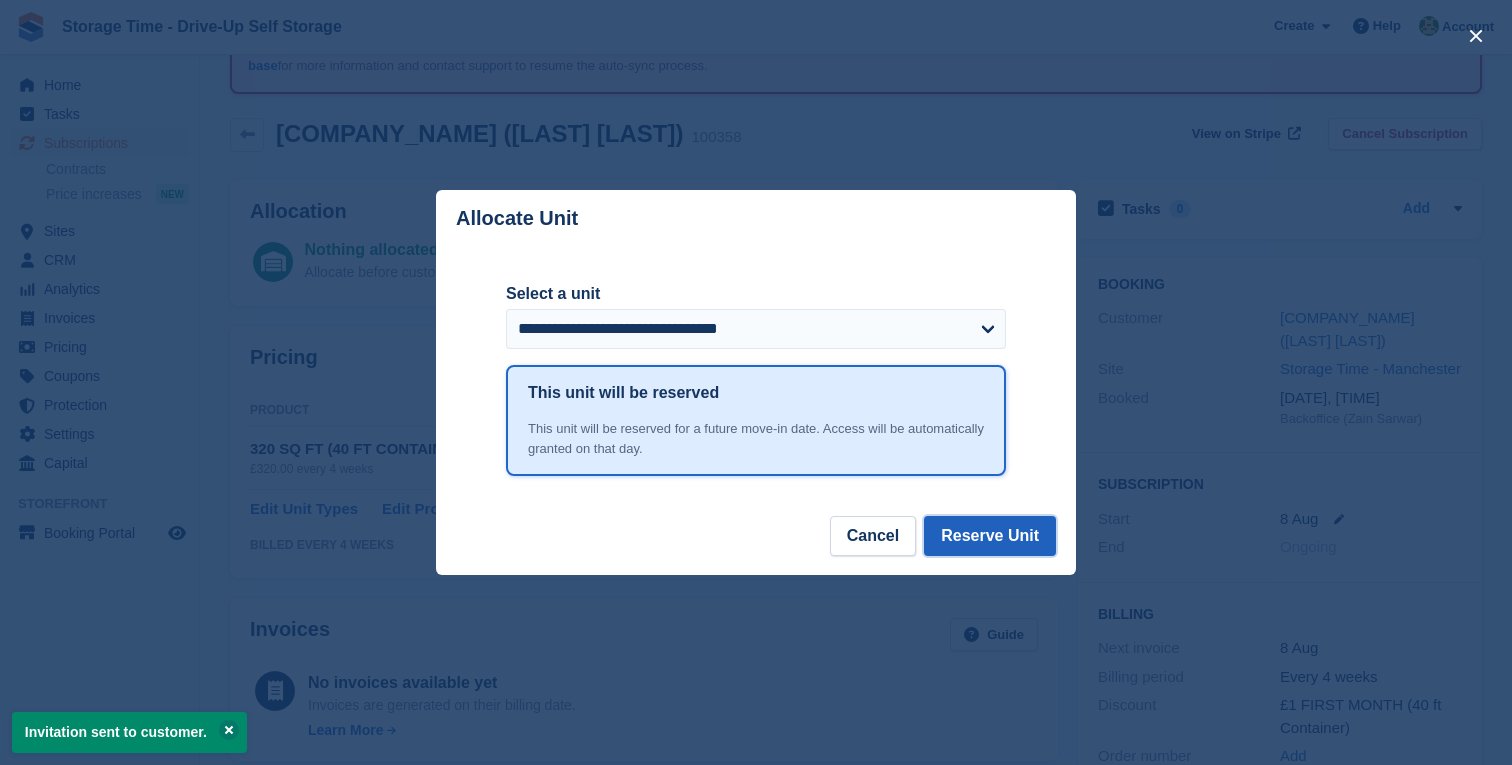click on "Reserve Unit" at bounding box center [990, 536] 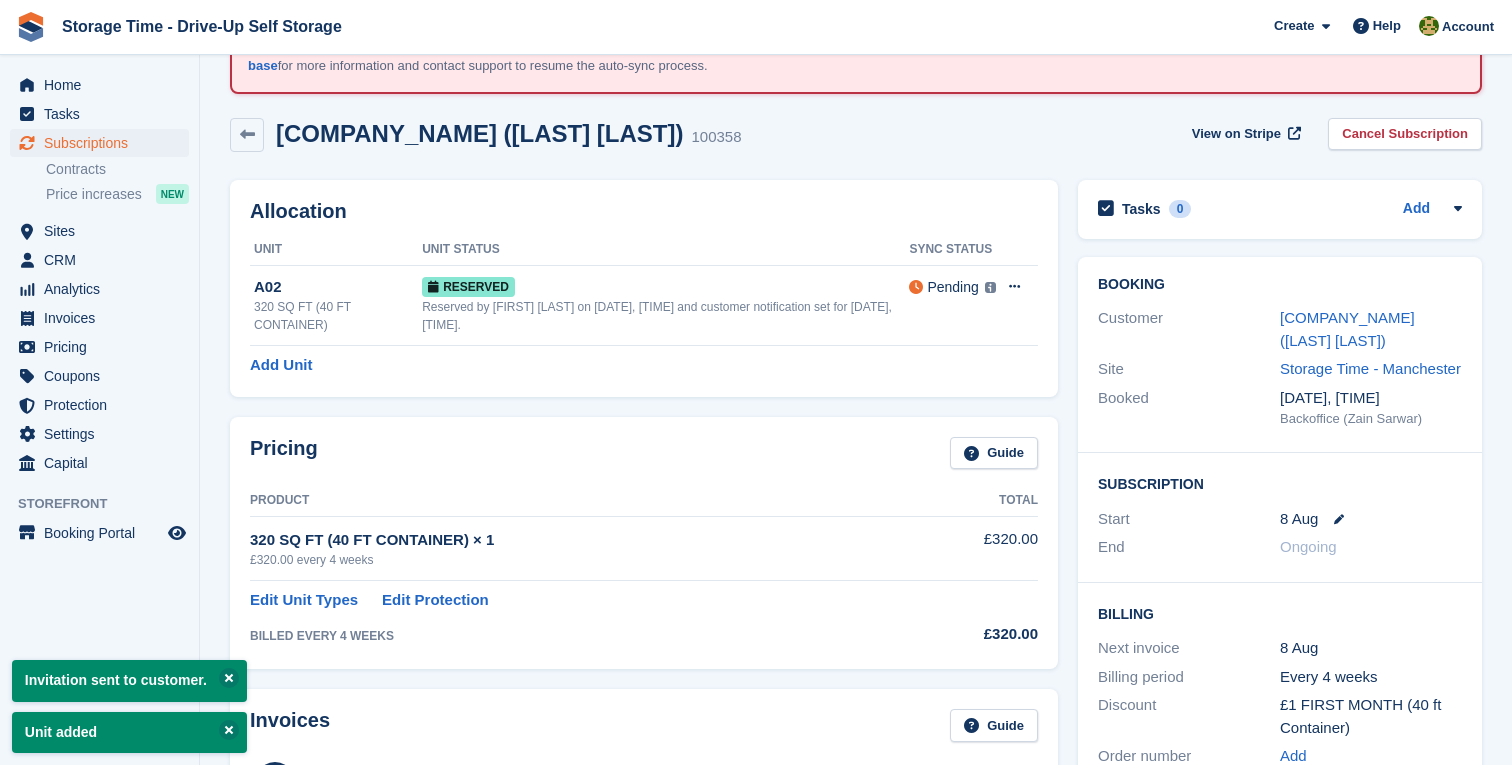click on "Allocation
Unit
Unit Status
Sync Status
A02
320 SQ FT (40 FT CONTAINER)
Reserved
Reserved by Zain Sarwar on 7th Aug,   4:04 PM and customer notification set for 8th Aug,   6:00 AM.
Pending
This unit will be synced with Paxton (Net2) within 1 minute
Learn more →
Grant Early Access
Deallocate
Add Unit" at bounding box center (644, 288) 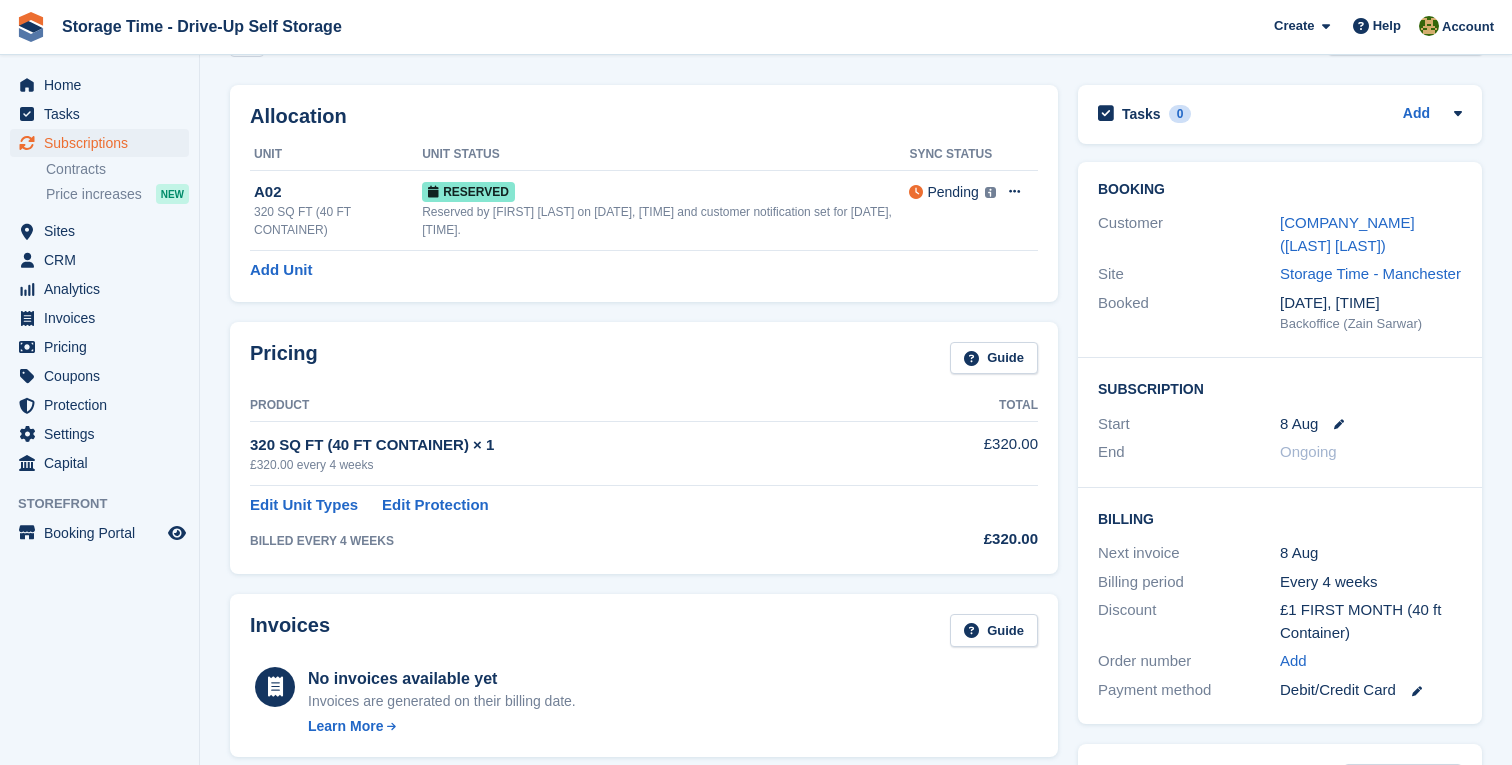 scroll, scrollTop: 179, scrollLeft: 0, axis: vertical 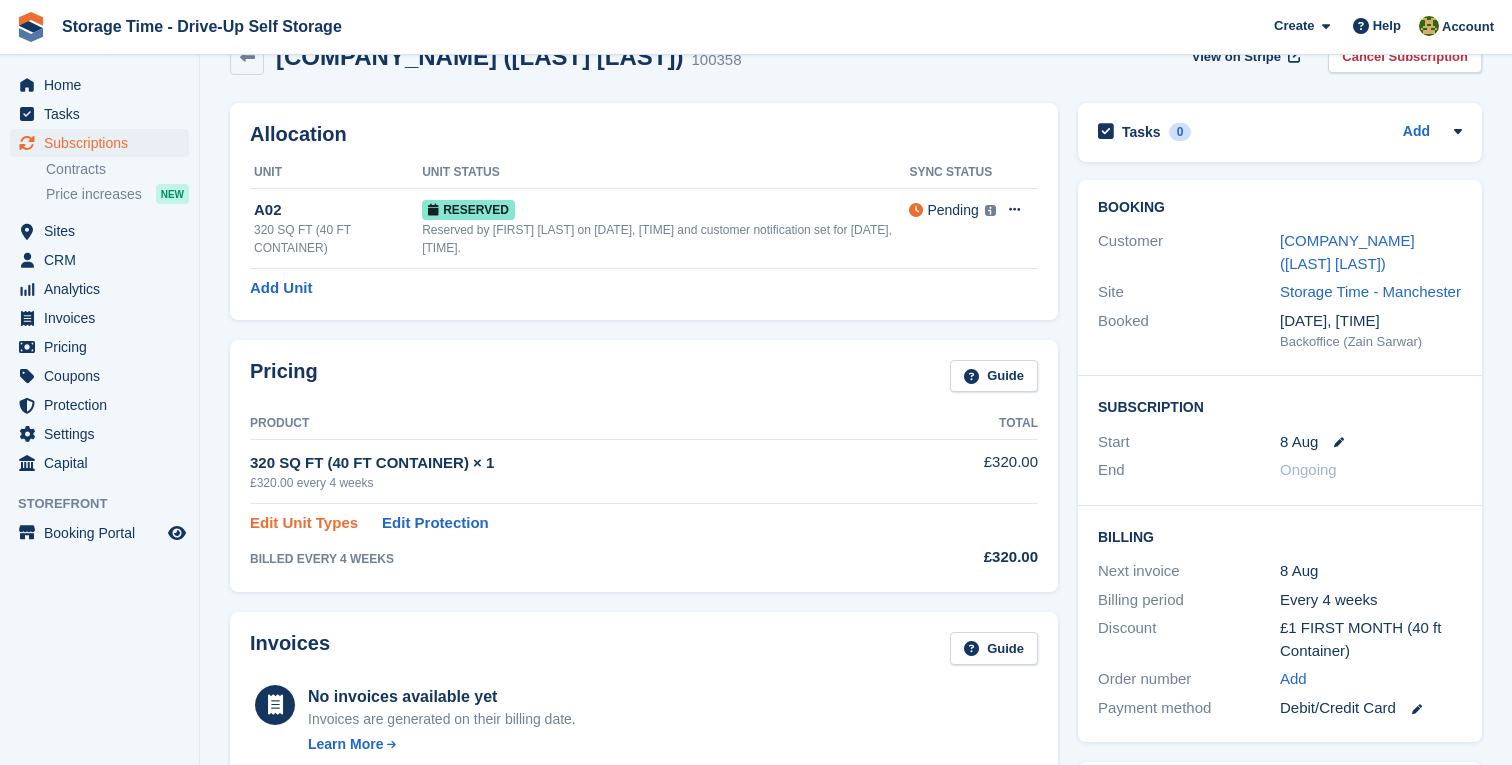 click on "Edit Unit Types" at bounding box center (304, 523) 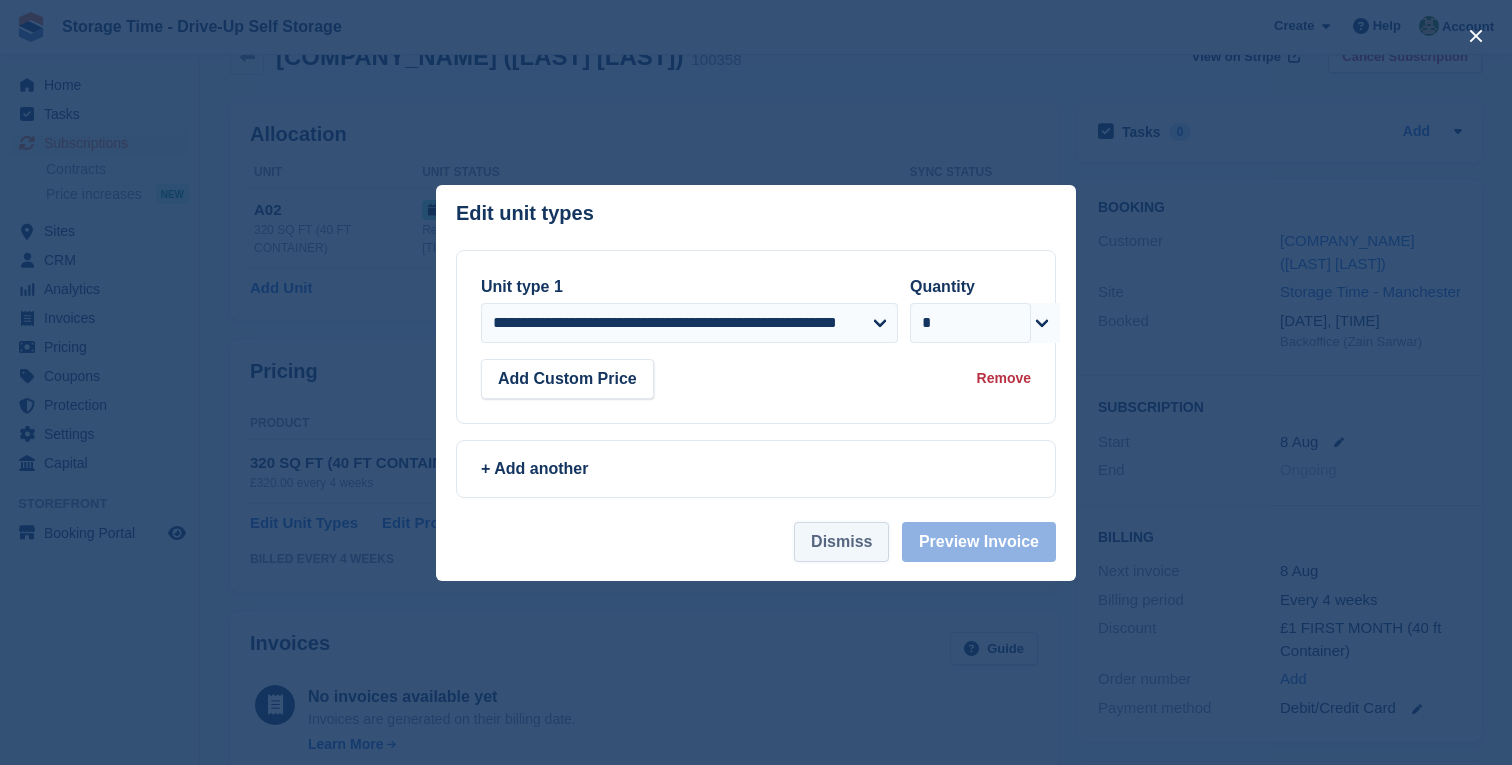click on "Dismiss" at bounding box center (841, 542) 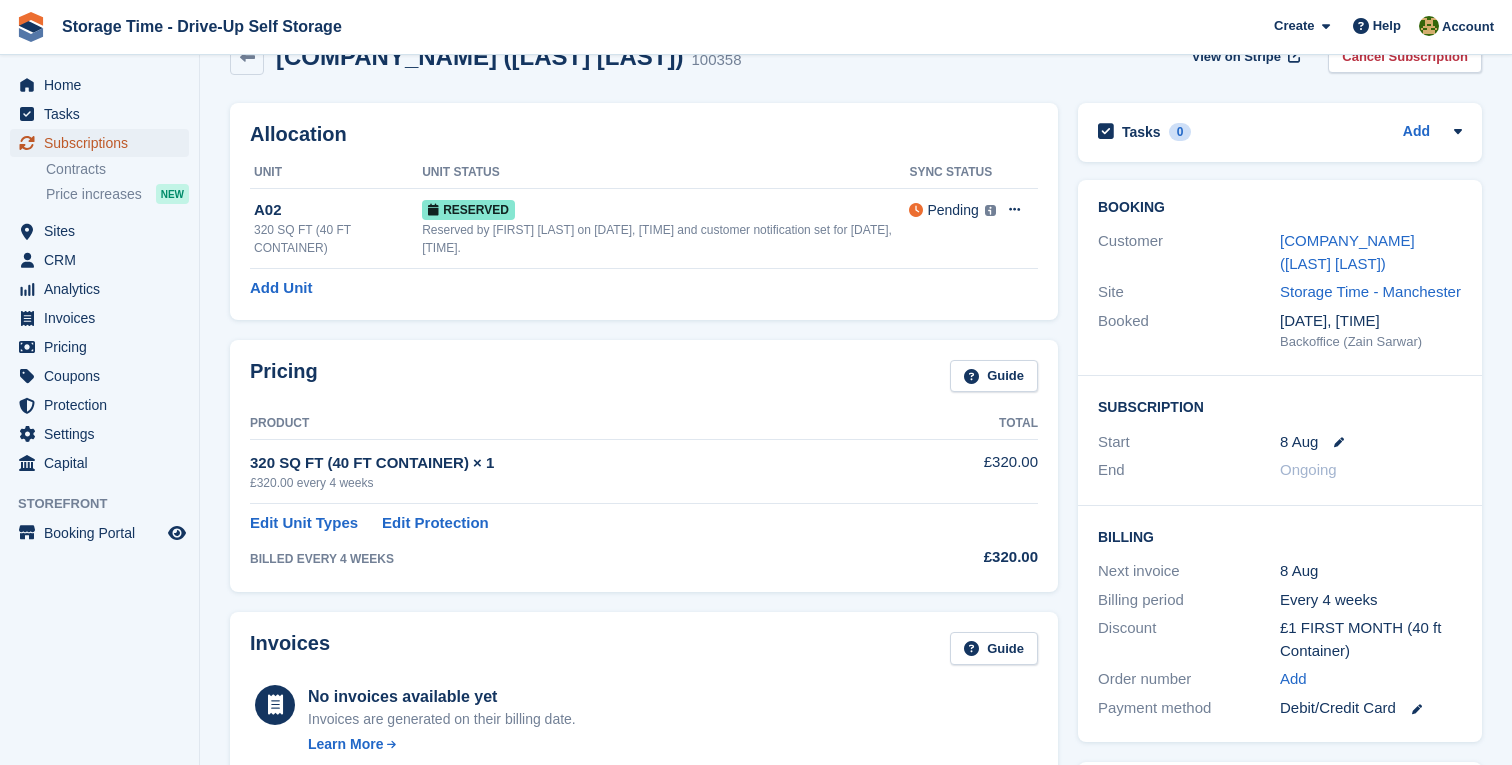 click on "Subscriptions" at bounding box center (104, 143) 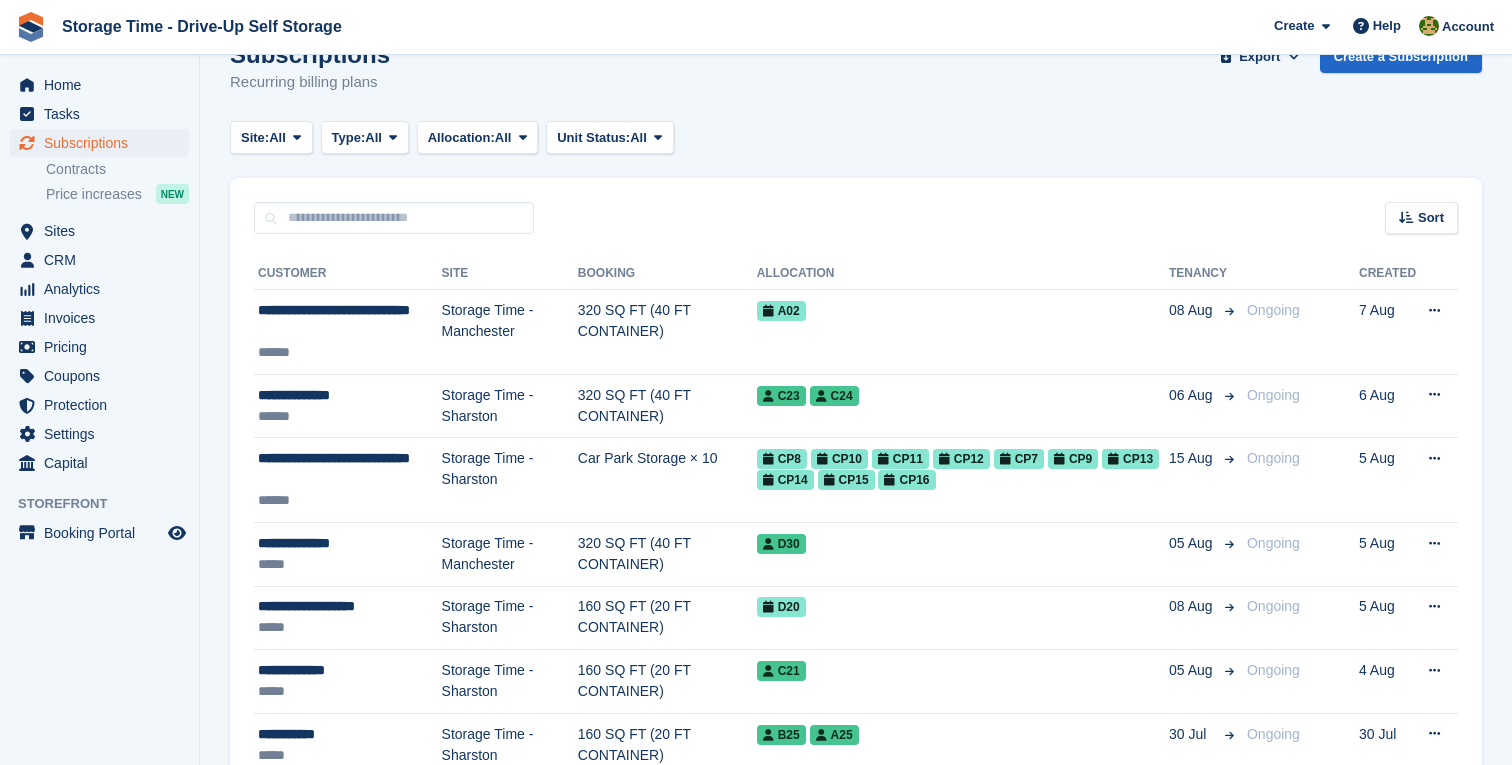 scroll, scrollTop: 0, scrollLeft: 0, axis: both 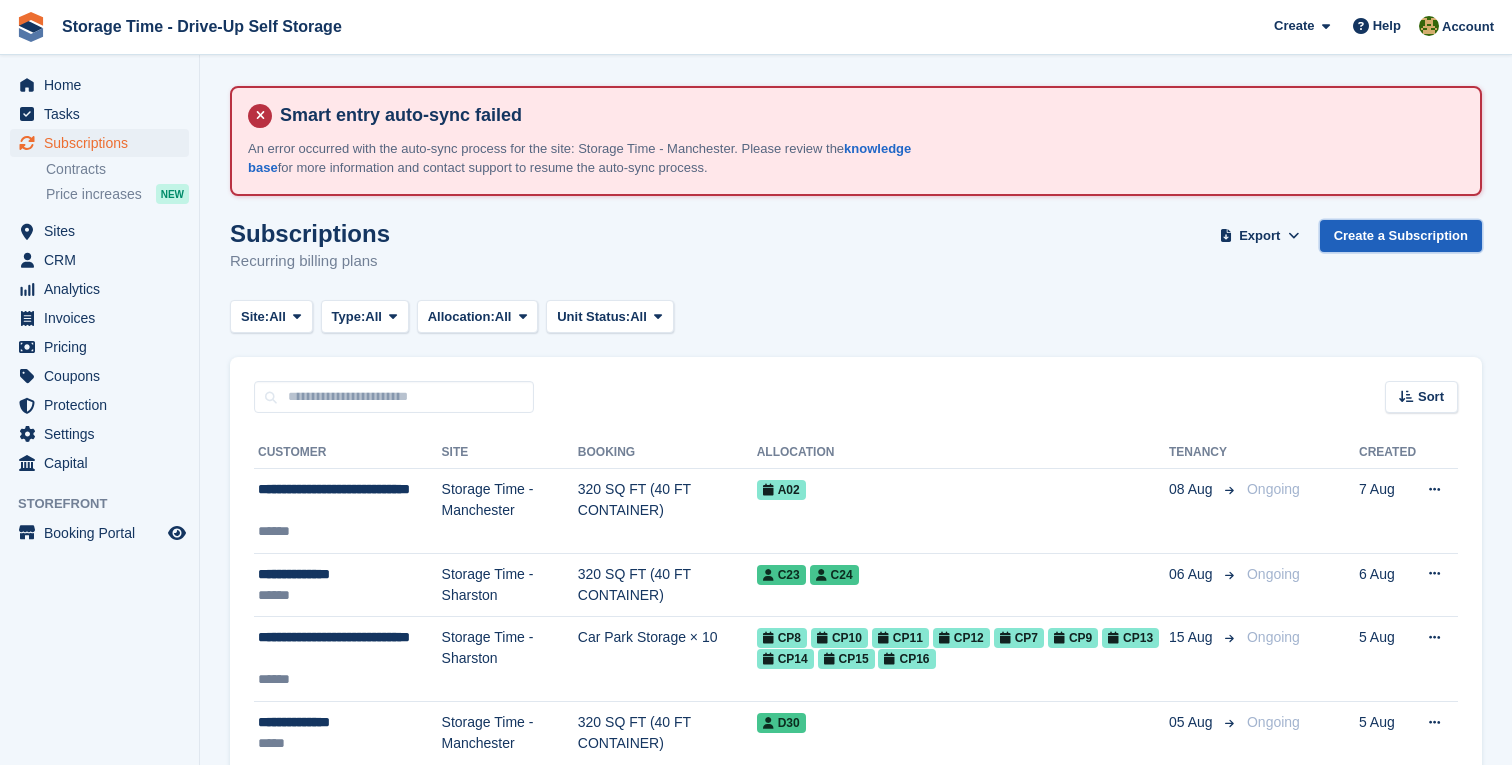 click on "Create a Subscription" at bounding box center (1401, 236) 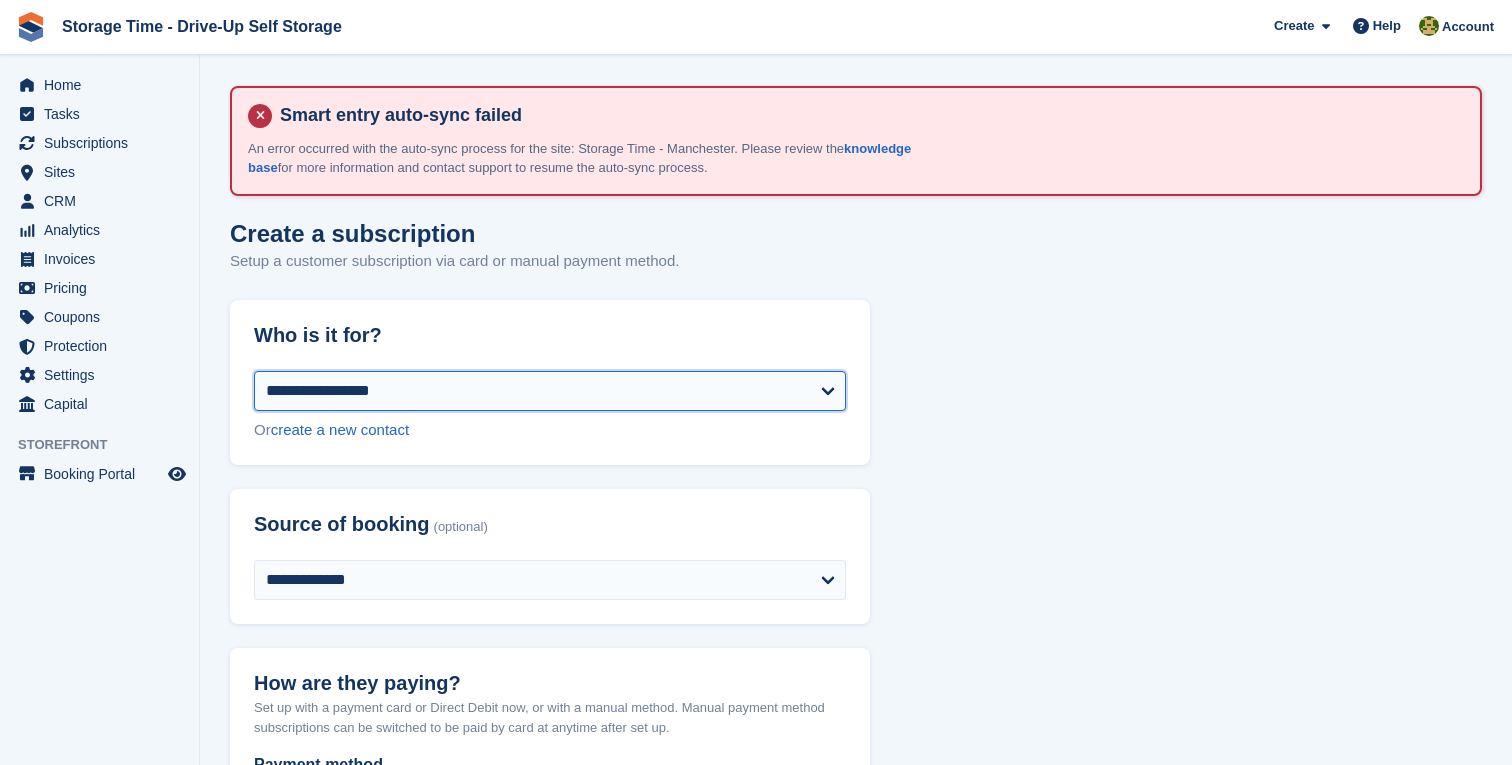 click on "**********" at bounding box center [550, 391] 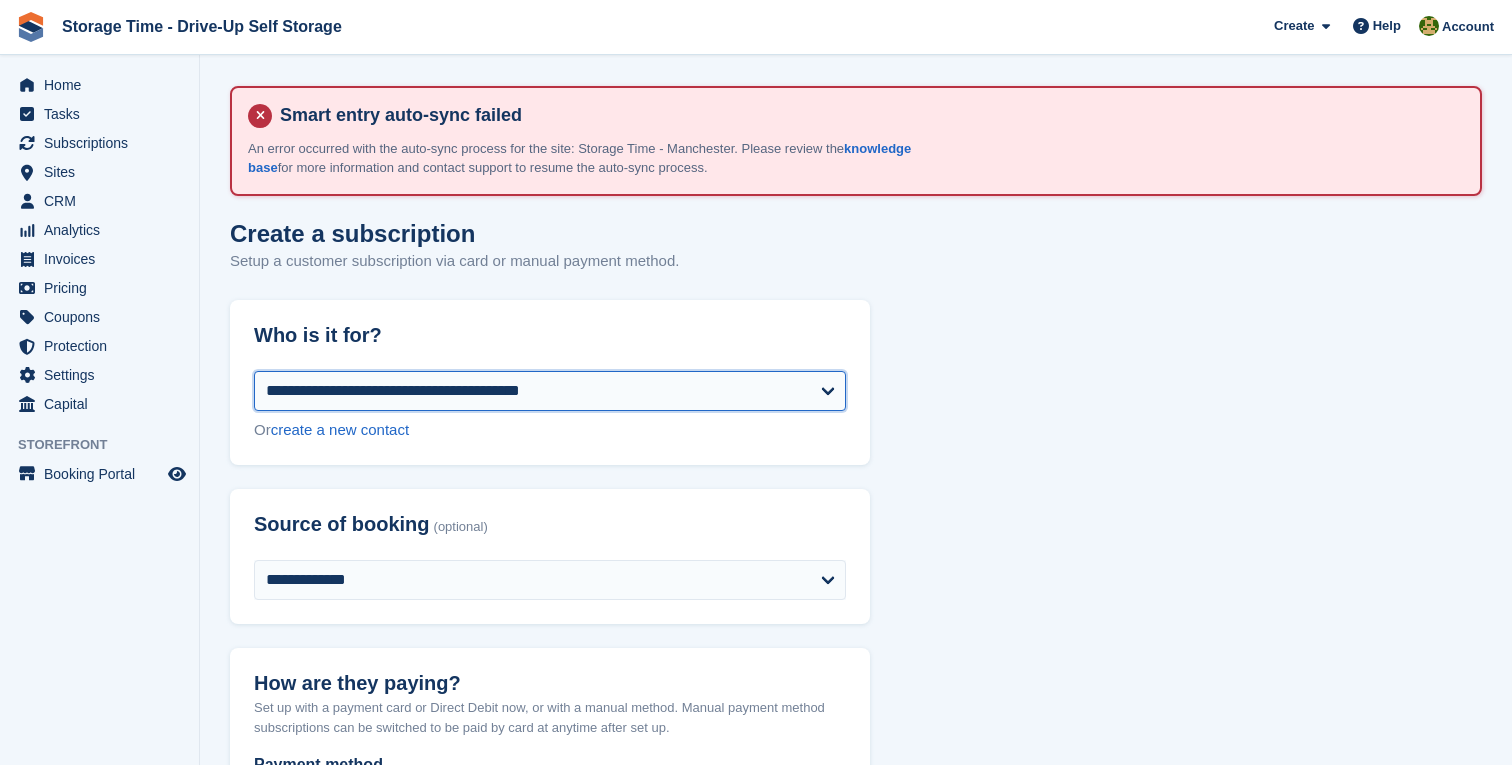 select on "**********" 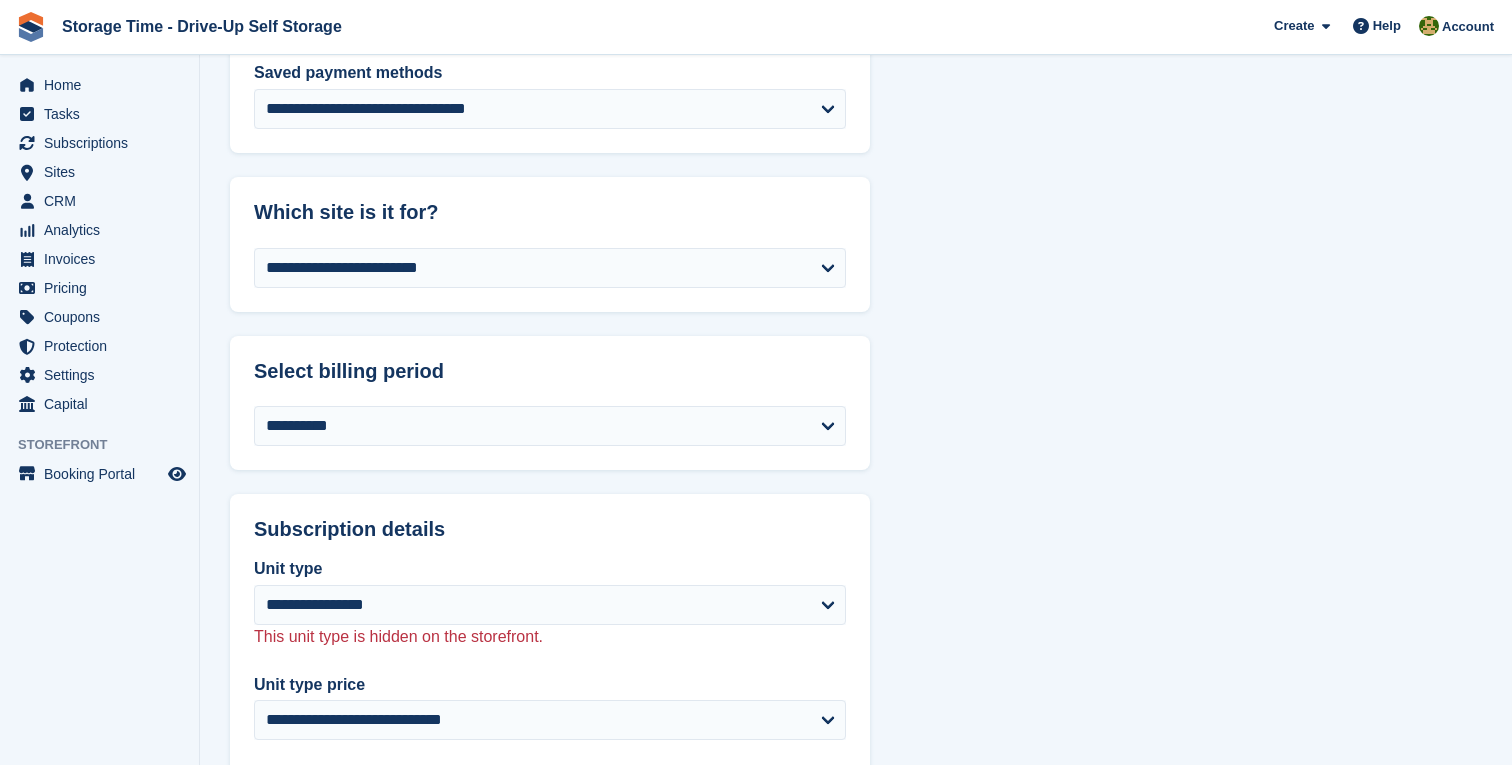 scroll, scrollTop: 785, scrollLeft: 0, axis: vertical 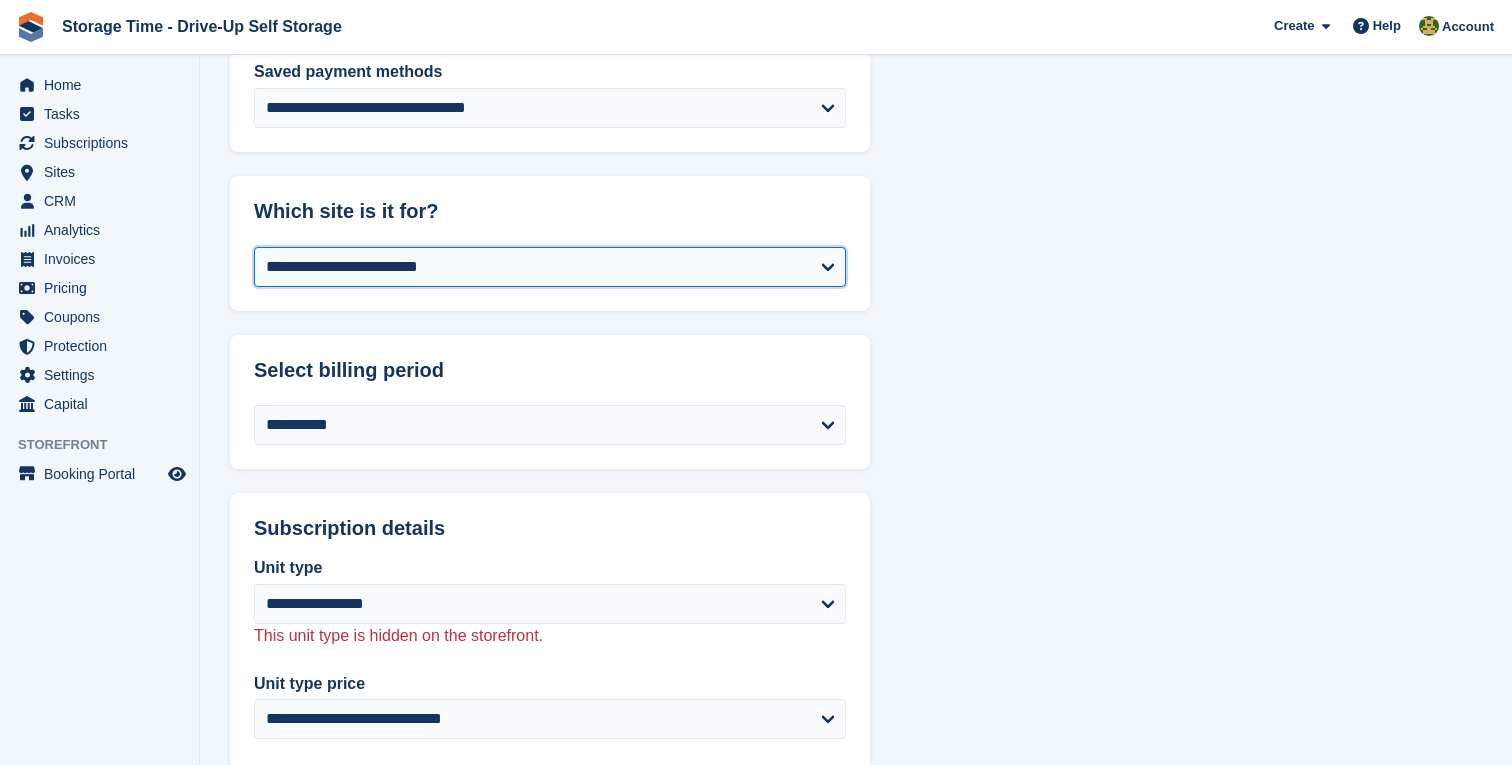 click on "**********" at bounding box center [550, 267] 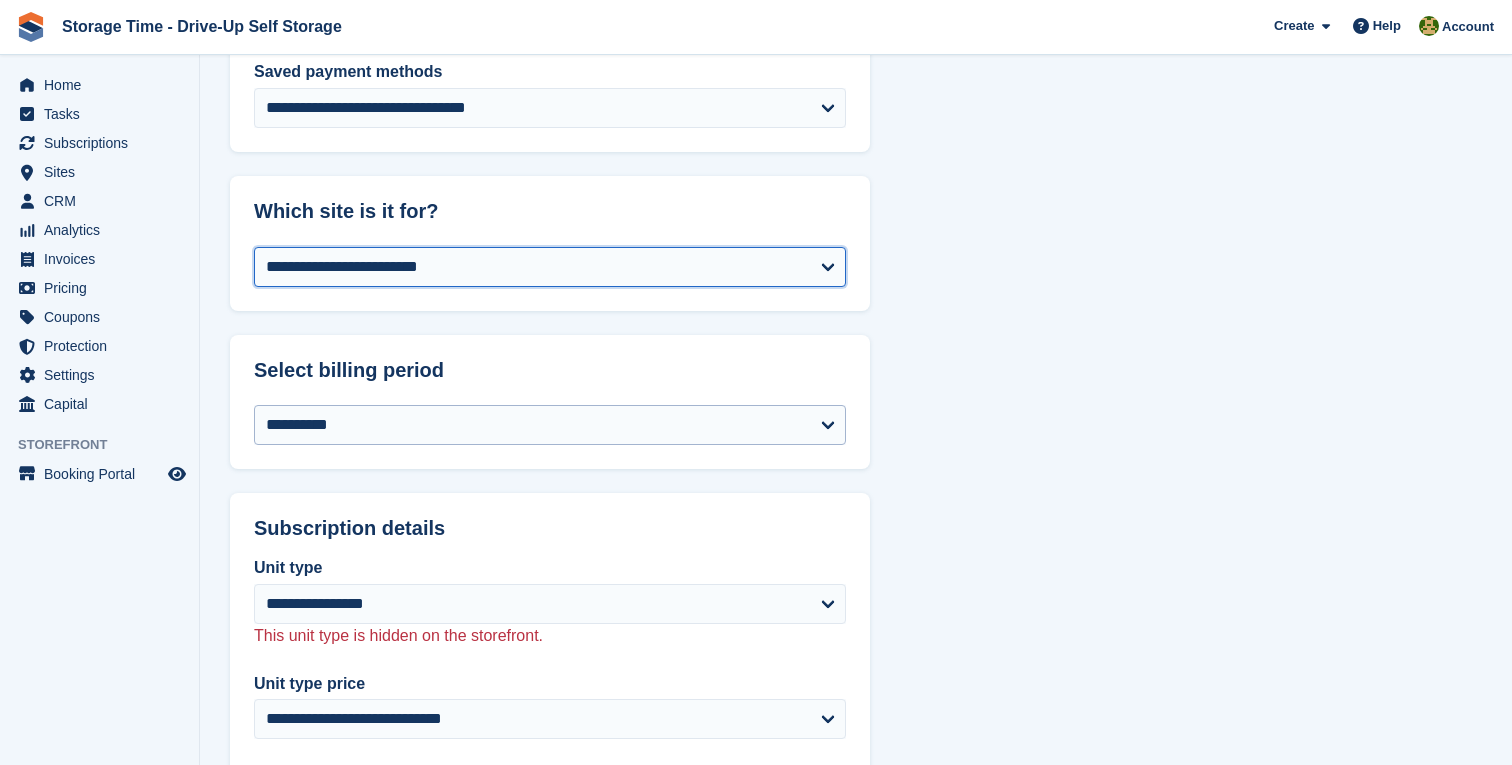 scroll, scrollTop: 847, scrollLeft: 0, axis: vertical 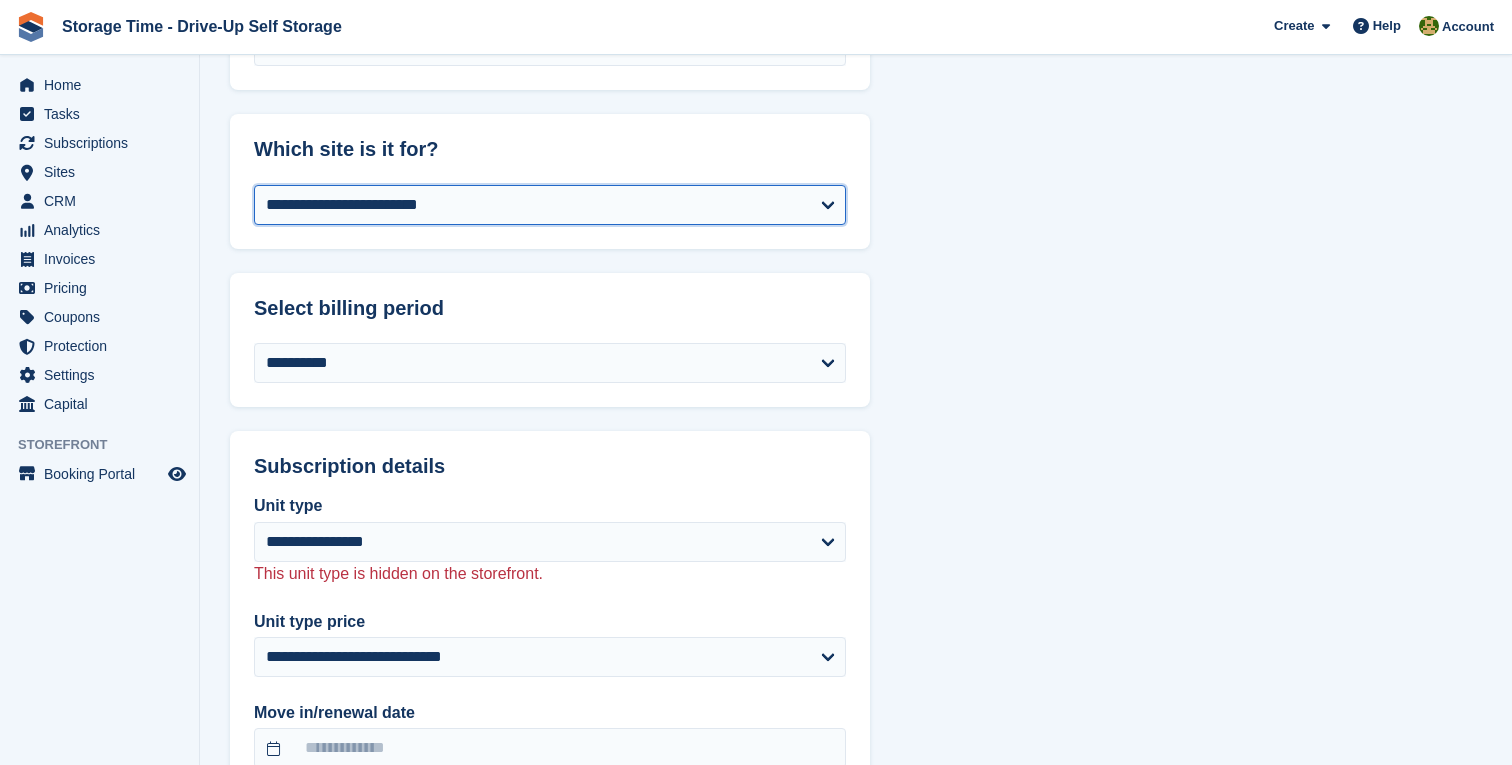 select on "******" 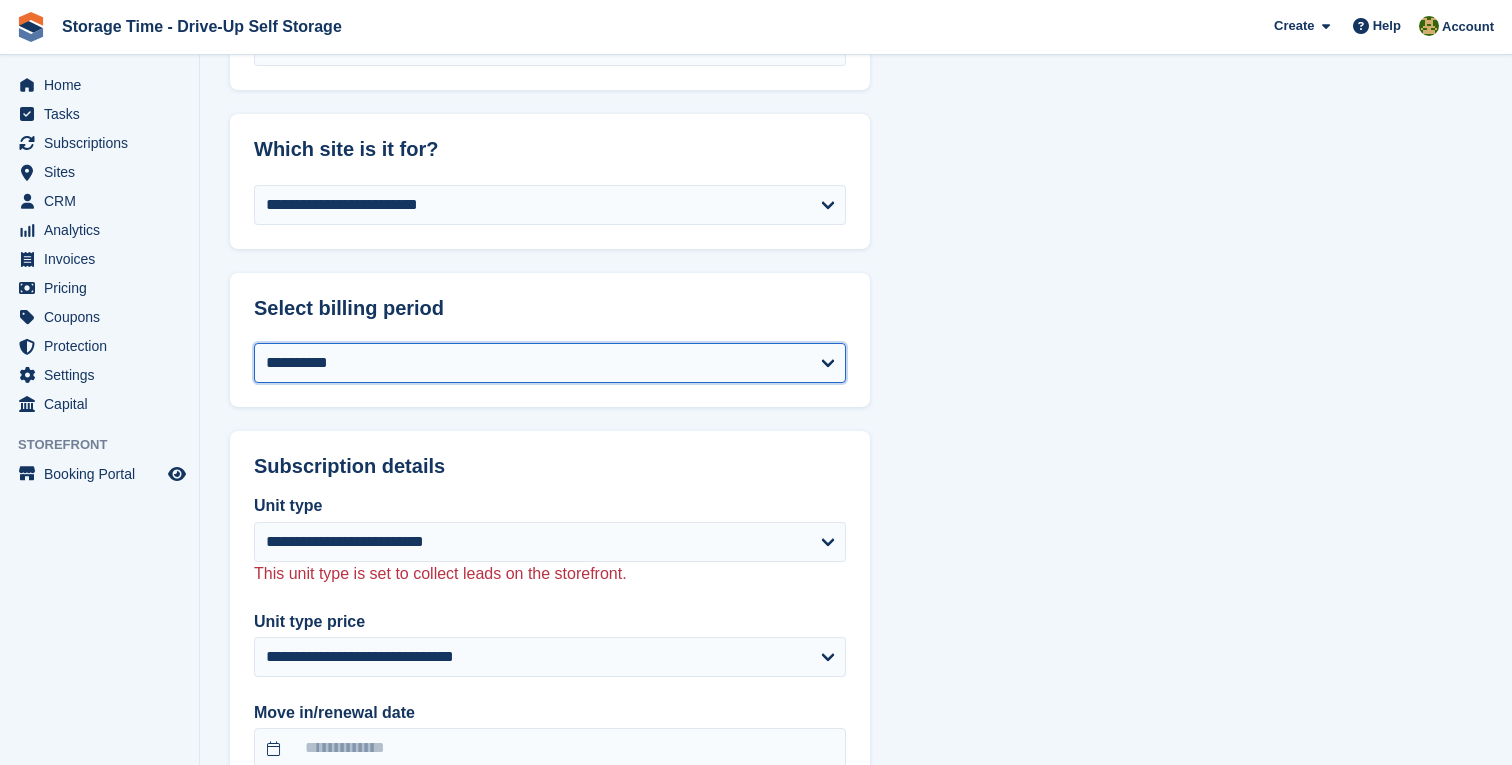 click on "**********" at bounding box center [550, 363] 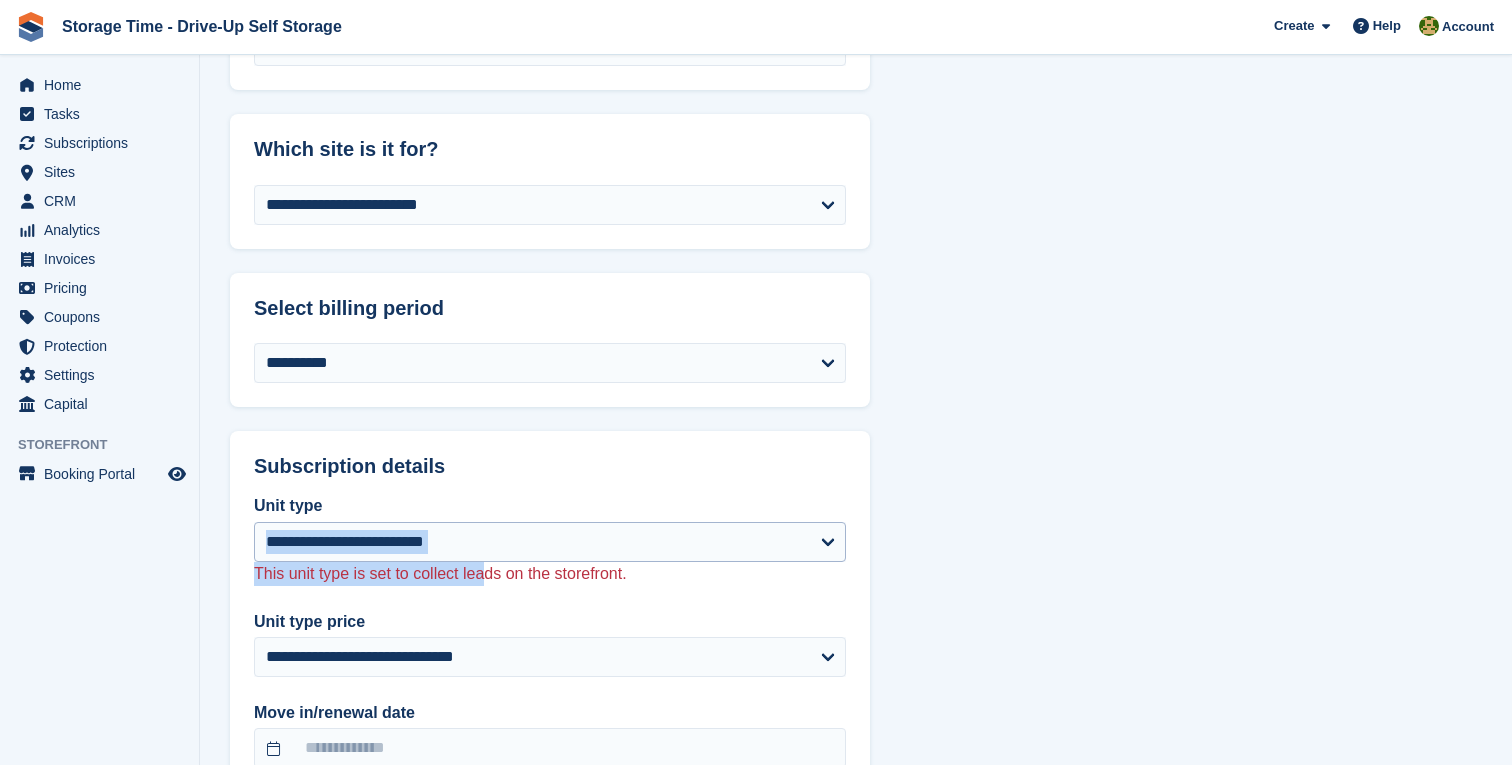 click on "**********" at bounding box center (550, 532) 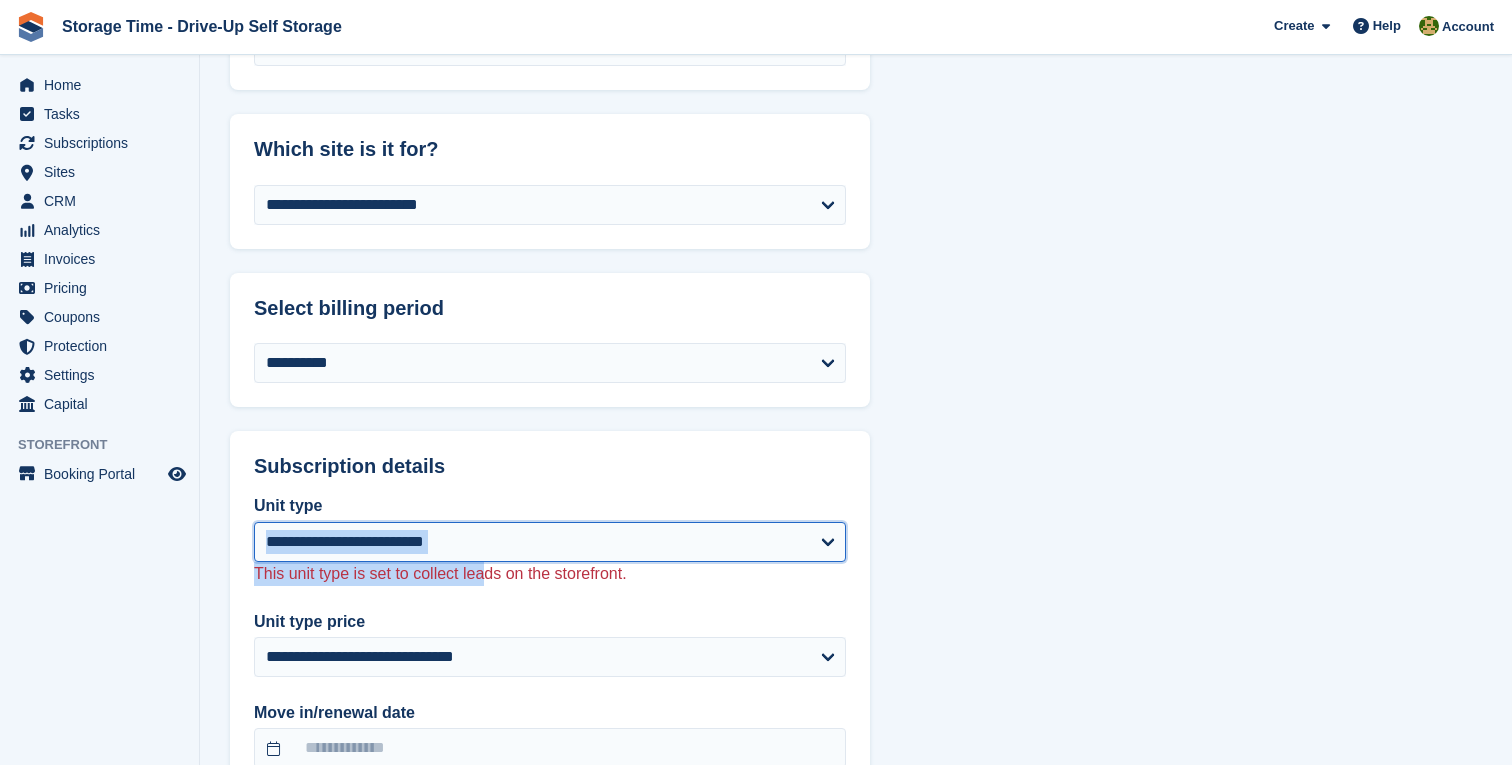 click on "**********" at bounding box center (550, 542) 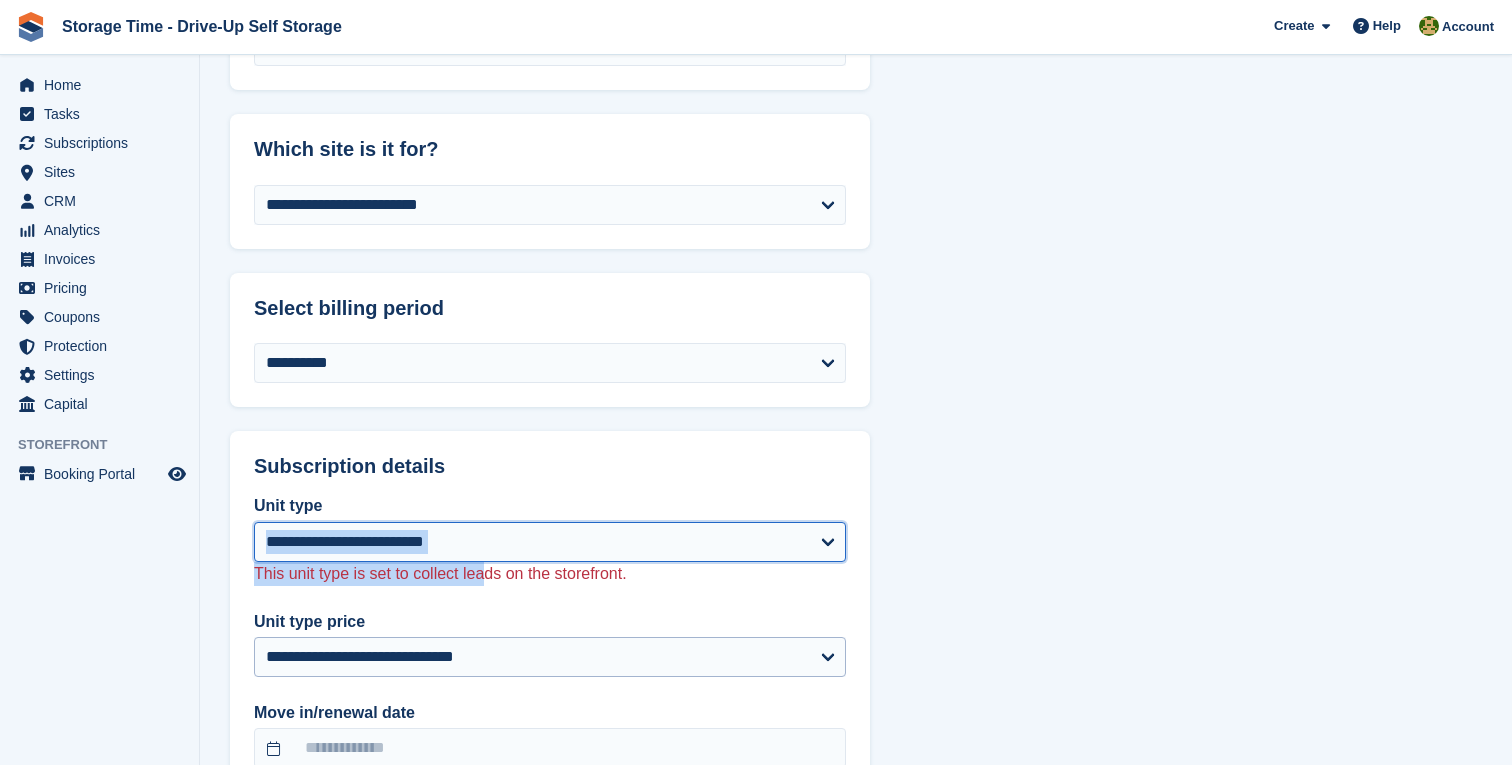 select on "******" 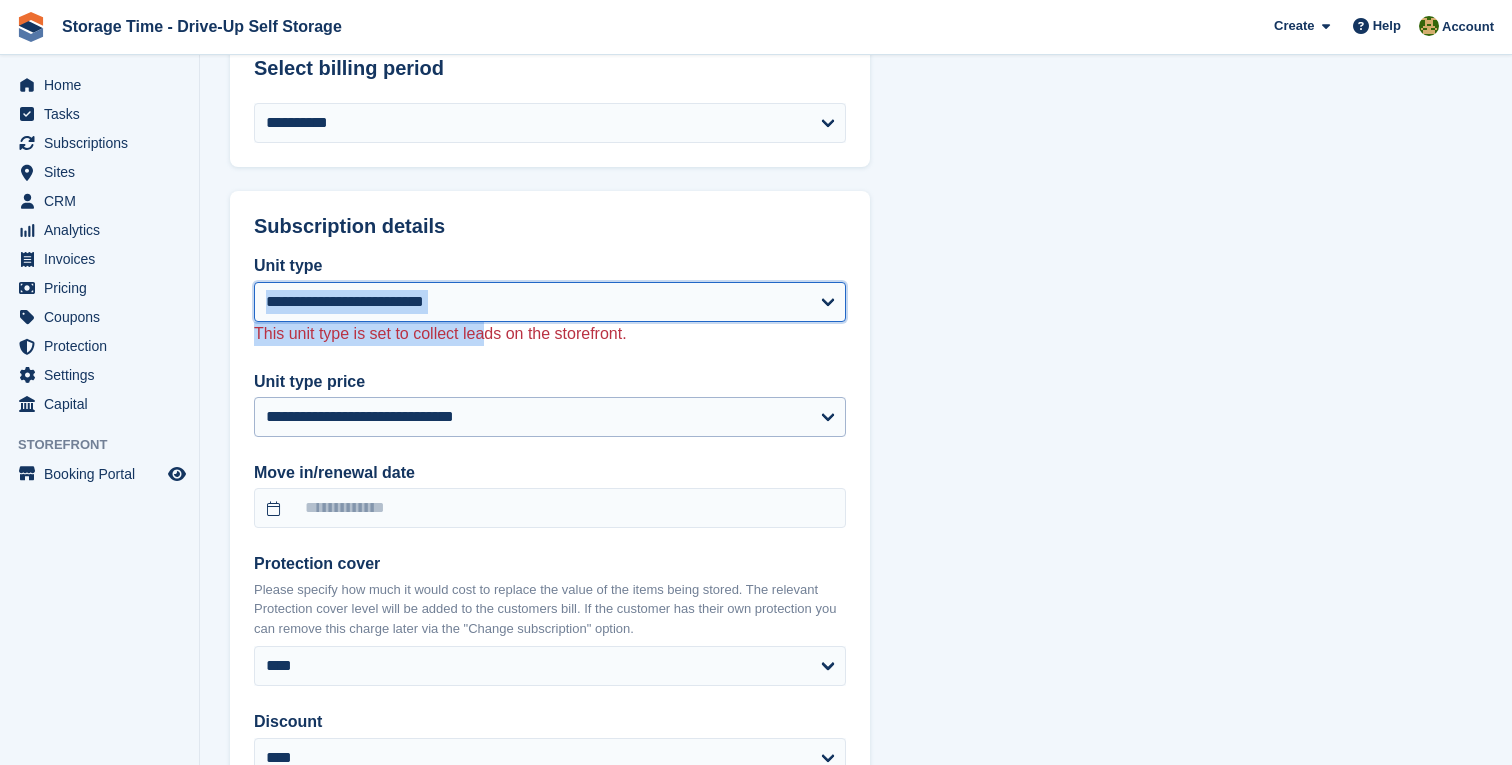 select on "*****" 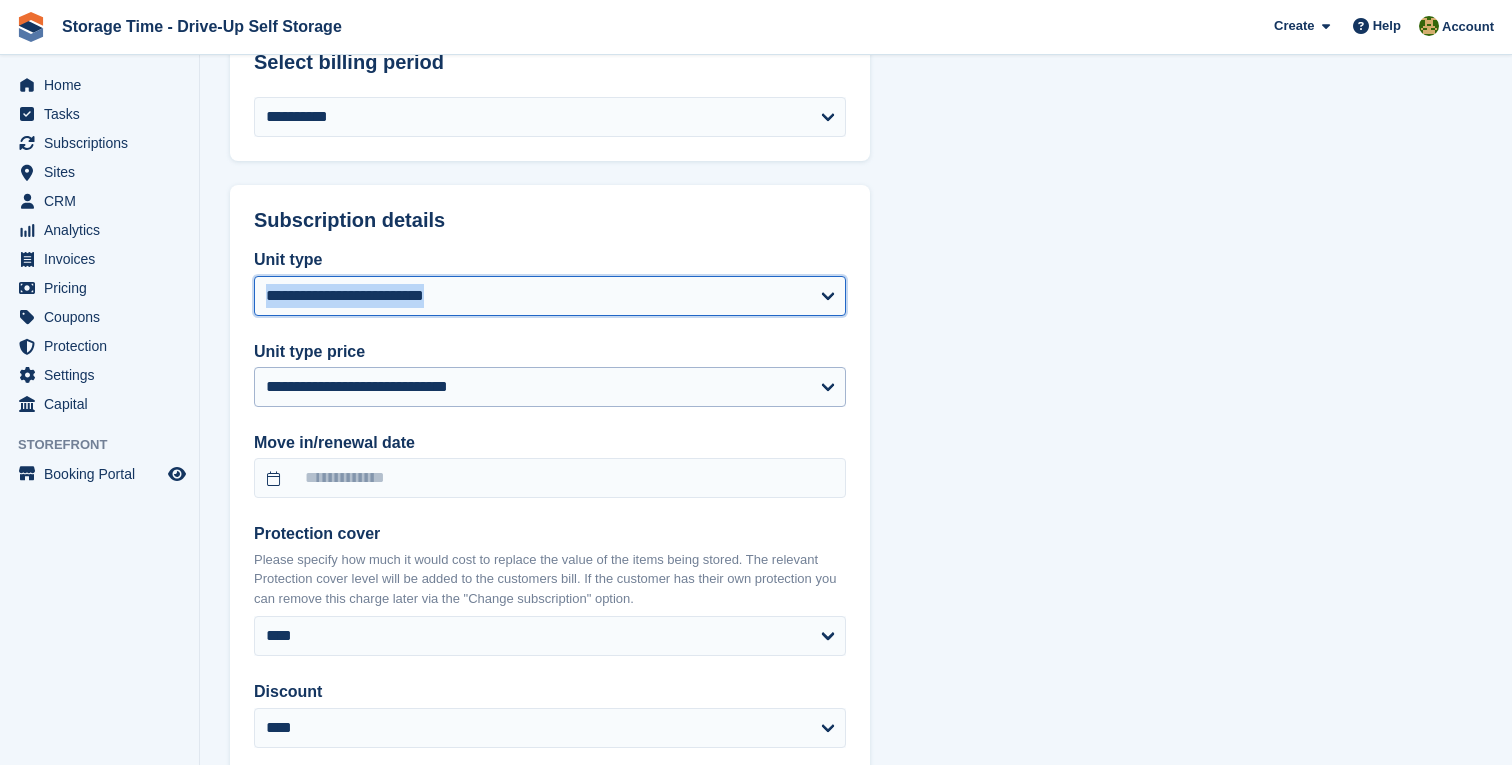 scroll, scrollTop: 1110, scrollLeft: 0, axis: vertical 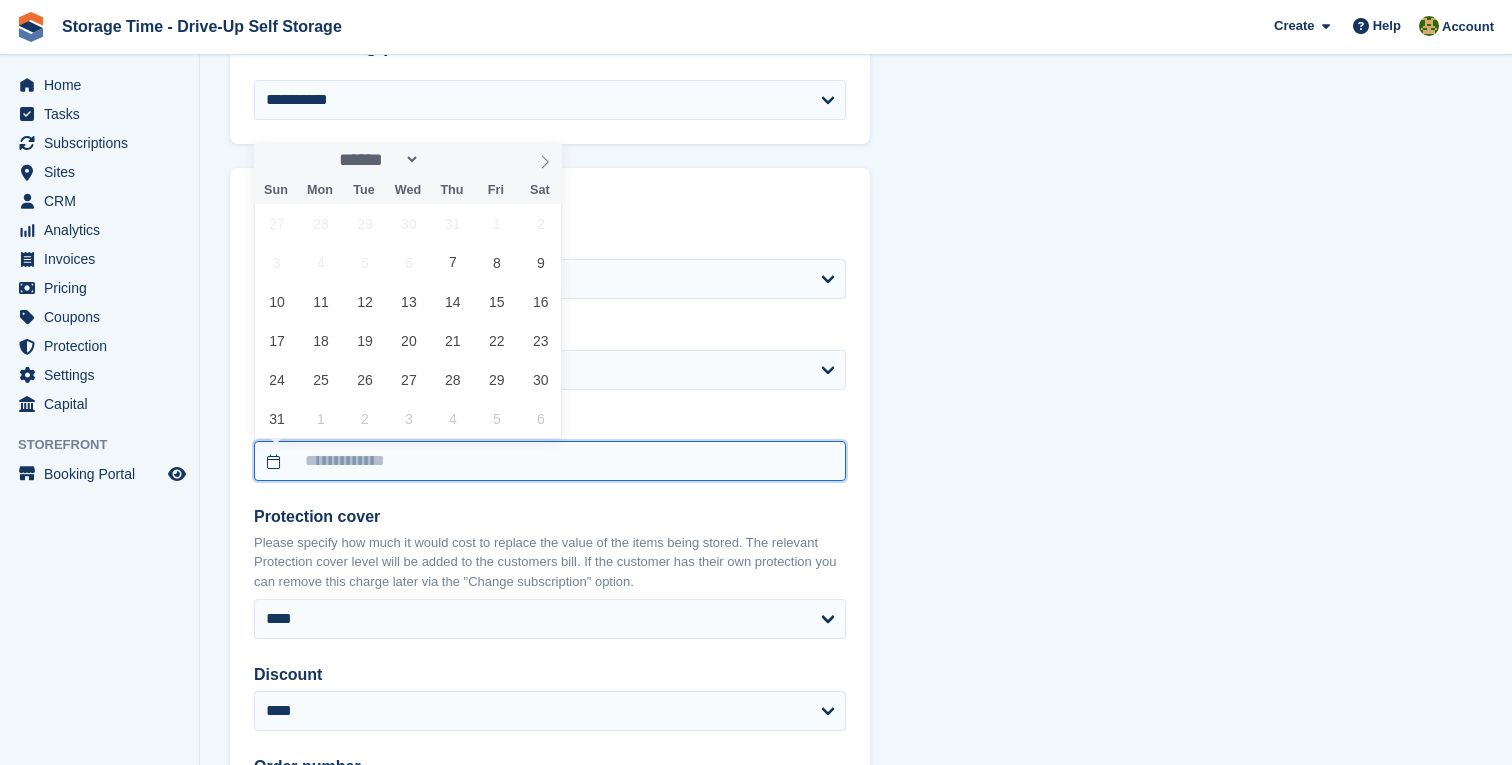 click at bounding box center [550, 461] 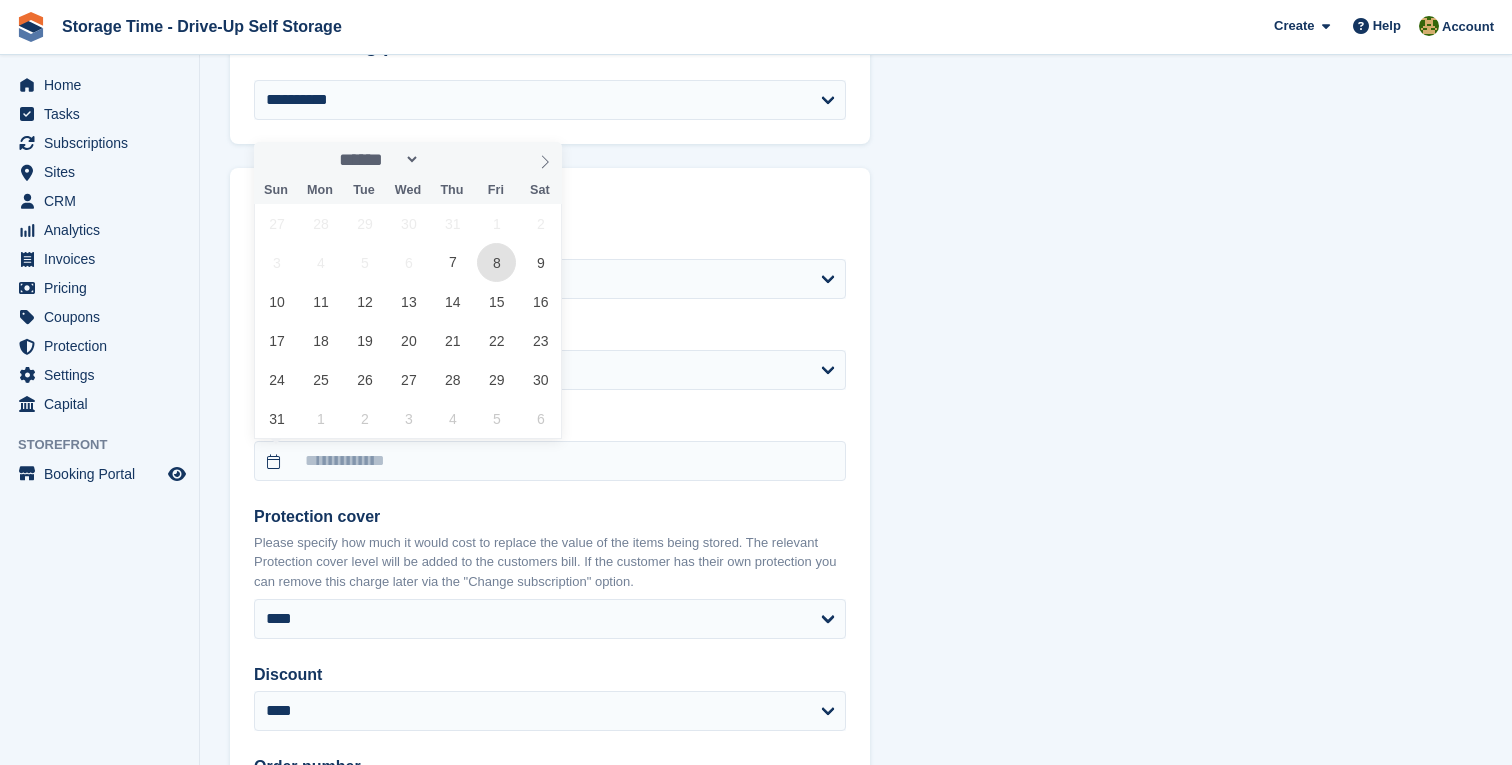 click on "8" at bounding box center (496, 262) 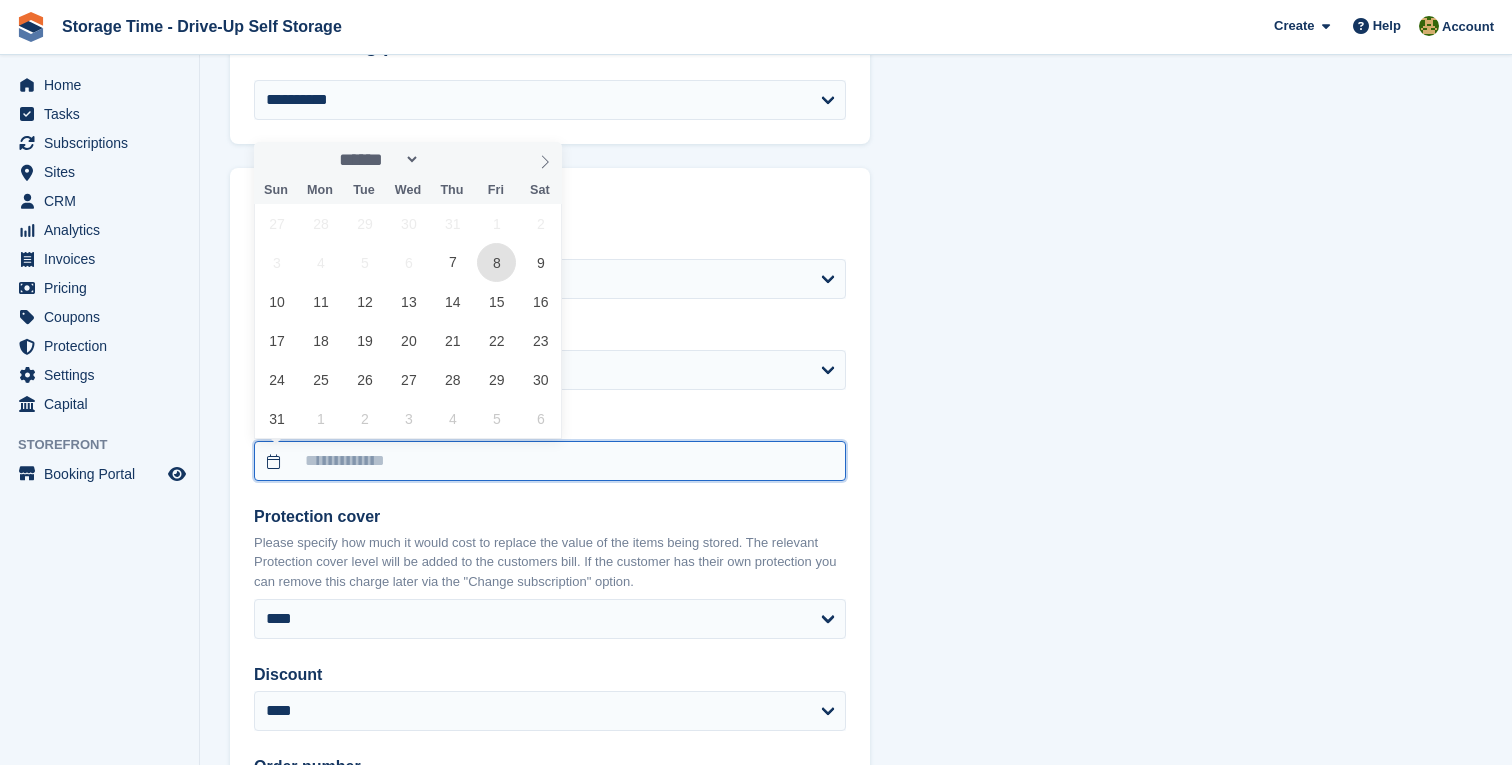 type on "**********" 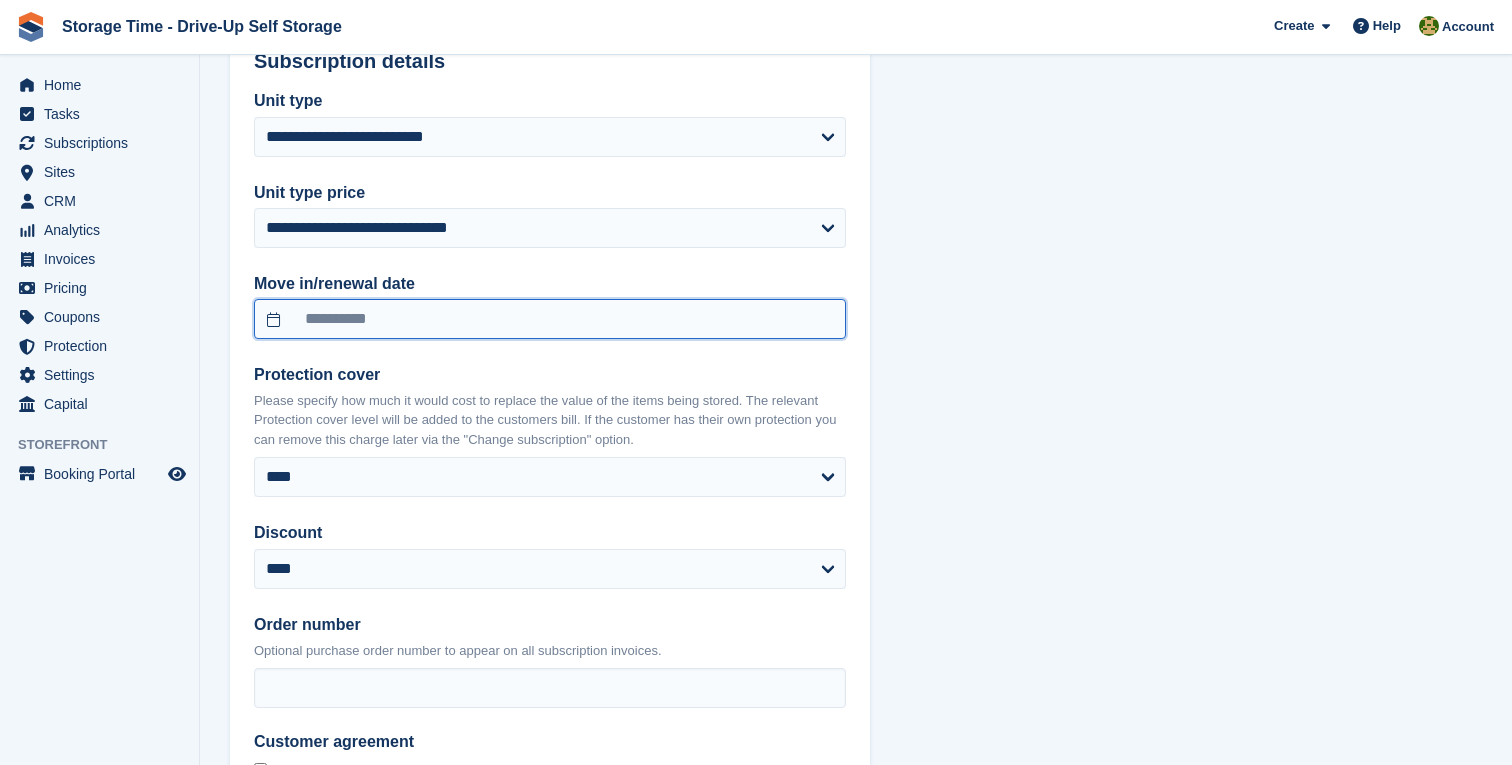 scroll, scrollTop: 1254, scrollLeft: 0, axis: vertical 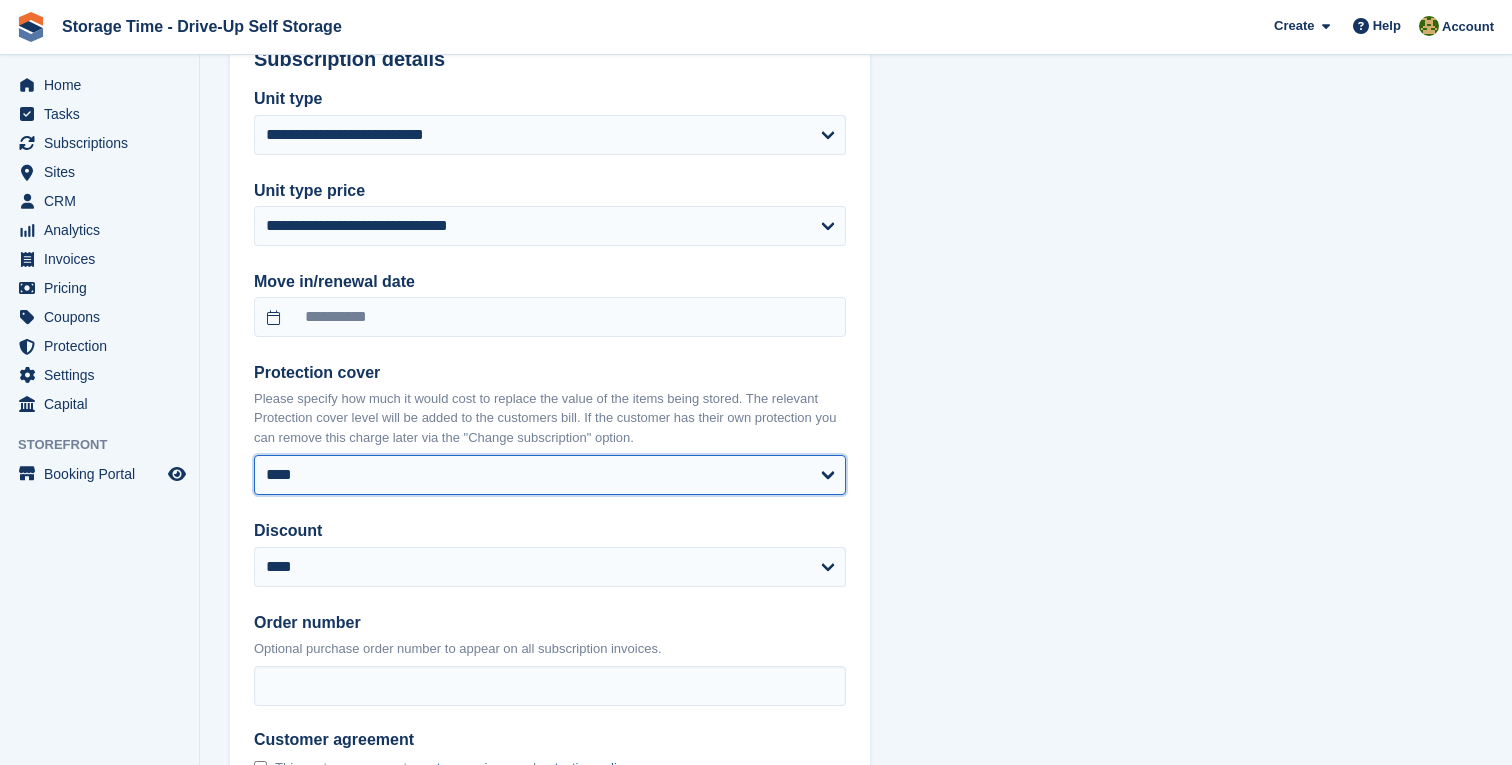 click on "****
******
******
******
******
*******
*******
*******" at bounding box center (550, 475) 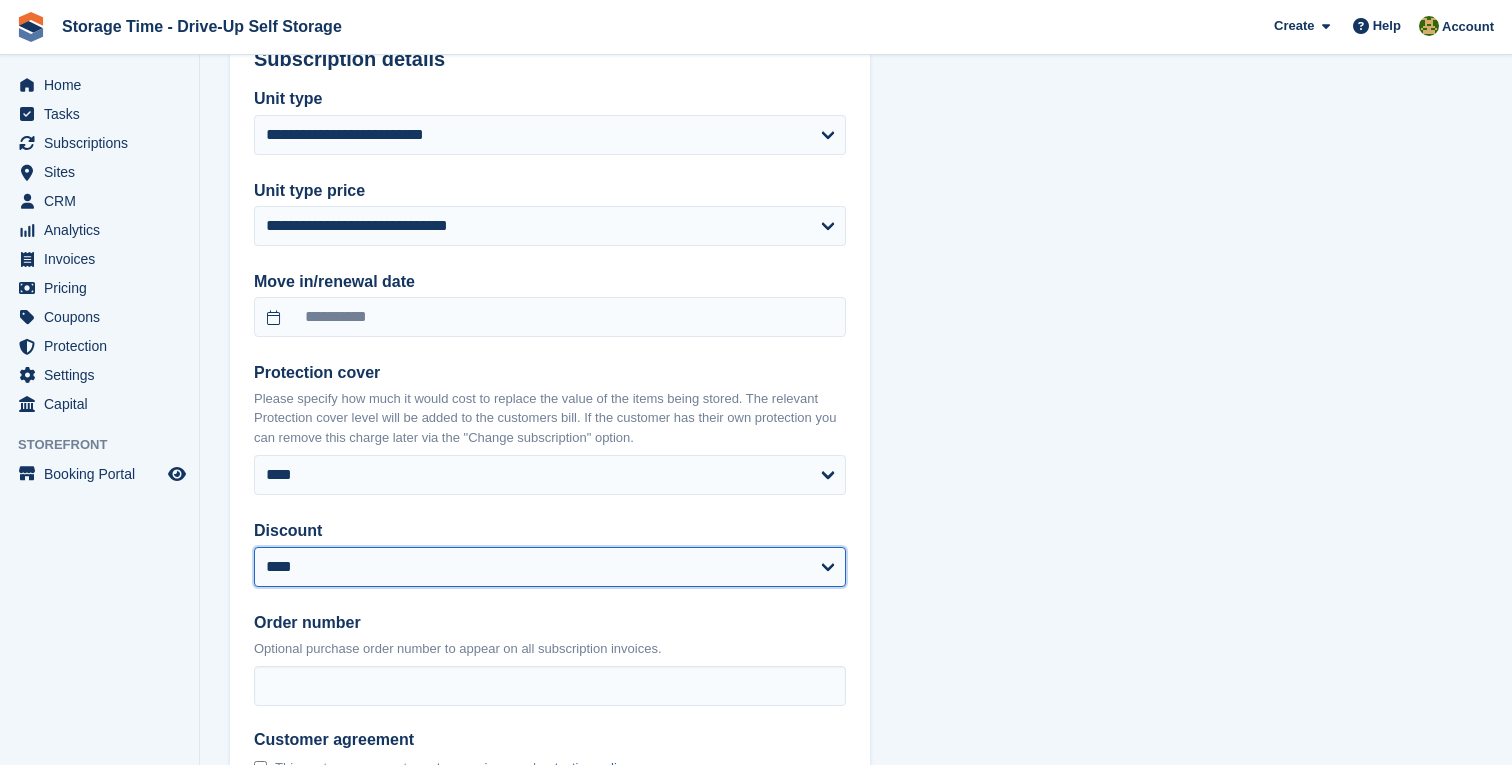 click on "**********" at bounding box center (550, 567) 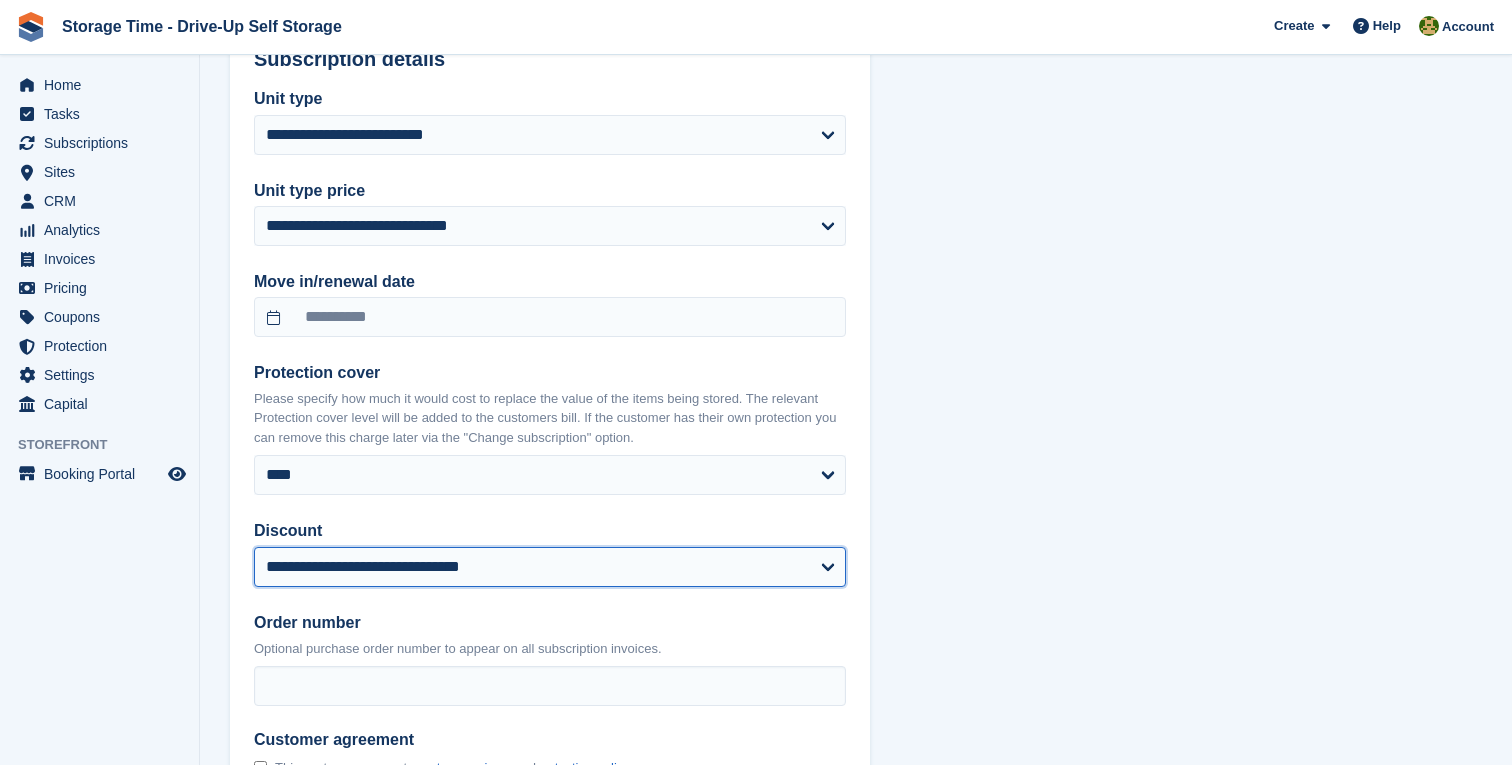 select on "******" 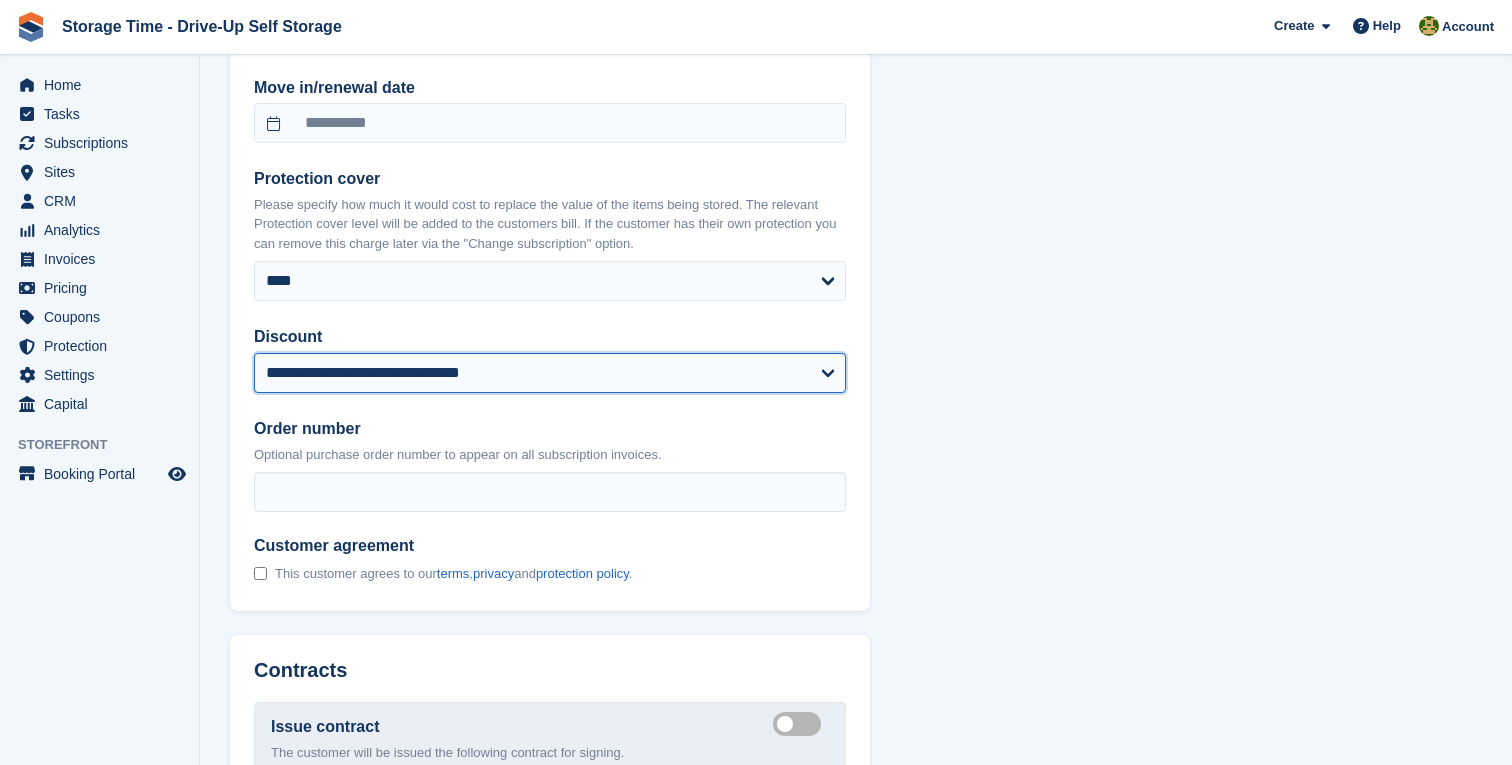 scroll, scrollTop: 1449, scrollLeft: 0, axis: vertical 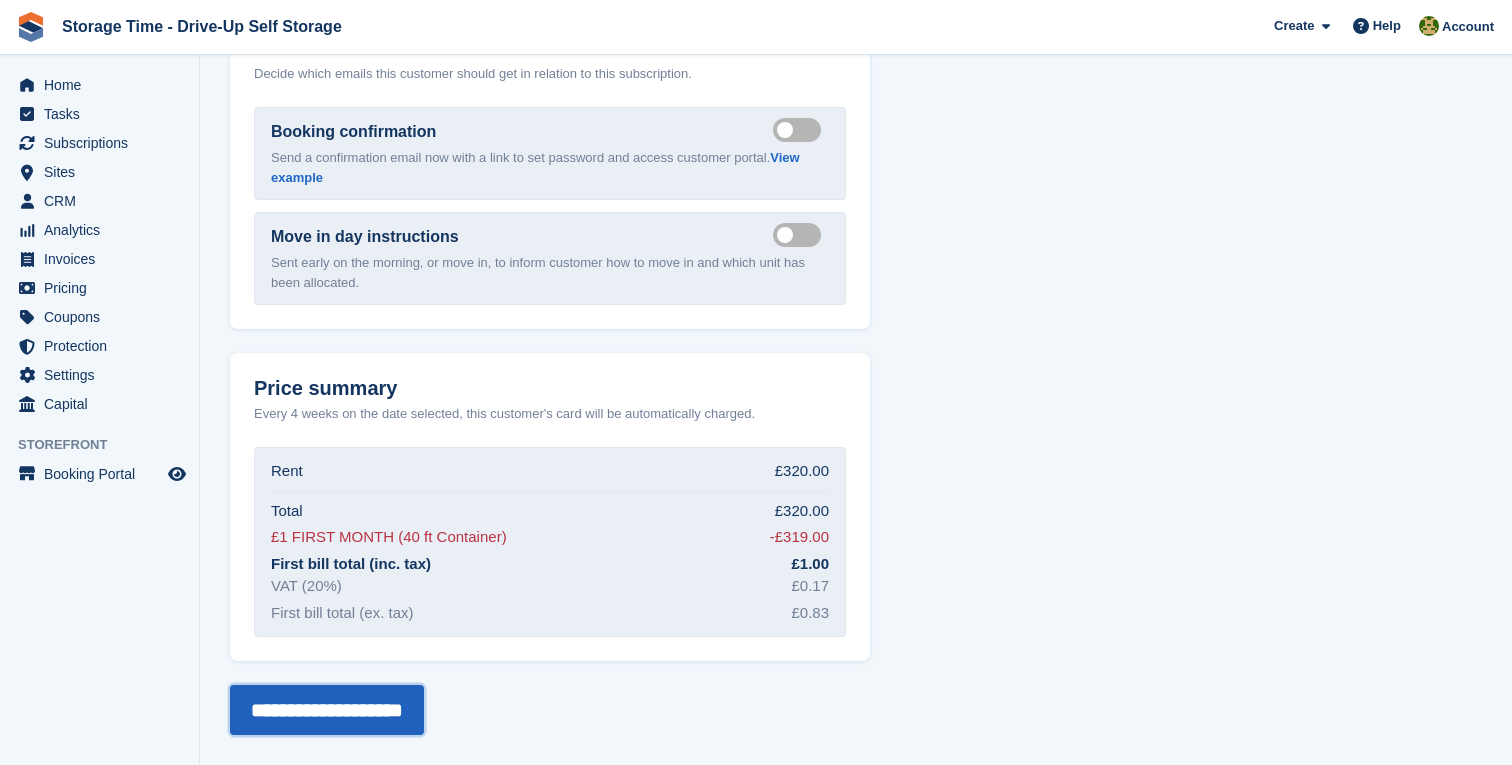 click on "**********" at bounding box center [327, 710] 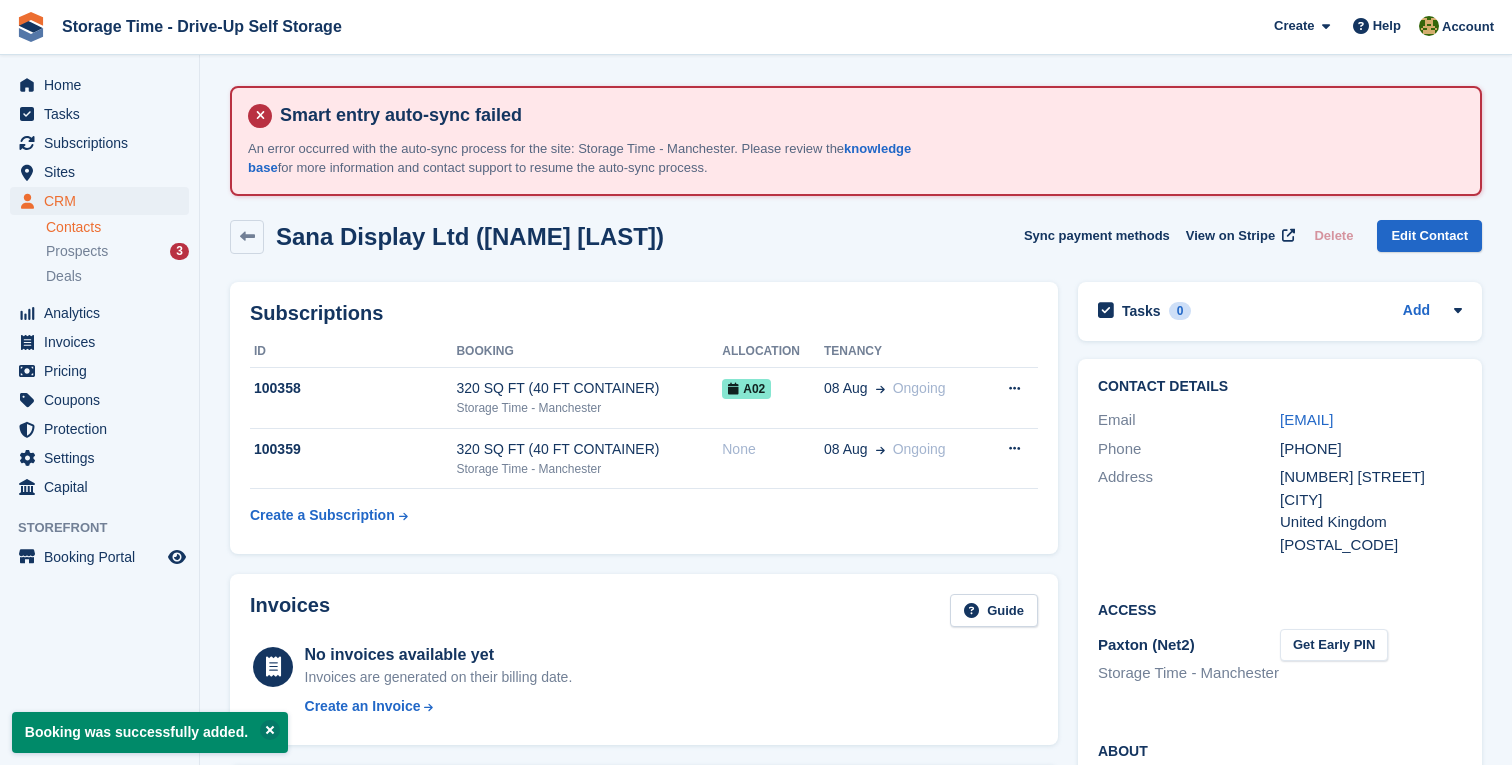 scroll, scrollTop: 0, scrollLeft: 0, axis: both 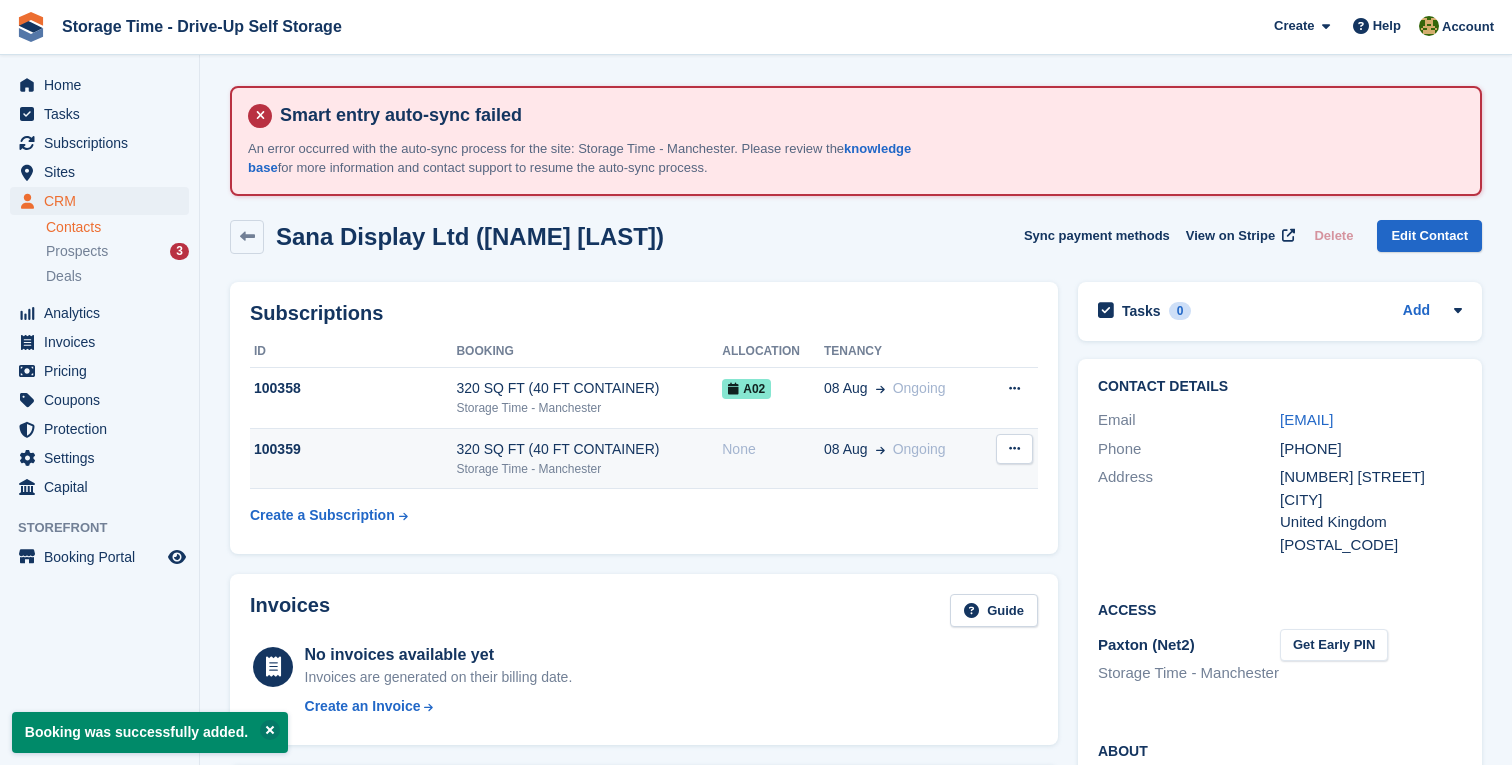 click at bounding box center (1014, 449) 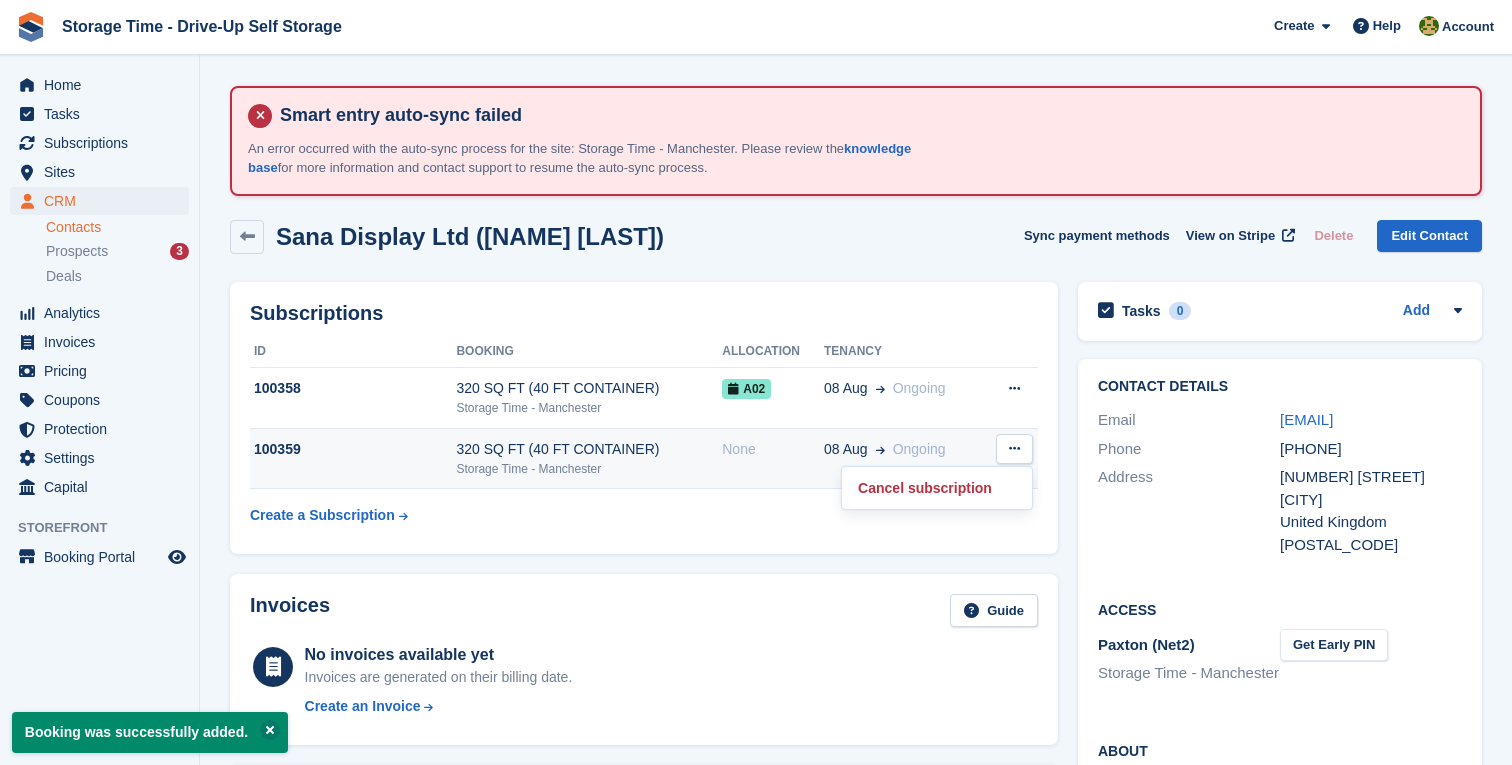 click on "None" at bounding box center [773, 458] 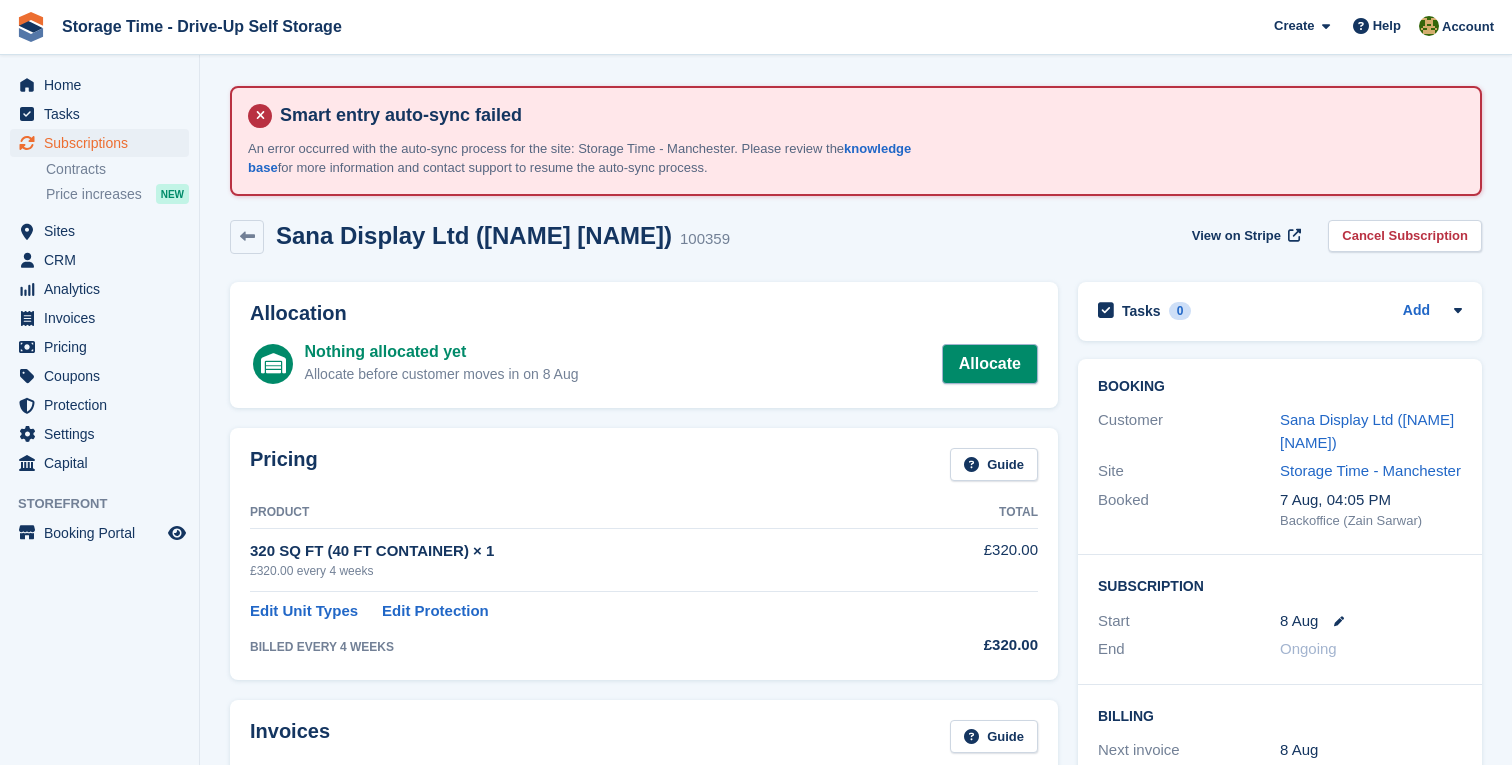 scroll, scrollTop: 0, scrollLeft: 0, axis: both 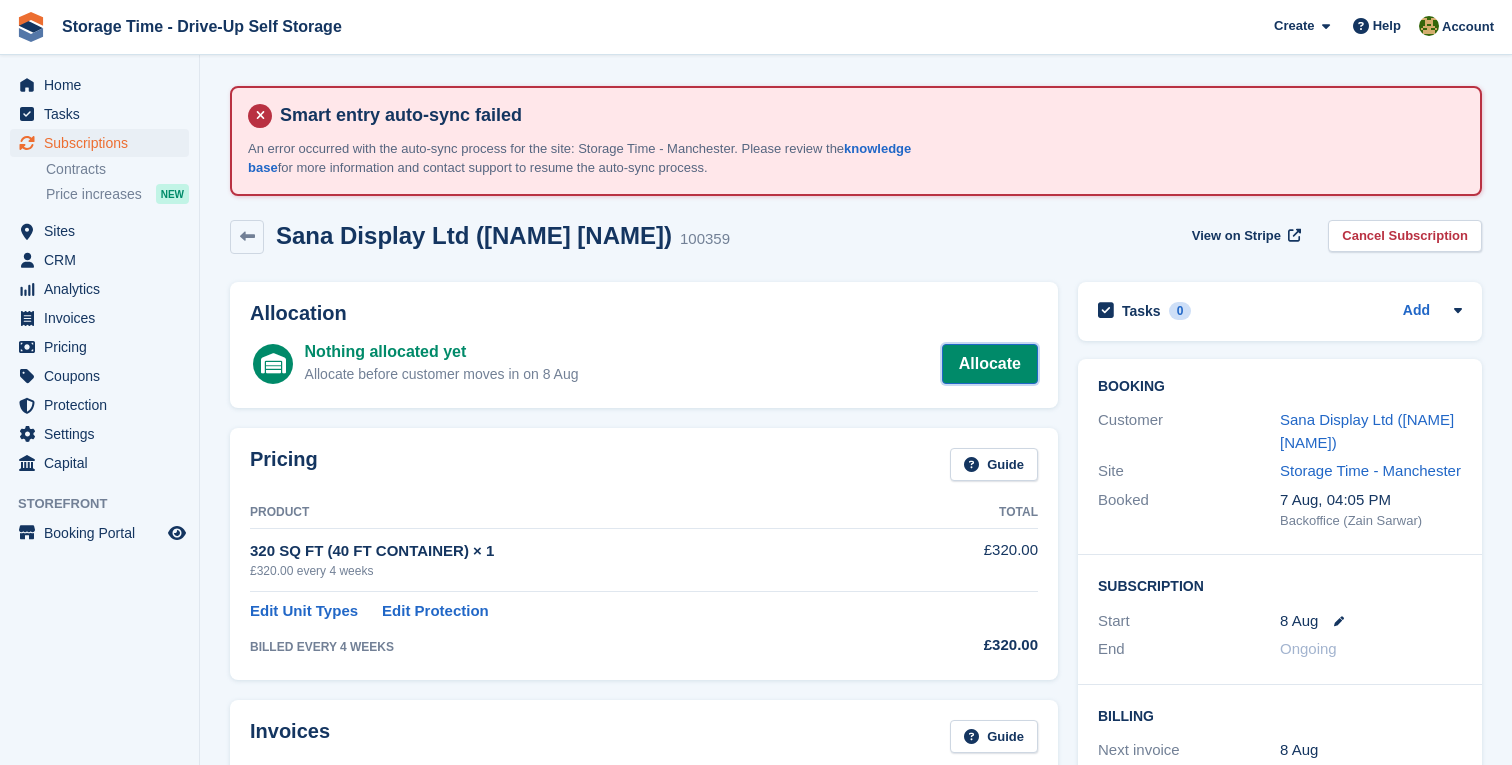 click on "Allocate" at bounding box center (990, 364) 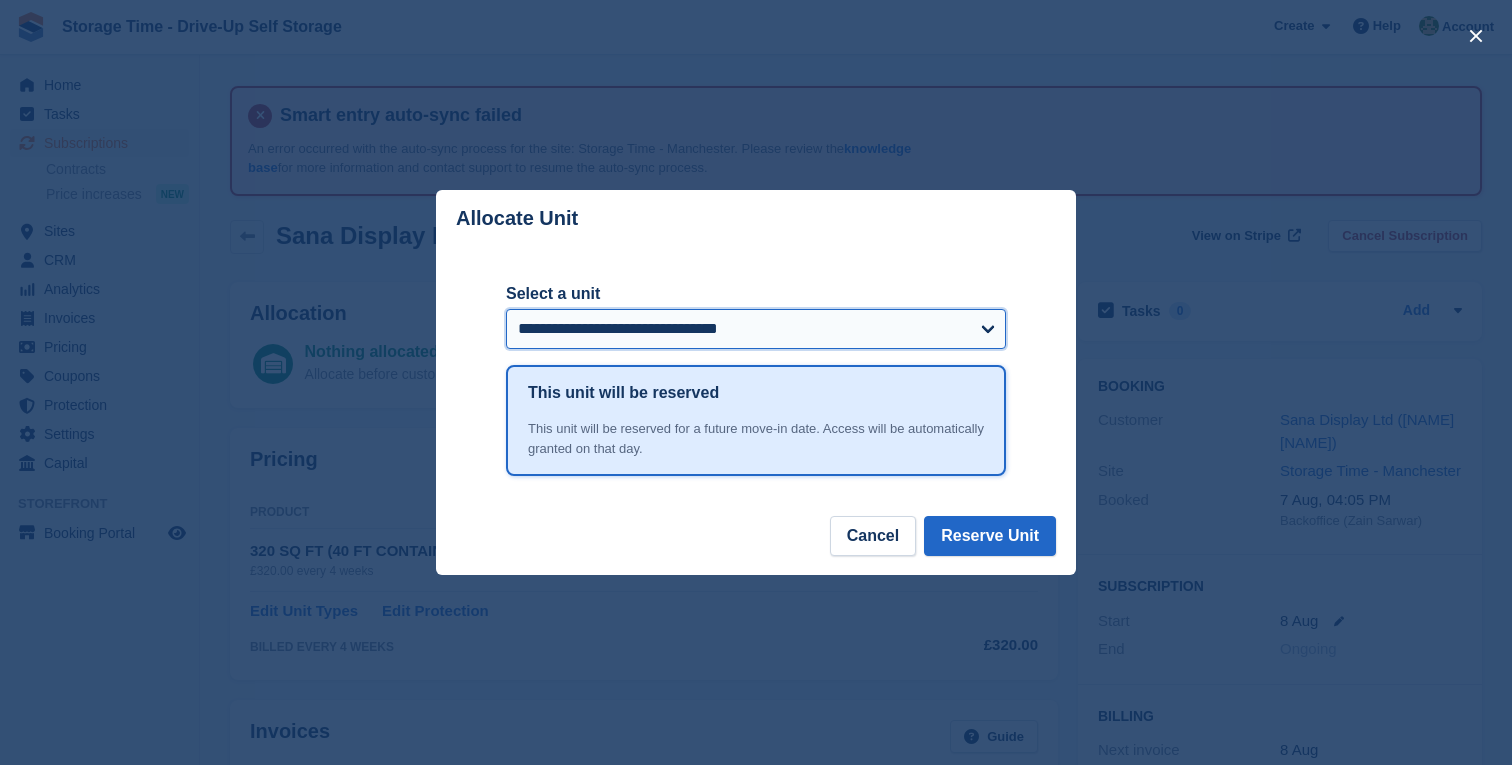 click on "**********" at bounding box center (756, 329) 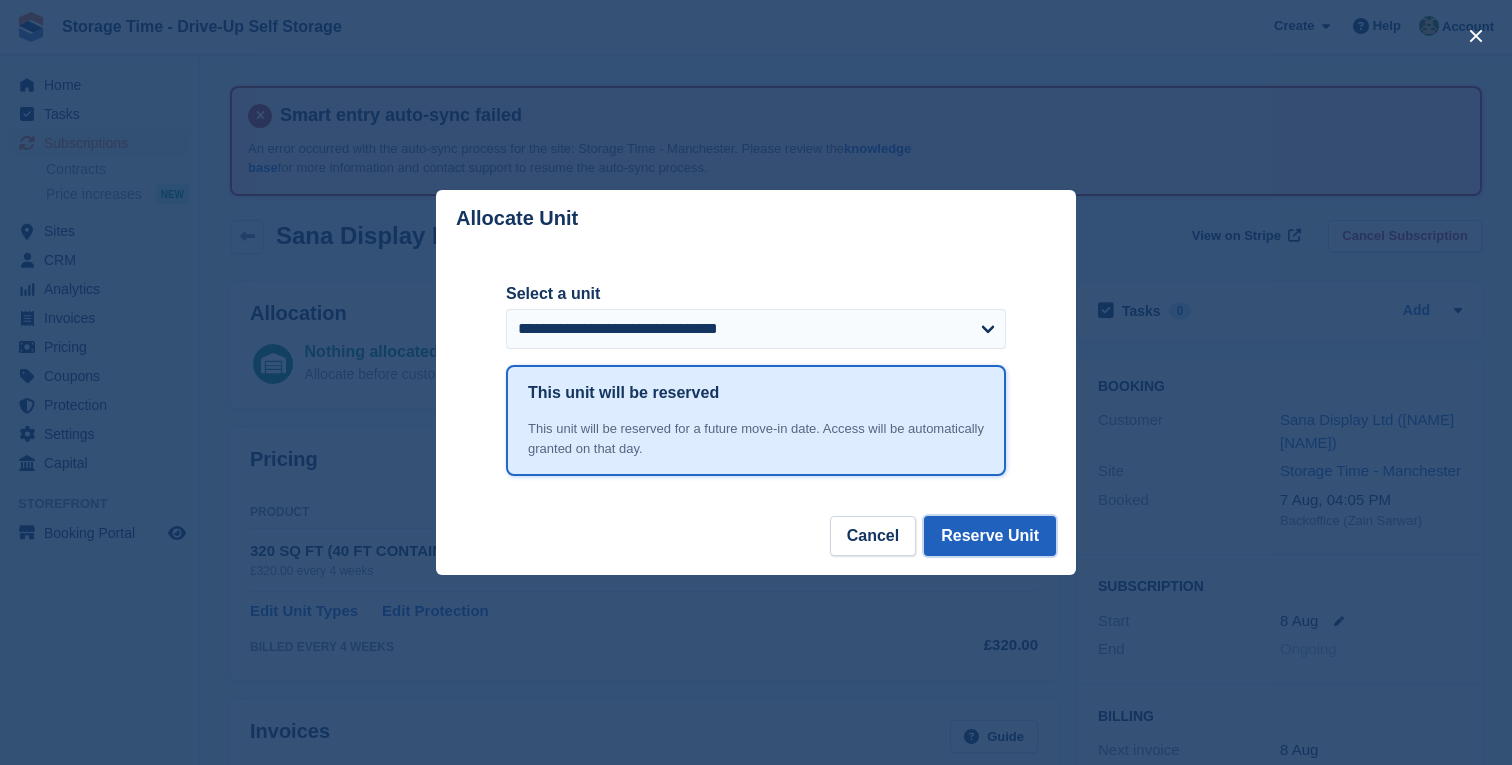 click on "Reserve Unit" at bounding box center (990, 536) 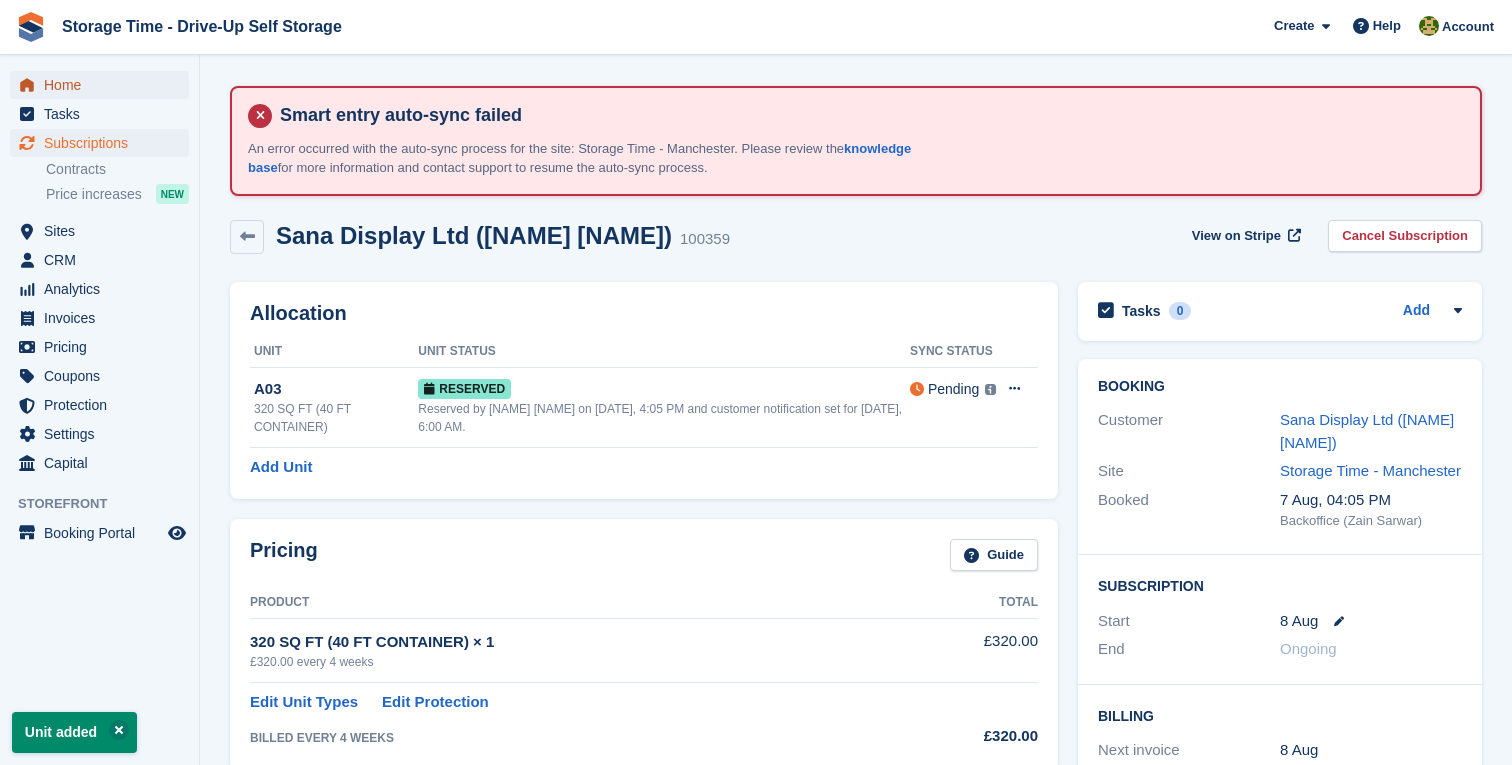 click on "Home" at bounding box center (104, 85) 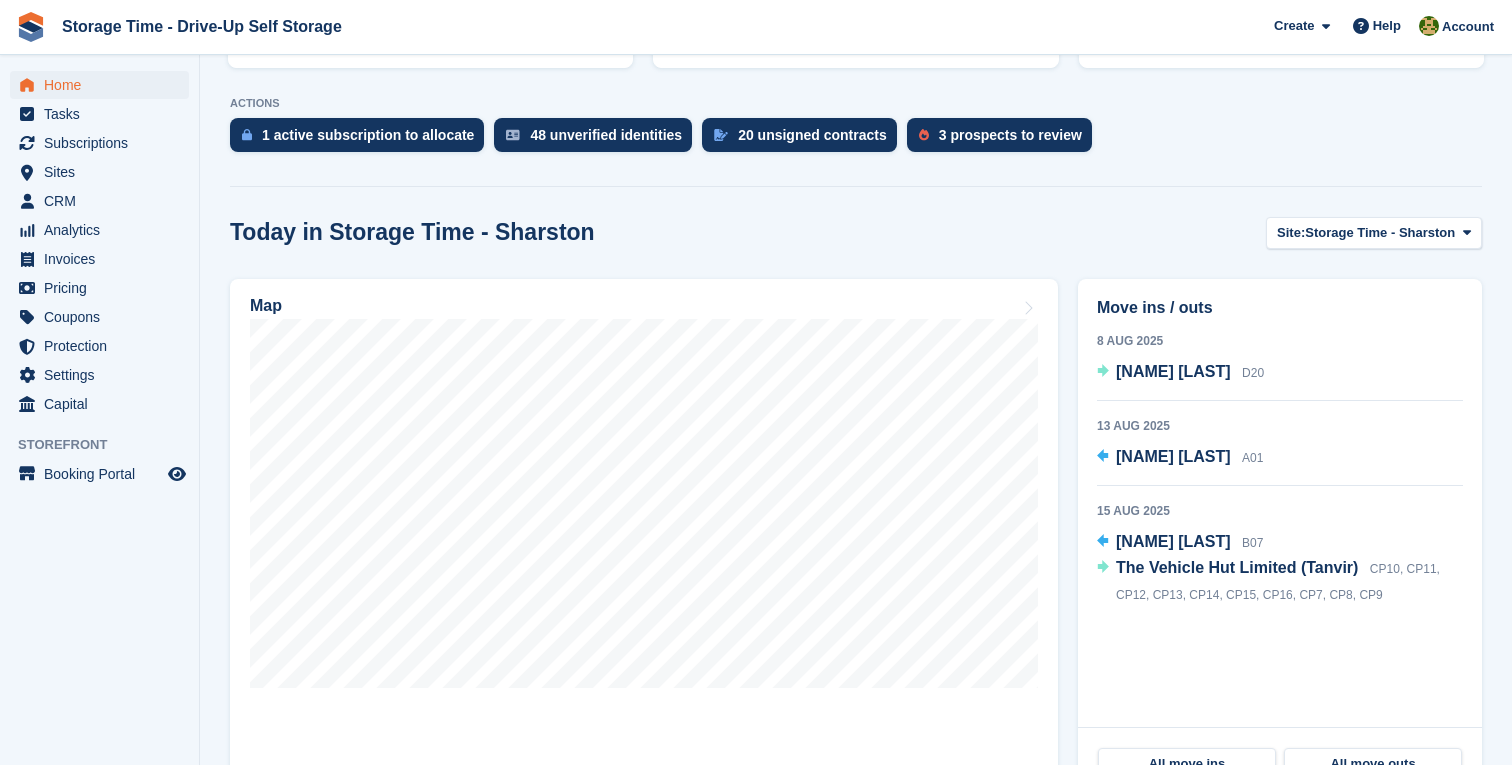 scroll, scrollTop: 513, scrollLeft: 0, axis: vertical 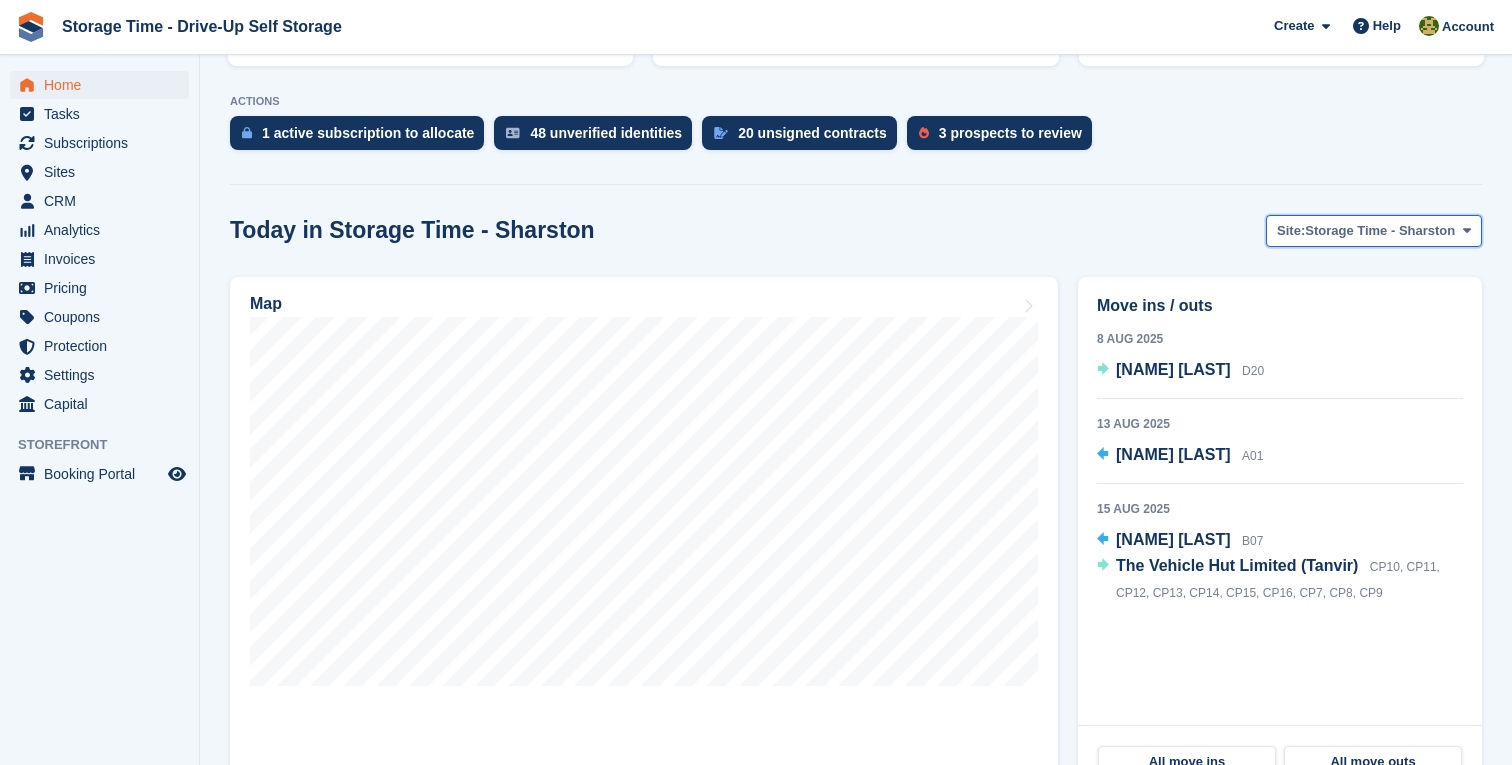 click on "Storage Time - Sharston" at bounding box center (1380, 231) 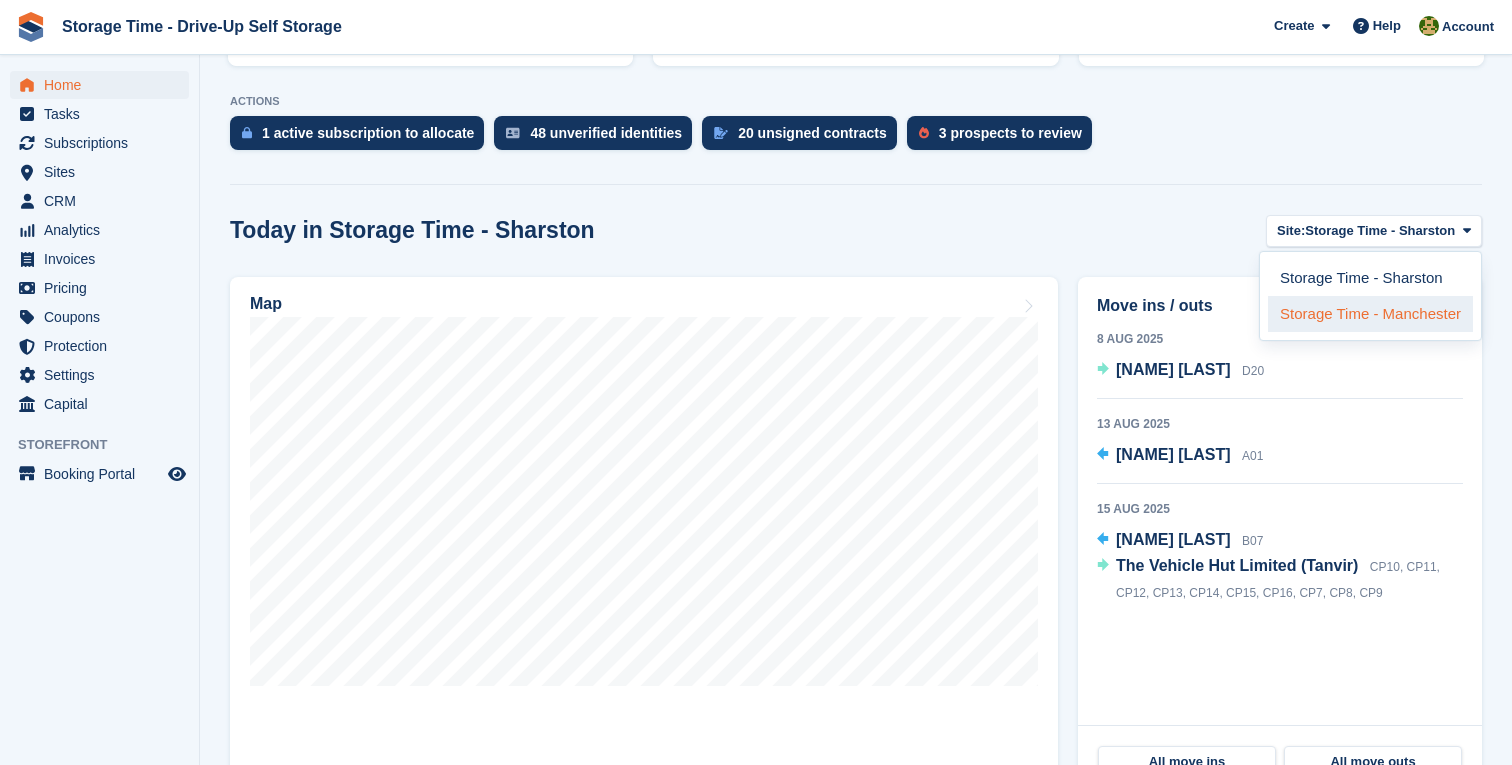click on "Storage Time - Manchester" at bounding box center [1370, 314] 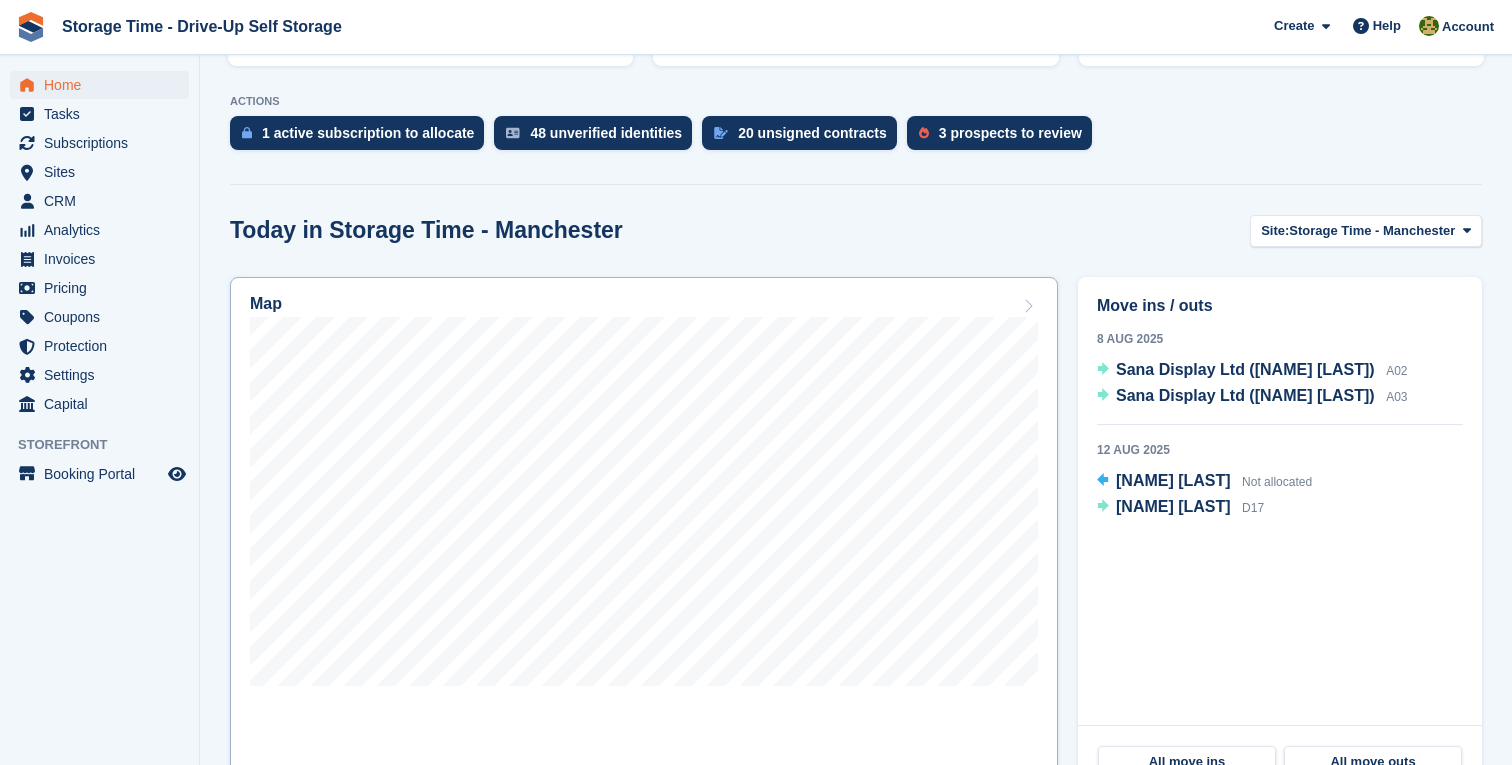 click on "Map" at bounding box center (644, 537) 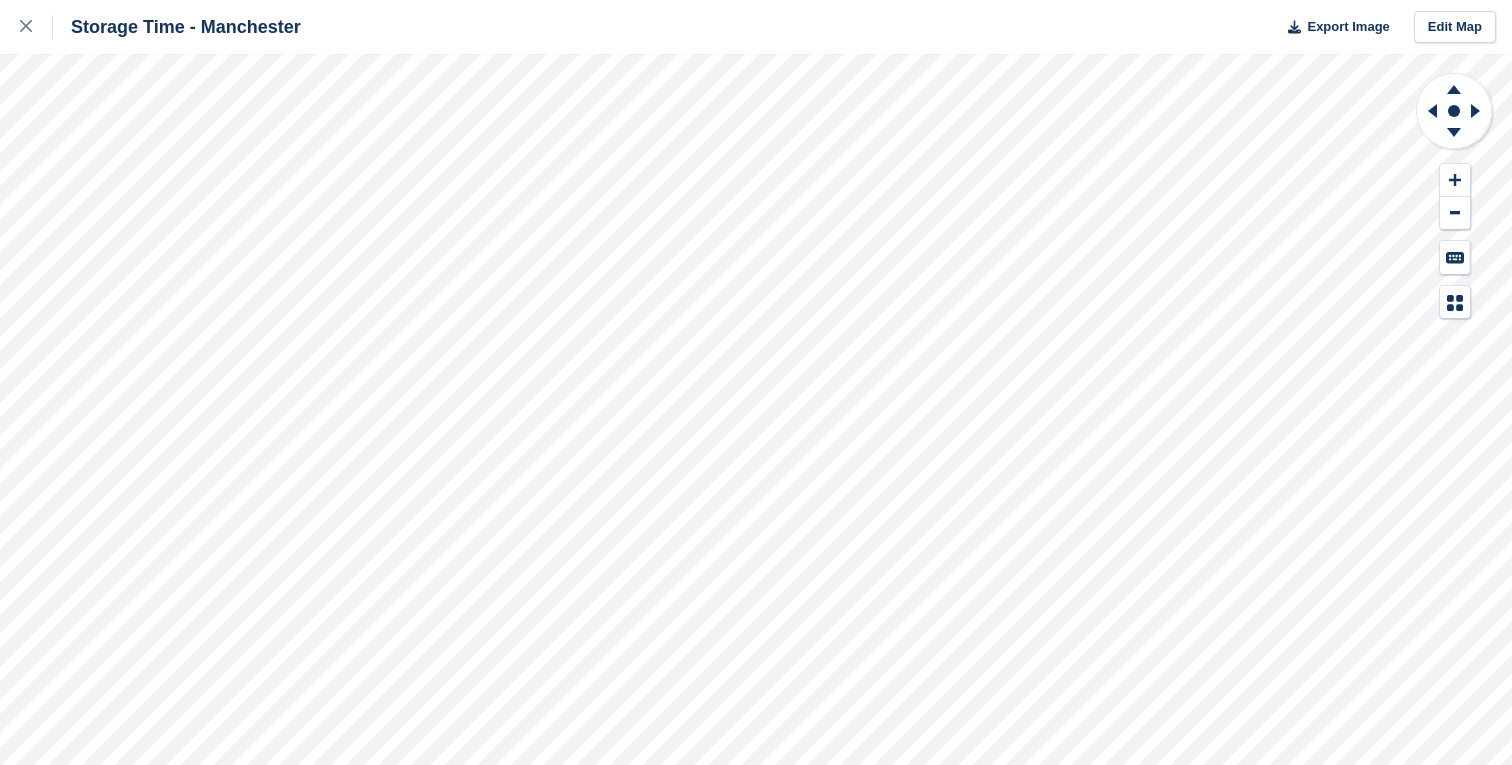 scroll, scrollTop: 0, scrollLeft: 0, axis: both 